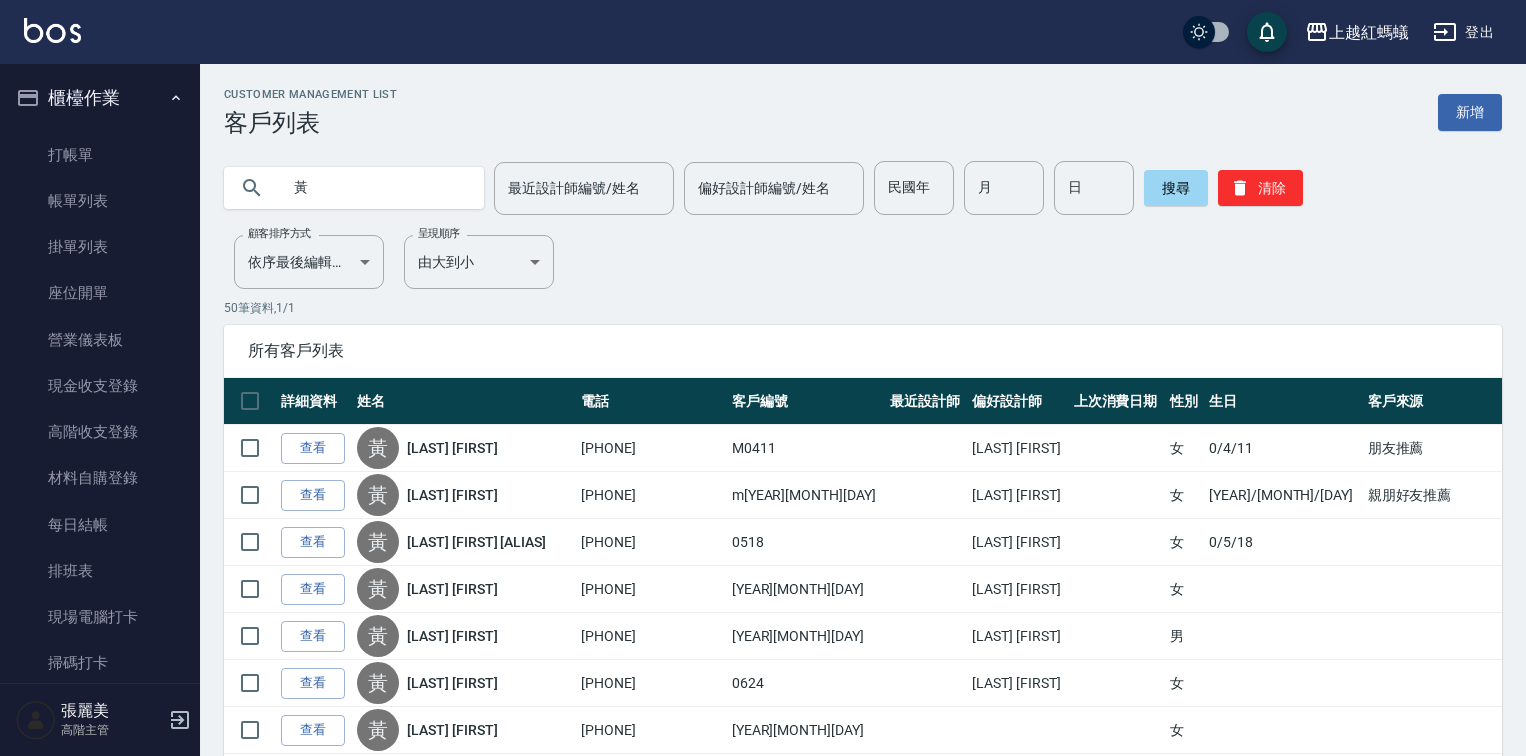 scroll, scrollTop: 800, scrollLeft: 0, axis: vertical 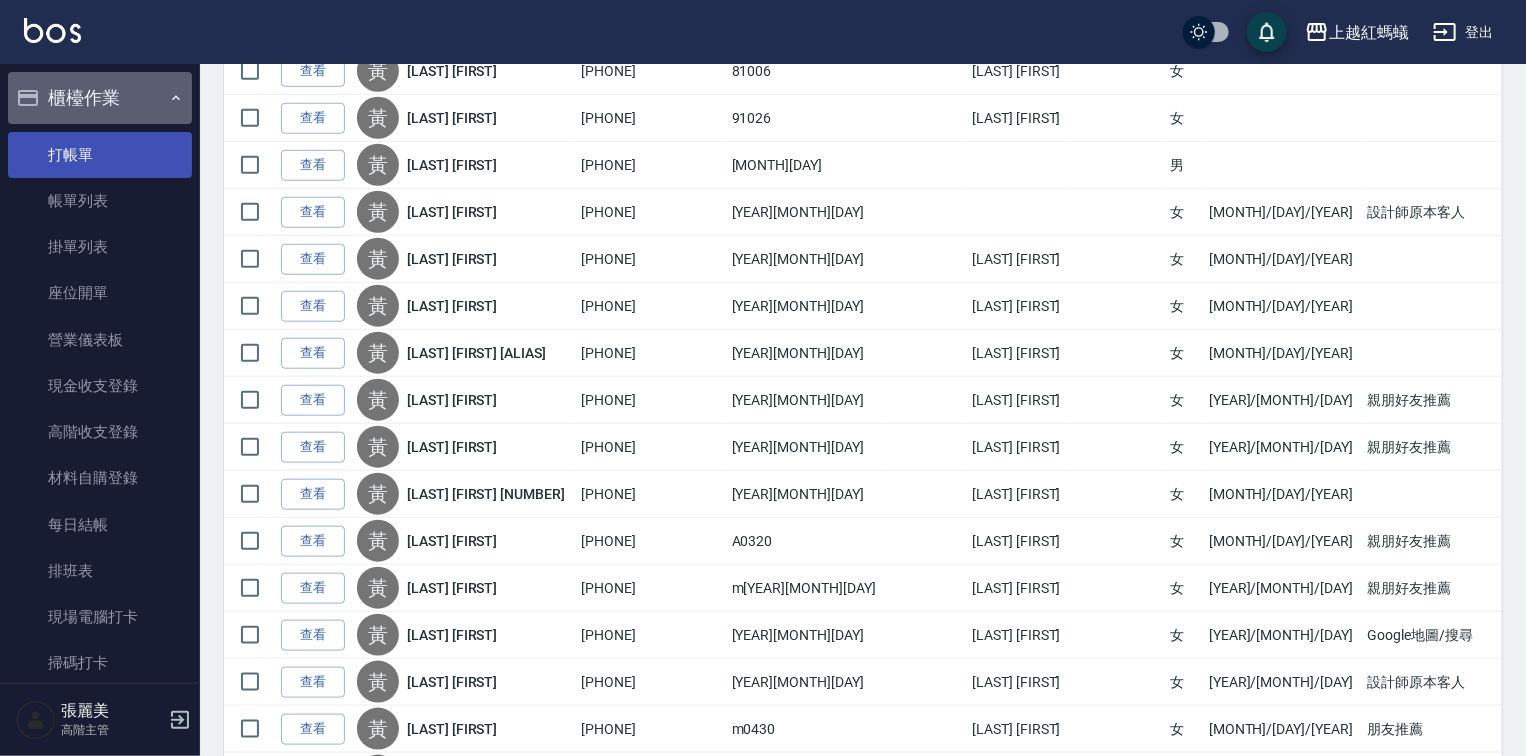drag, startPoint x: 109, startPoint y: 96, endPoint x: 104, endPoint y: 145, distance: 49.25444 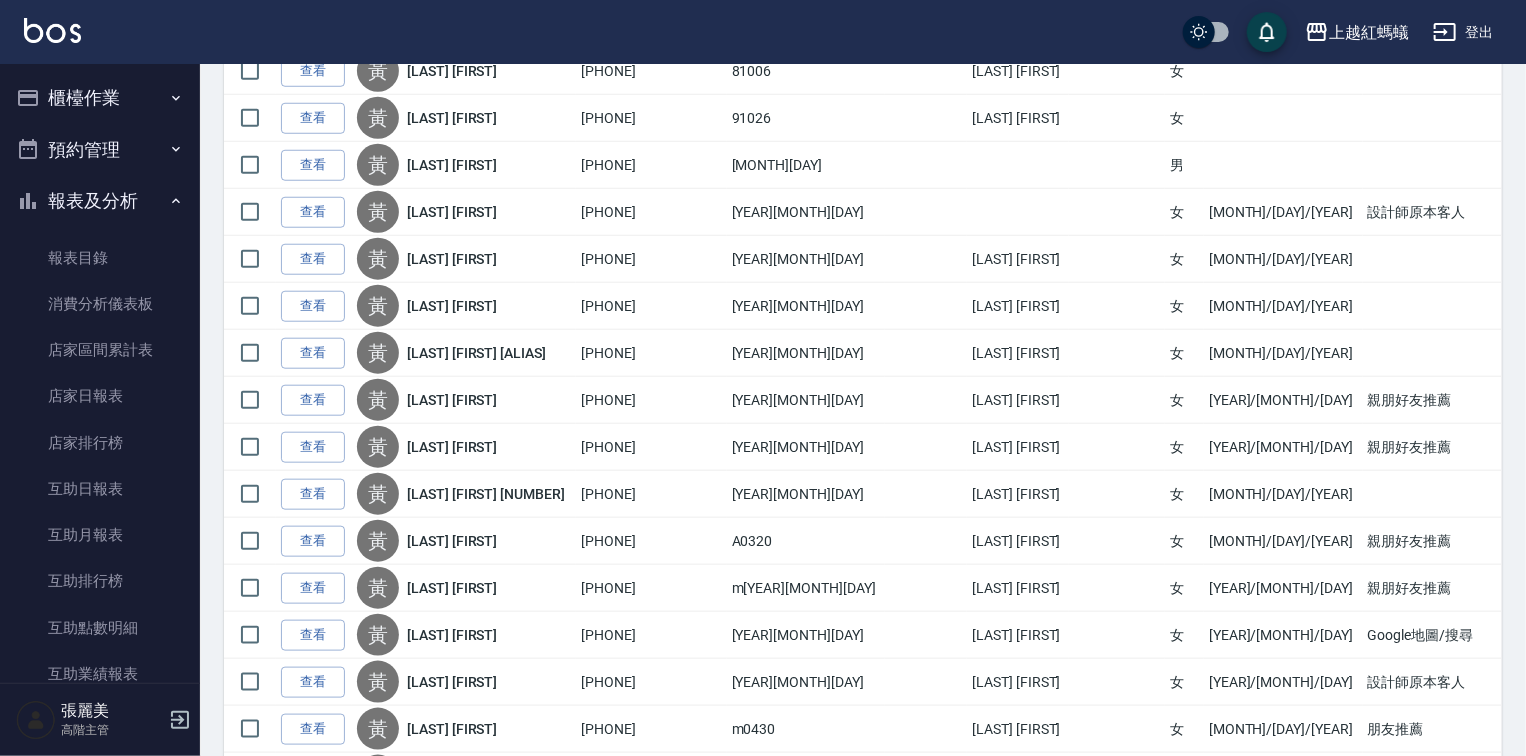 click on "櫃檯作業" at bounding box center (100, 98) 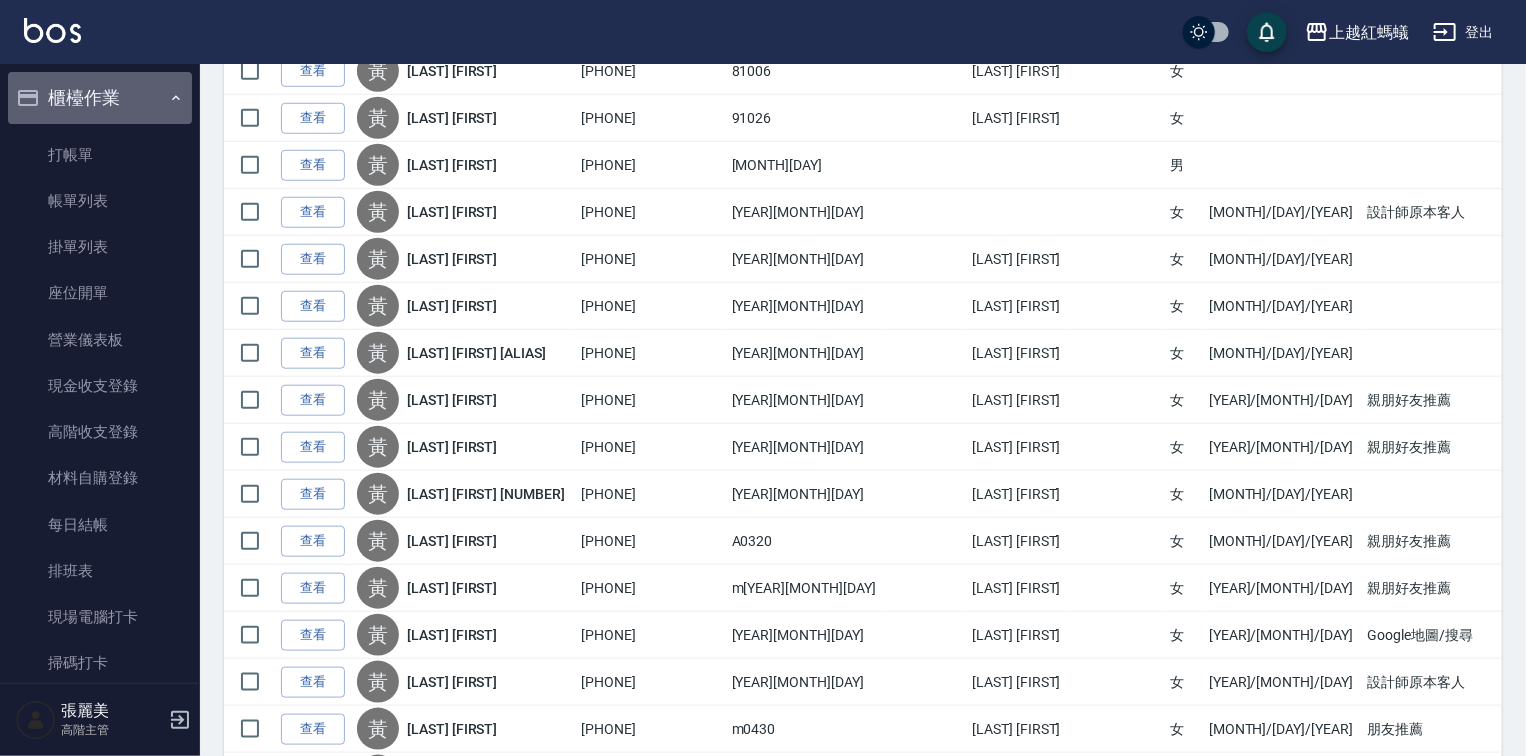 click on "櫃檯作業" at bounding box center (100, 98) 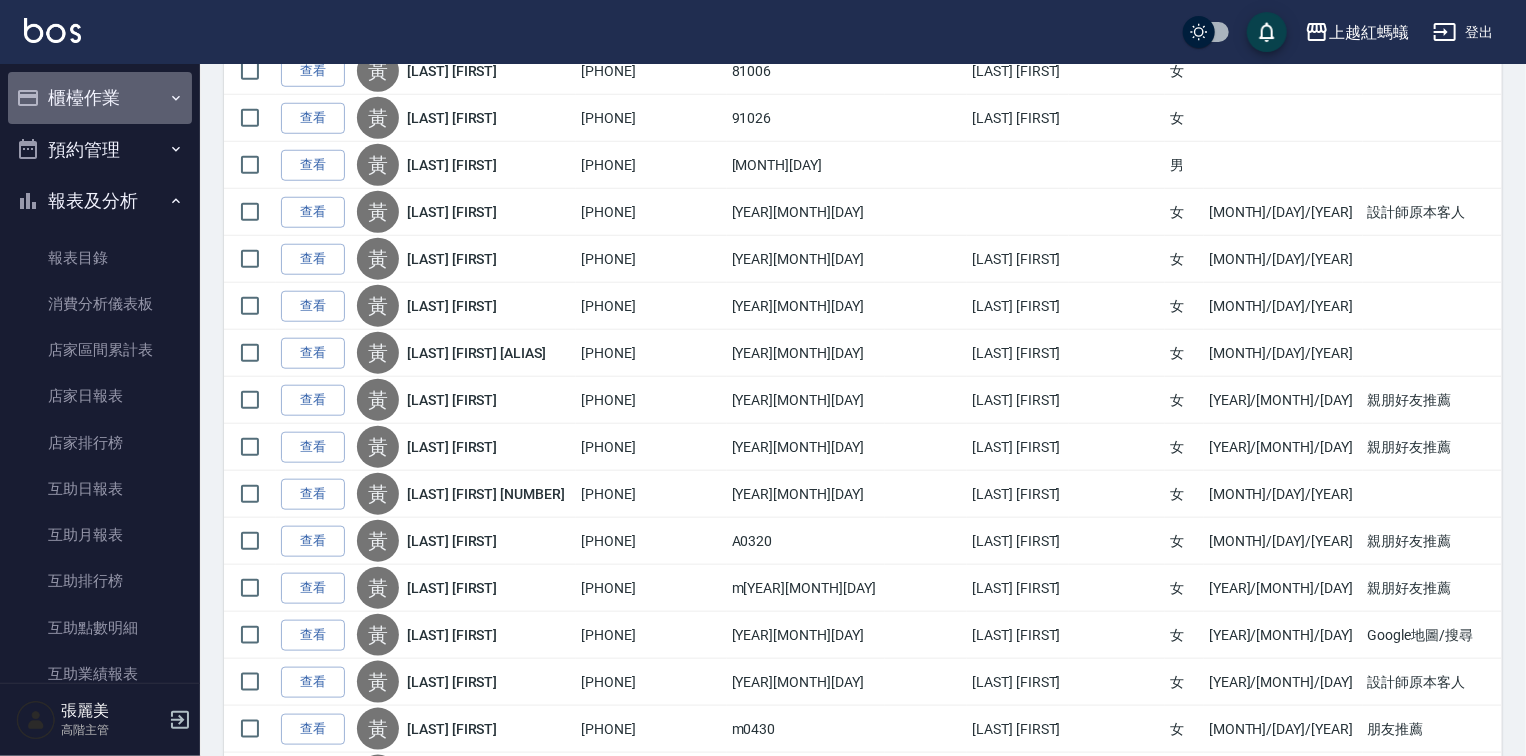 click on "櫃檯作業" at bounding box center [100, 98] 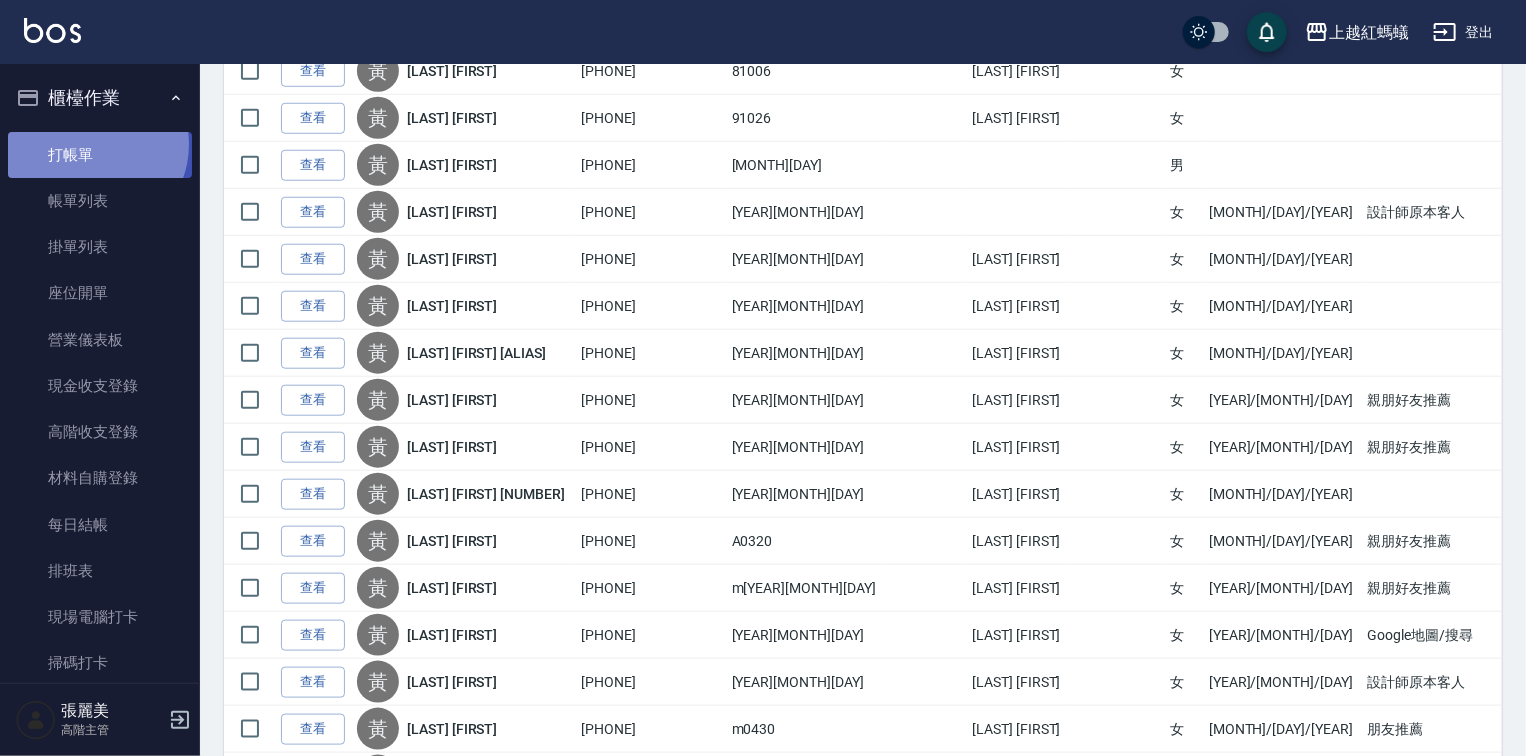 drag, startPoint x: 93, startPoint y: 146, endPoint x: 116, endPoint y: 148, distance: 23.086792 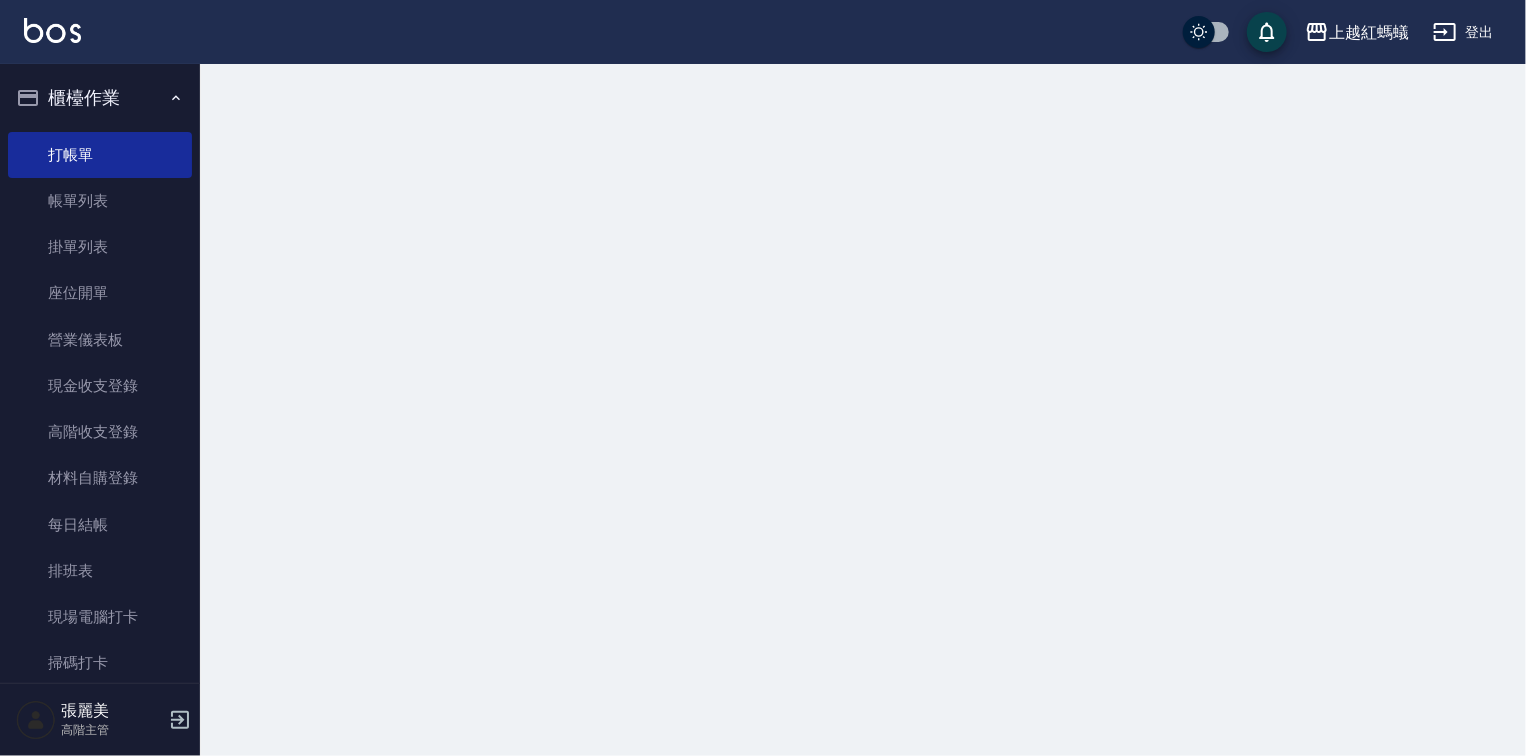 scroll, scrollTop: 0, scrollLeft: 0, axis: both 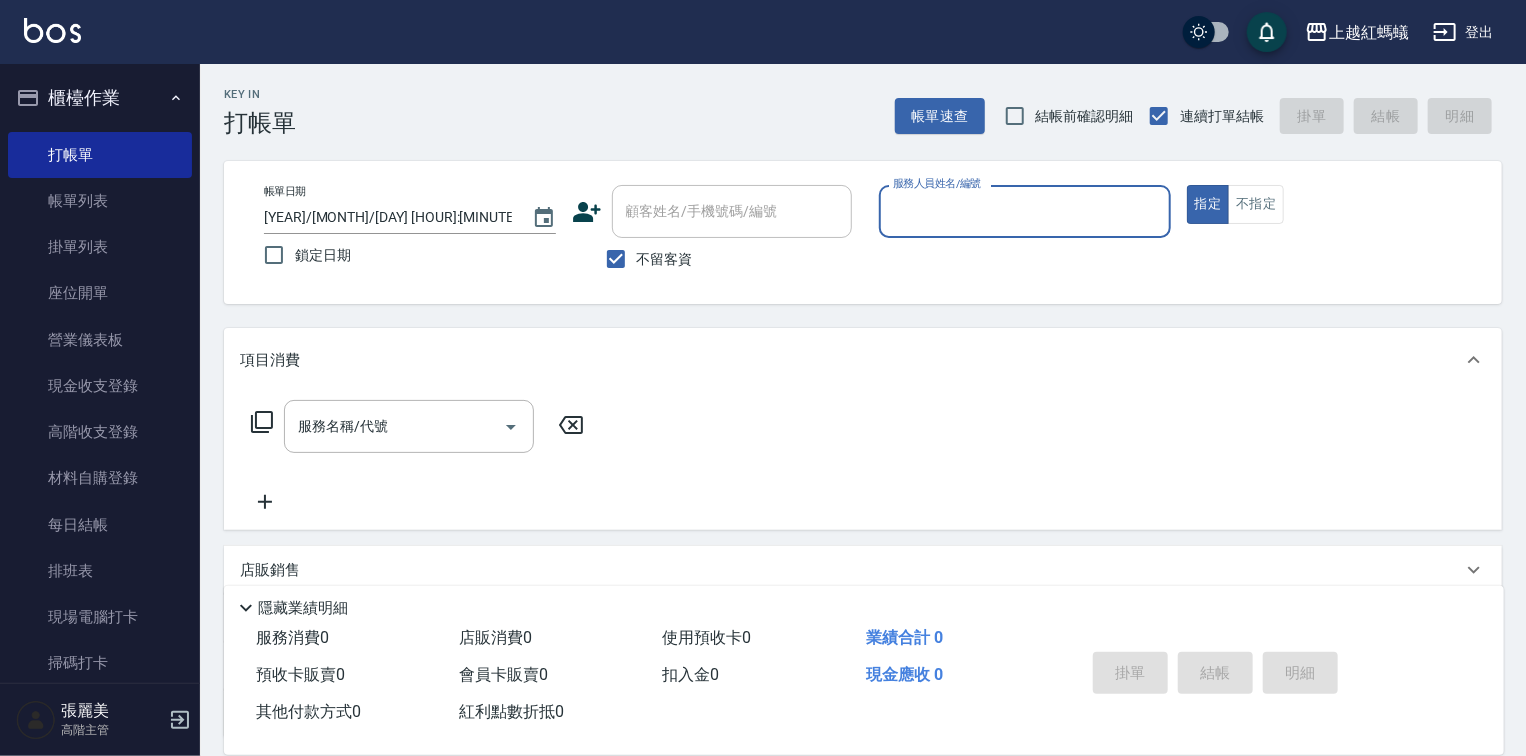 click on "服務人員姓名/編號" at bounding box center (1025, 211) 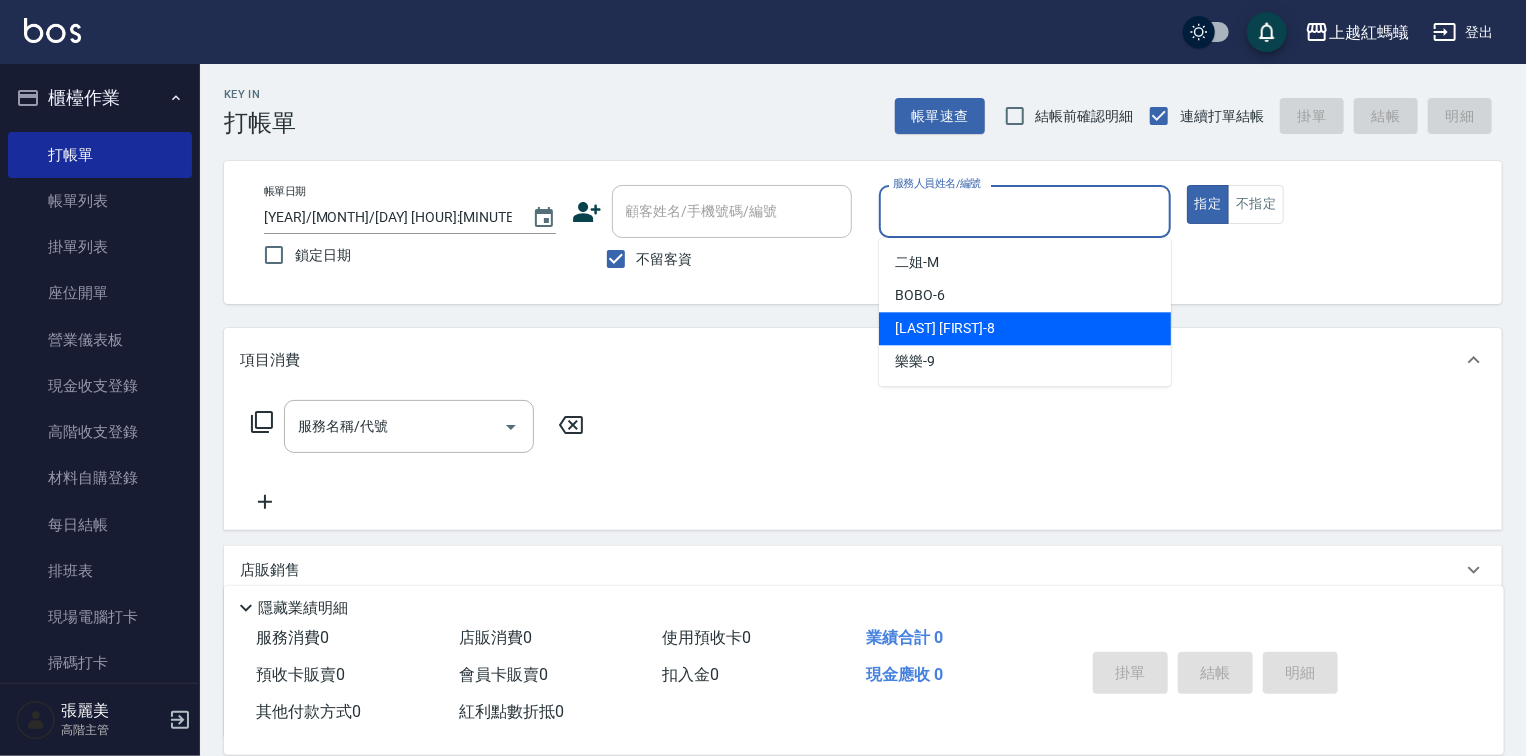 click on "[LAST] [FIRST] -[NUMBER]" at bounding box center (945, 328) 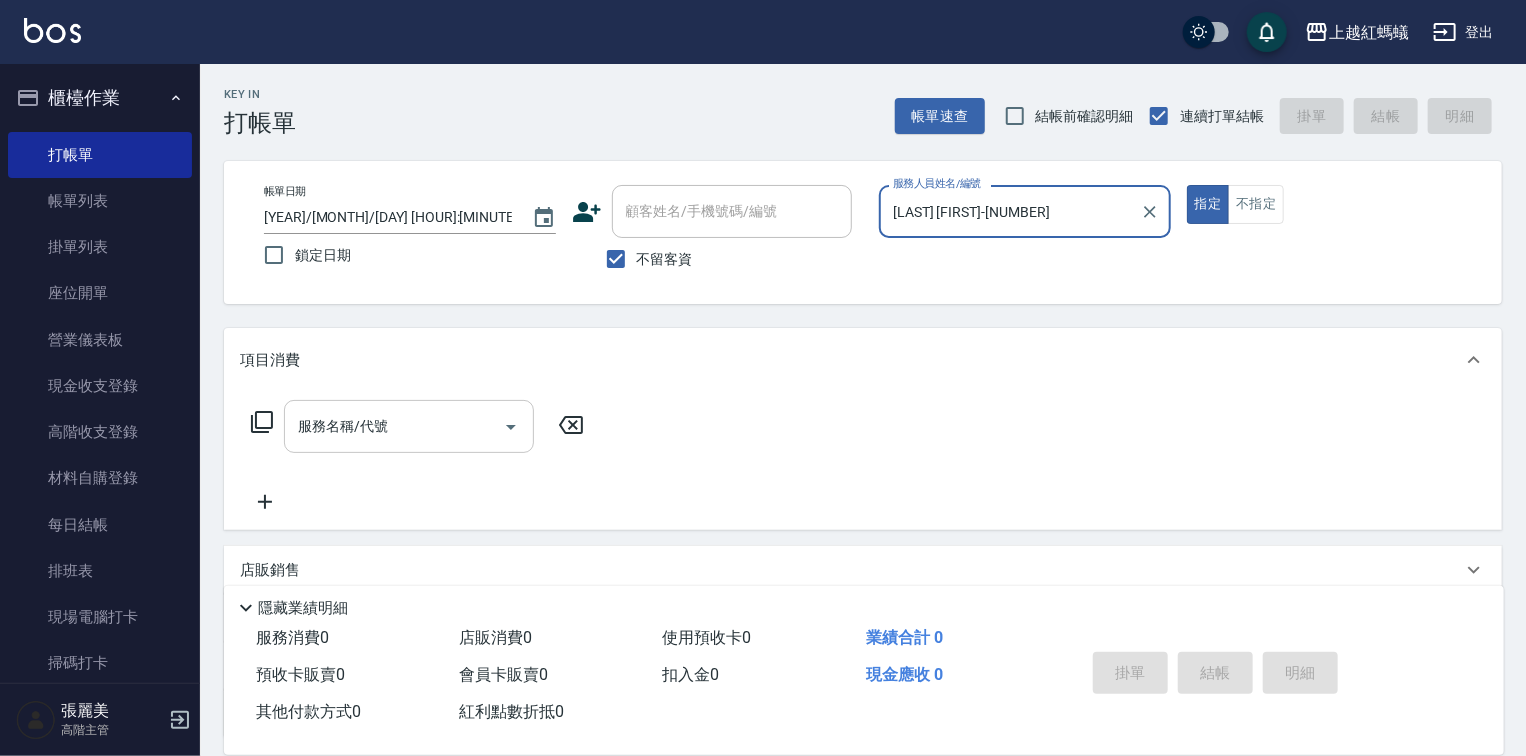 click on "服務名稱/代號" at bounding box center [394, 426] 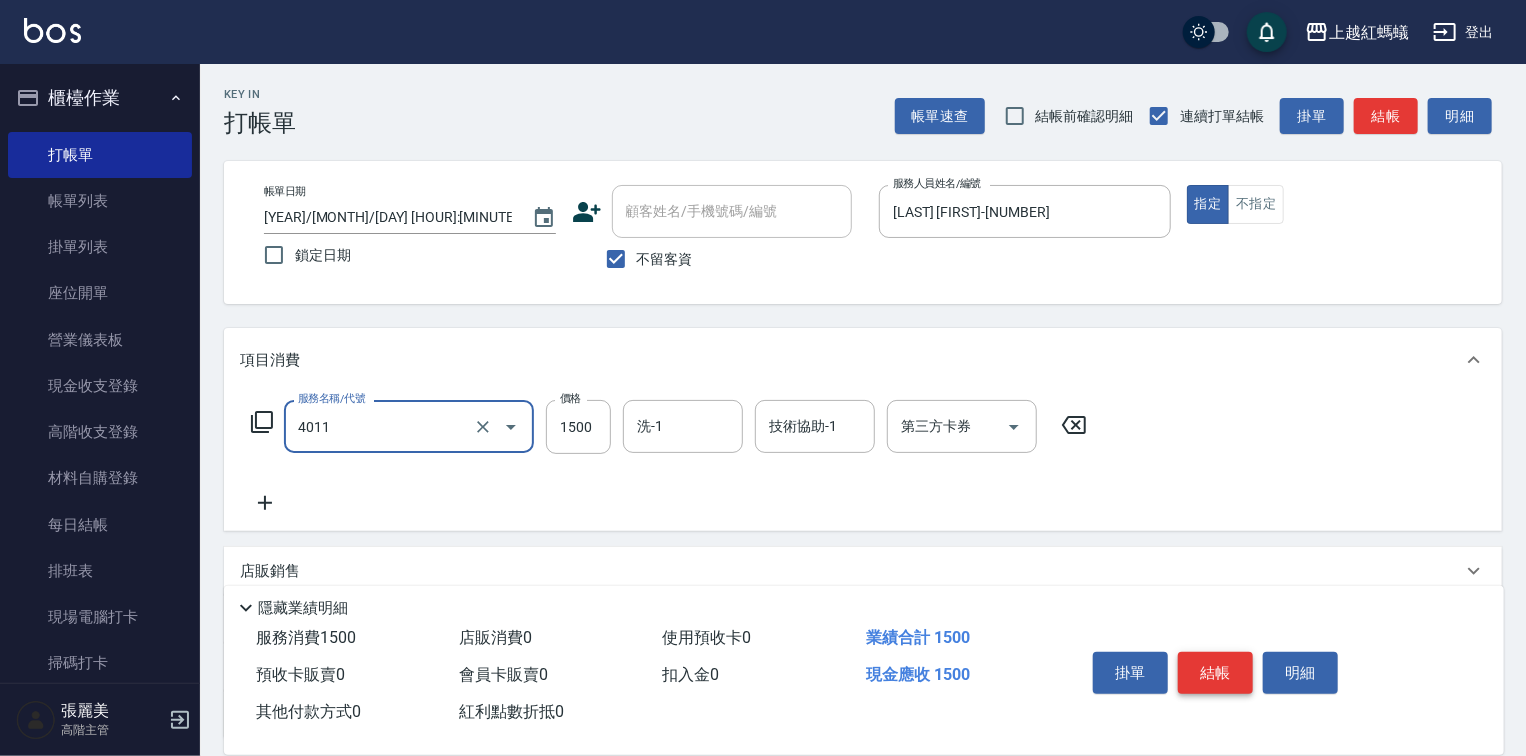 type on "花粉染髮(短)(4011)" 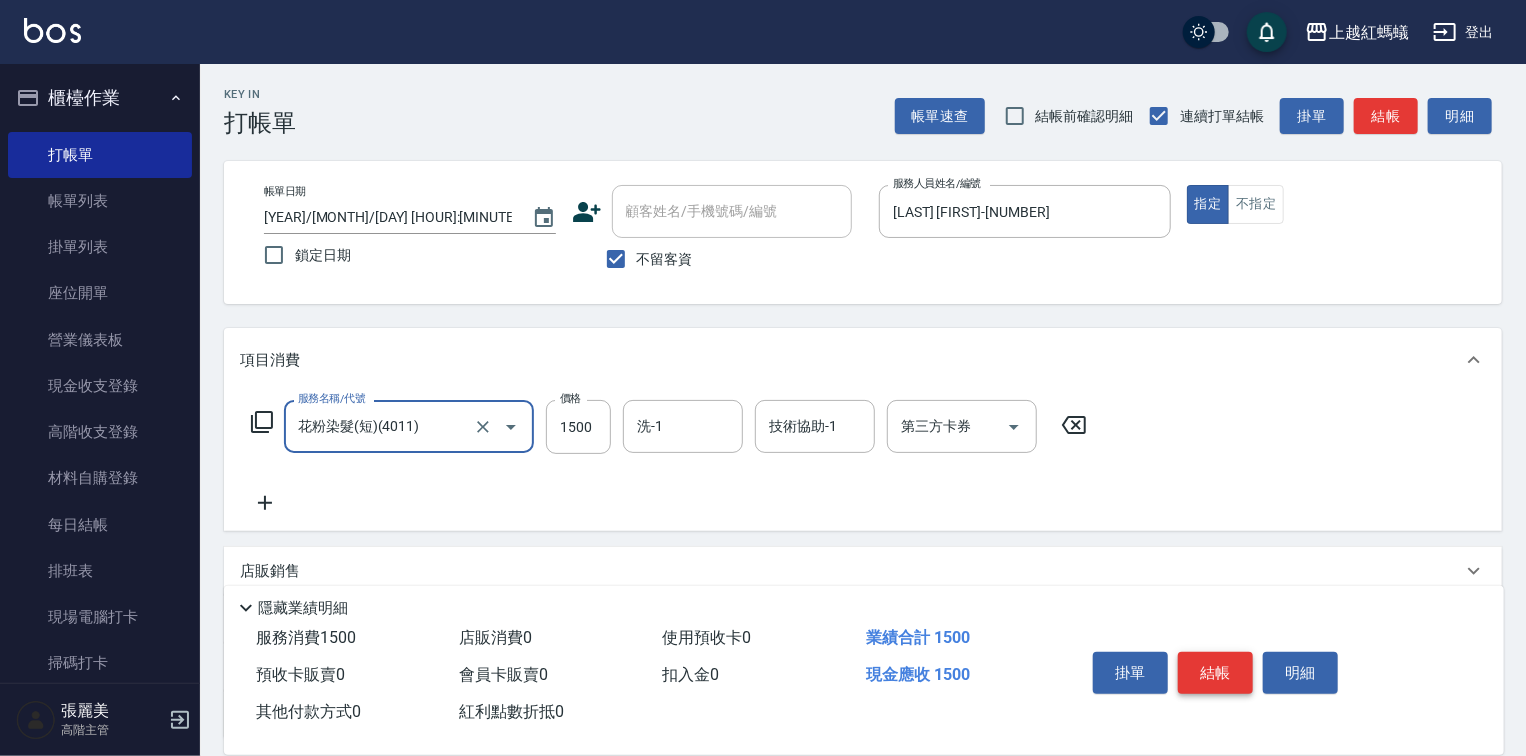 click on "結帳" at bounding box center [1215, 673] 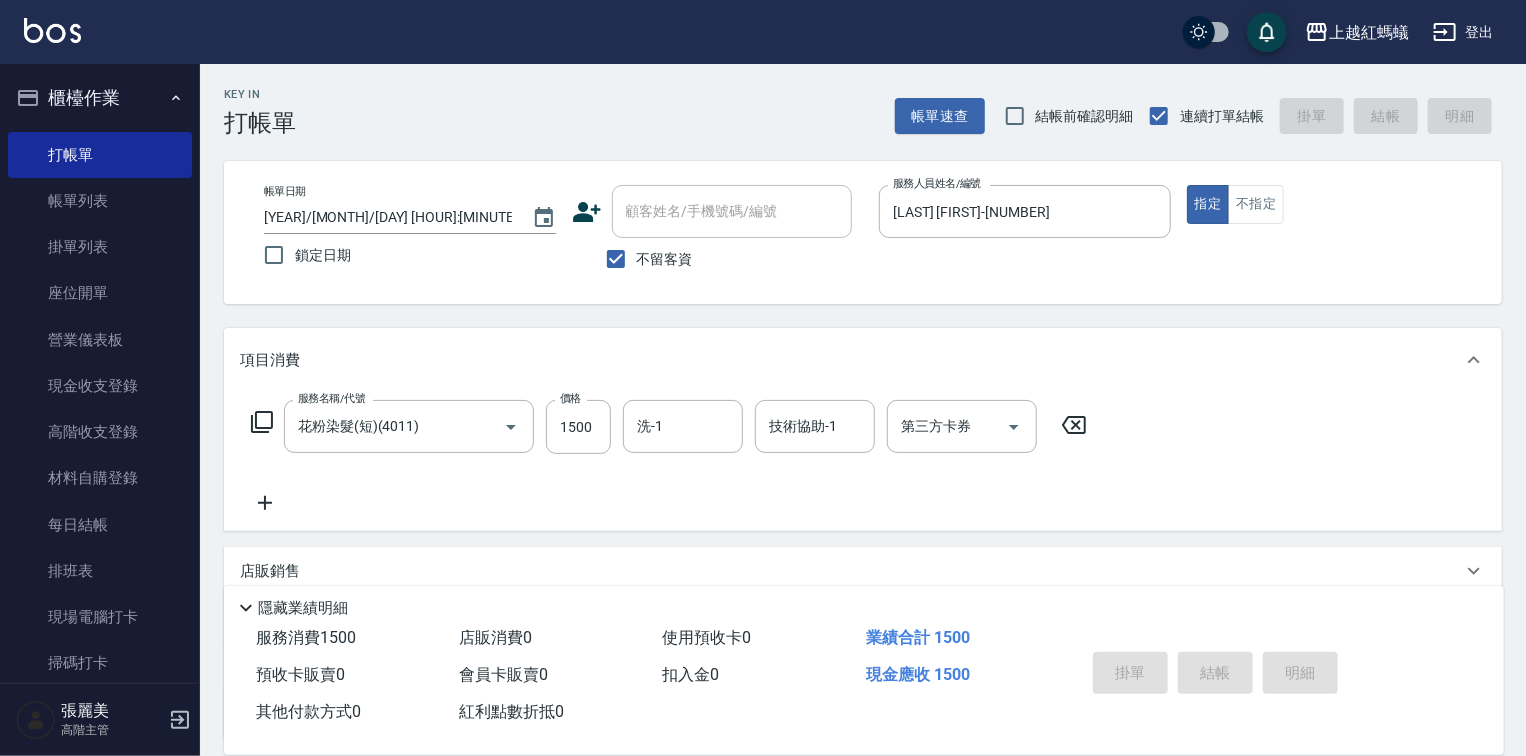 type on "[YEAR]/[MONTH]/[DAY] [HOUR]:[MINUTE]" 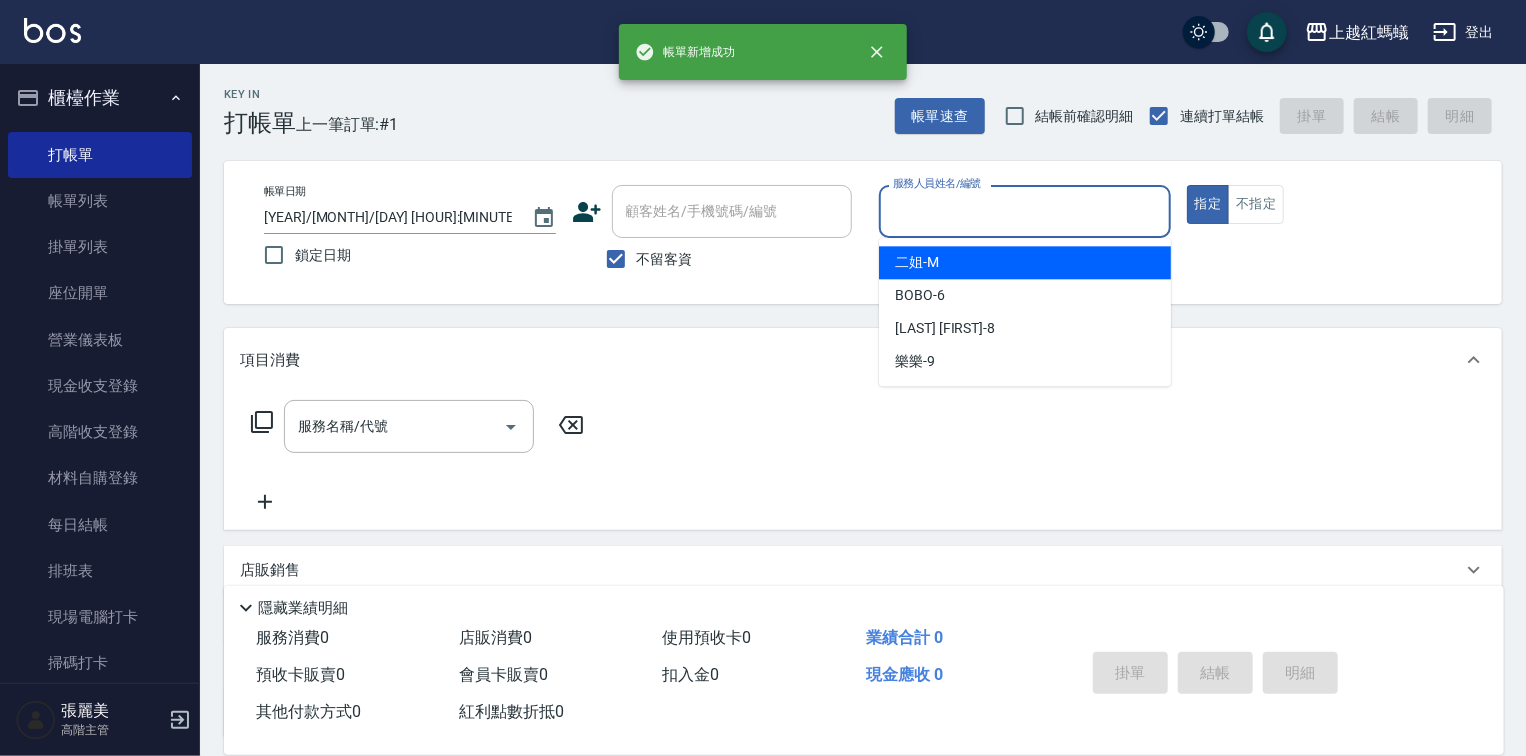 click on "服務人員姓名/編號" at bounding box center [1025, 211] 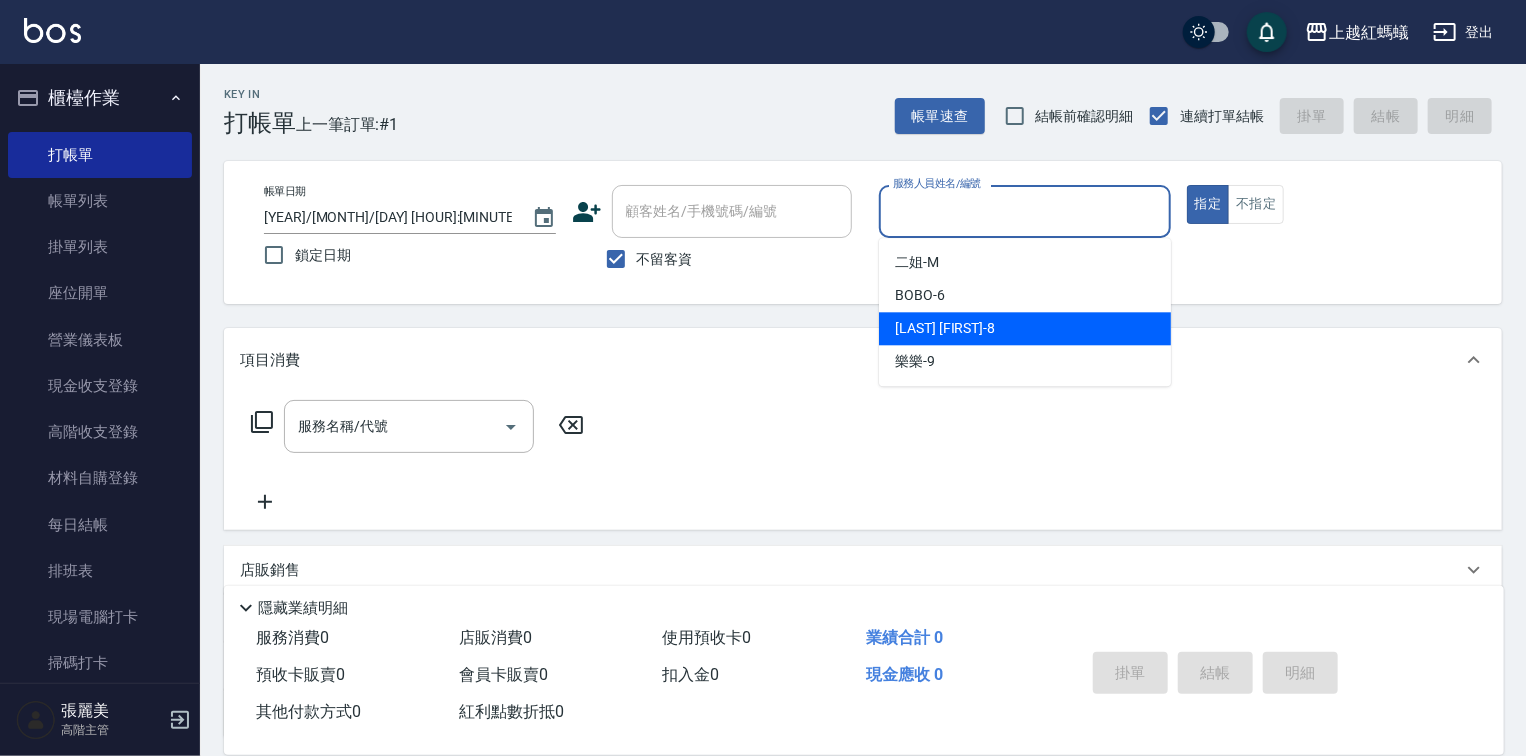 click on "[LAST] [FIRST] -[NUMBER]" at bounding box center (945, 328) 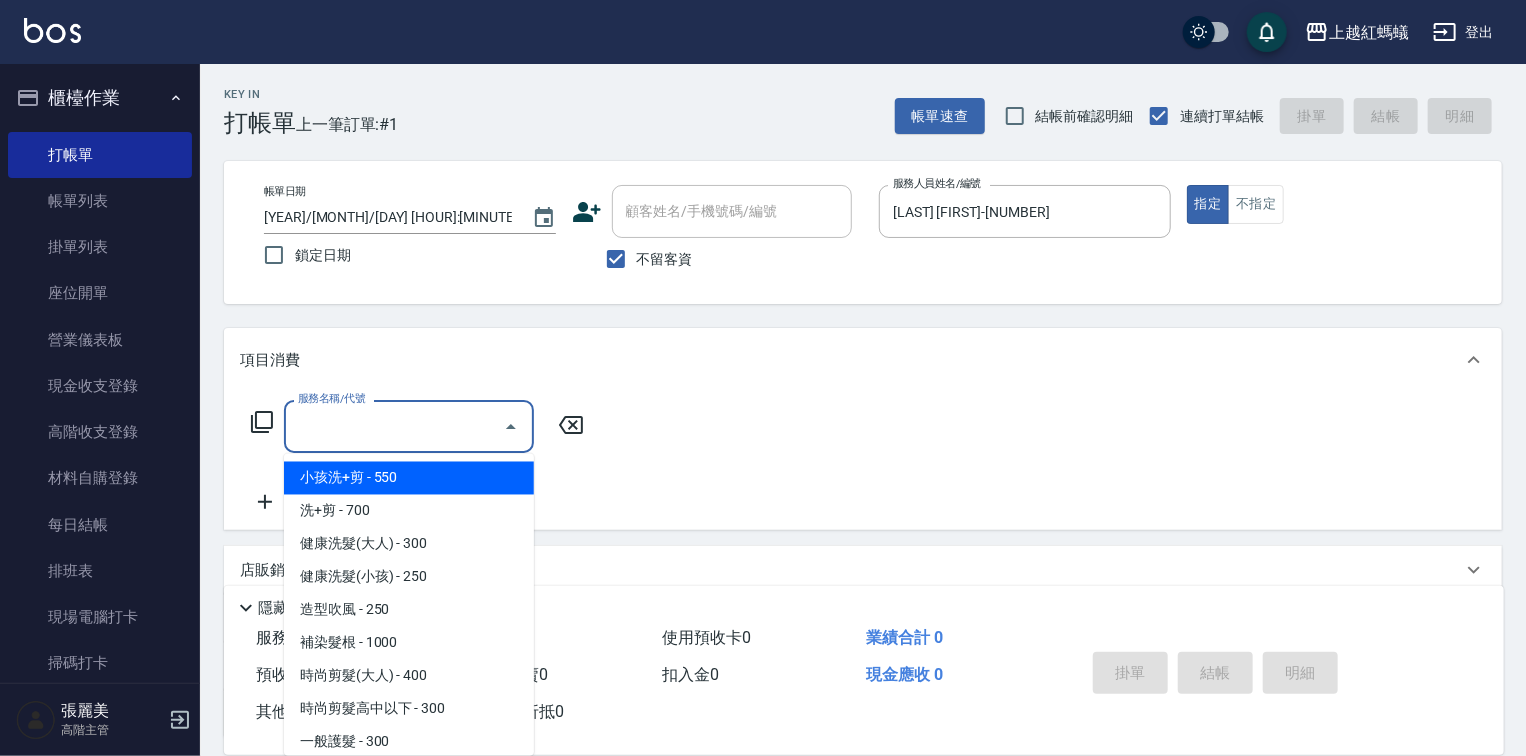 click on "服務名稱/代號" at bounding box center (394, 426) 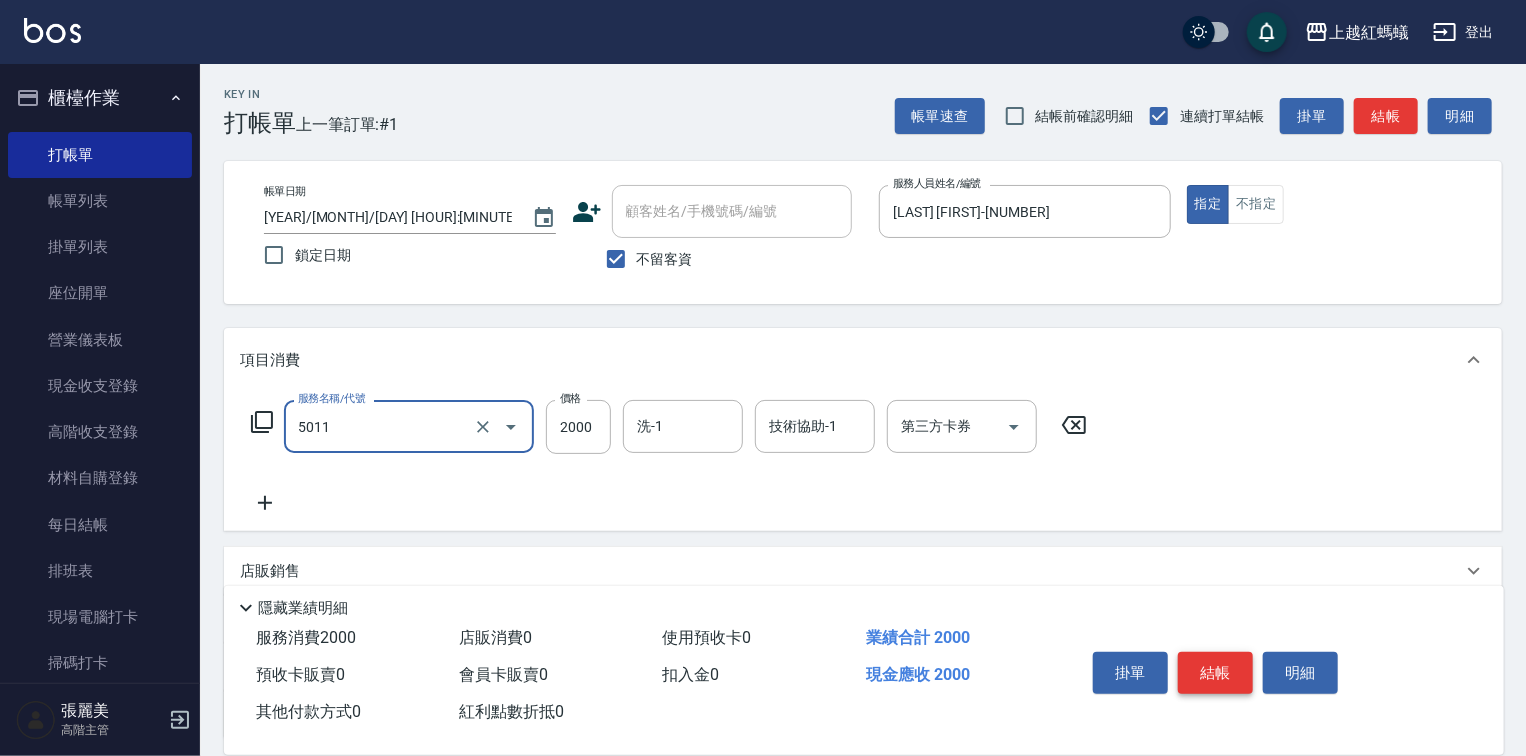 type on "桑多麗燙(短)(5011)" 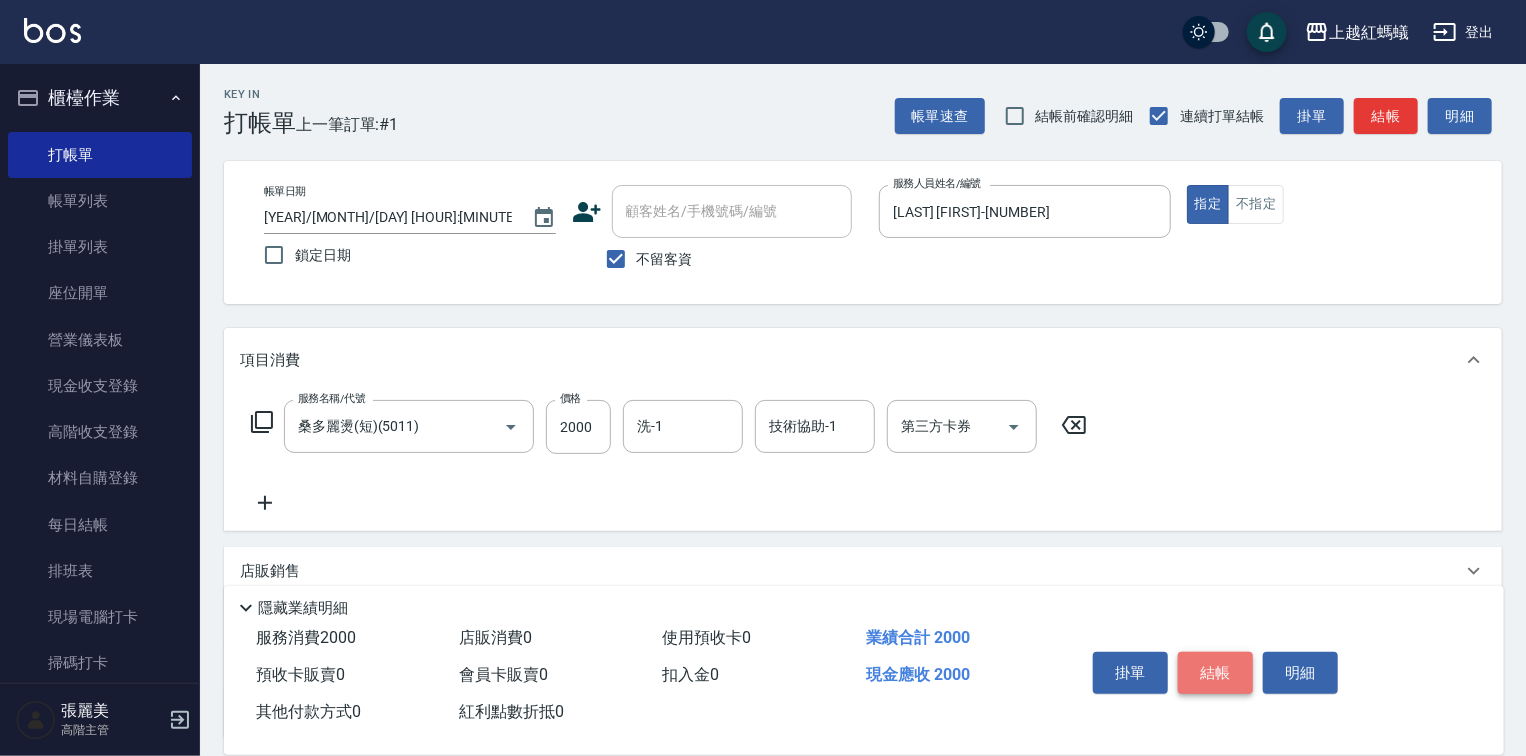 click on "結帳" at bounding box center [1215, 673] 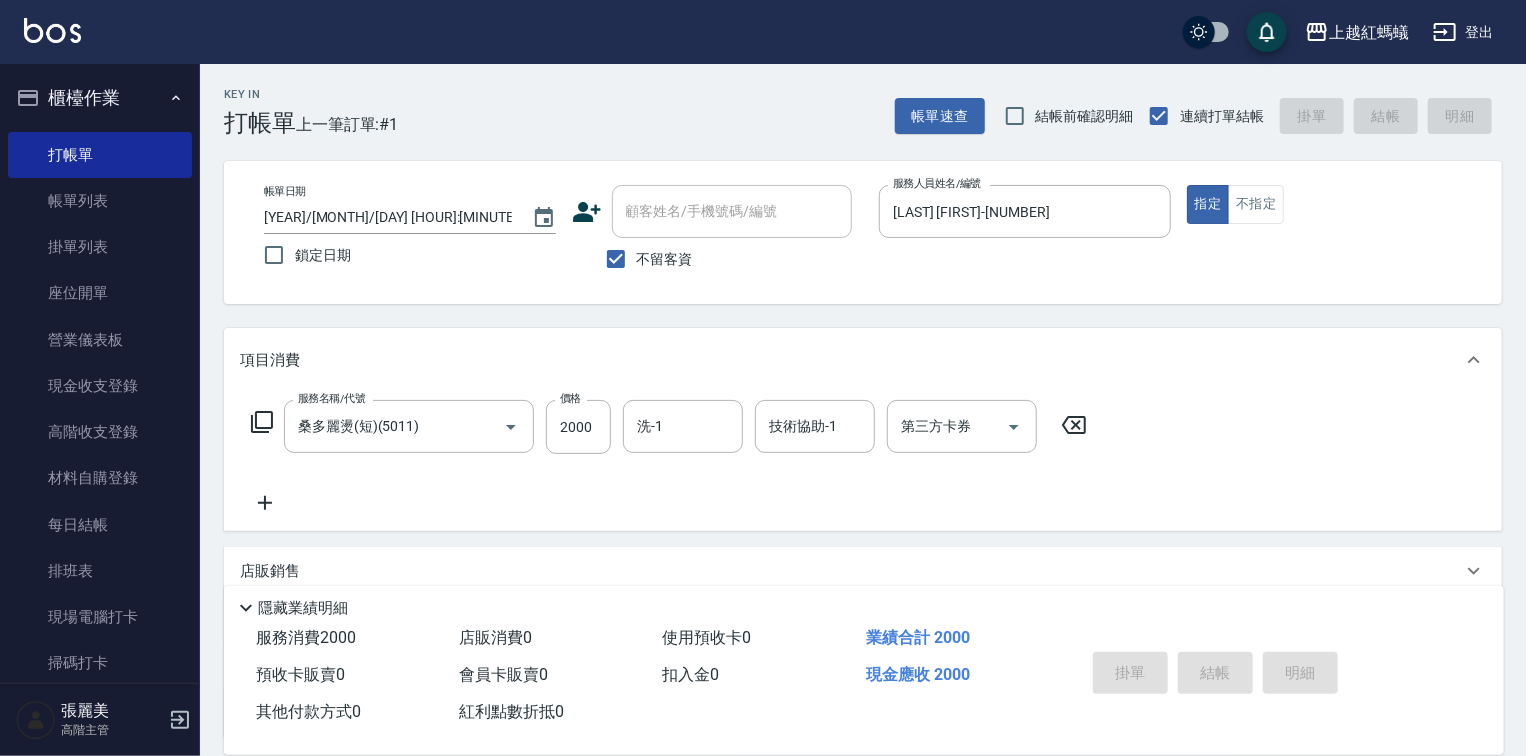 type 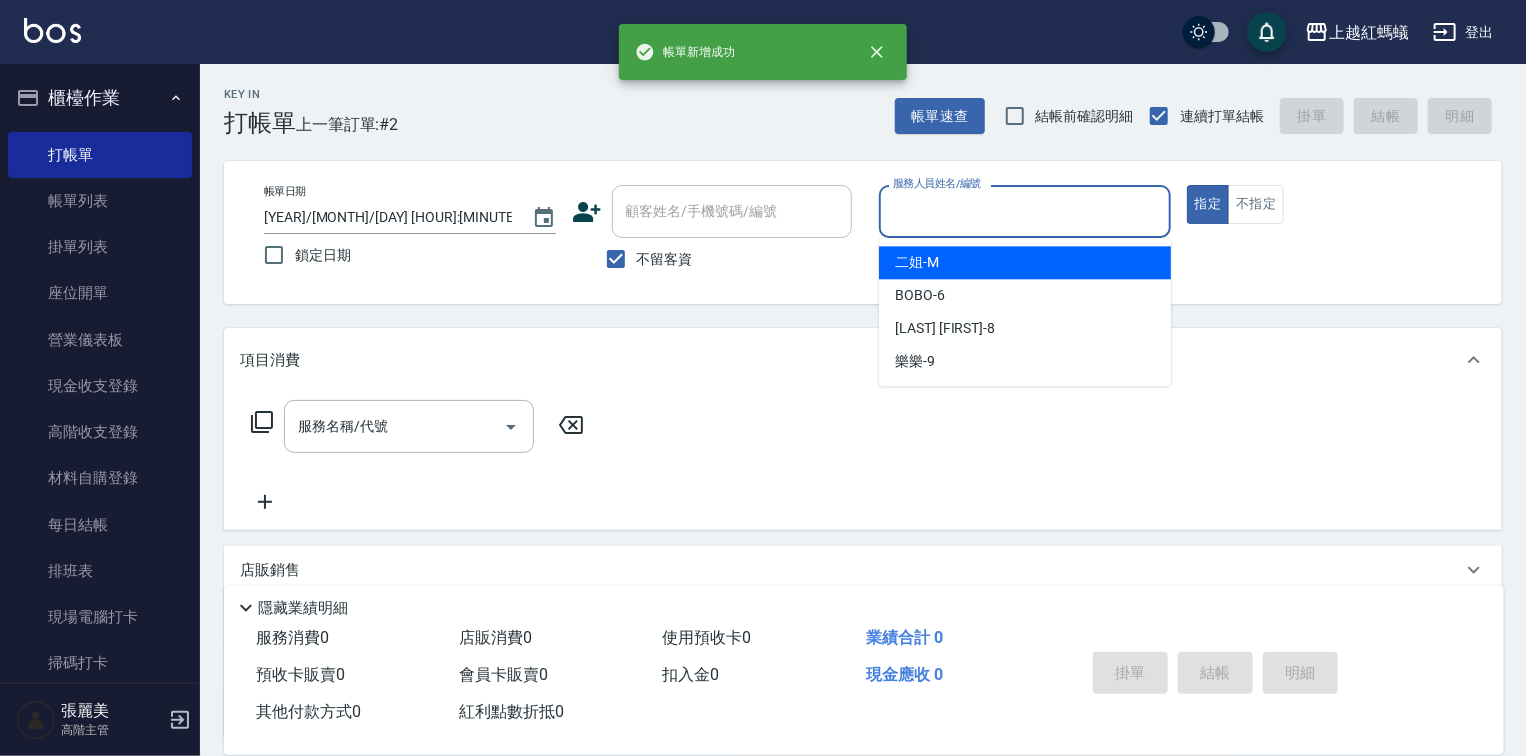 click on "服務人員姓名/編號" at bounding box center [1025, 211] 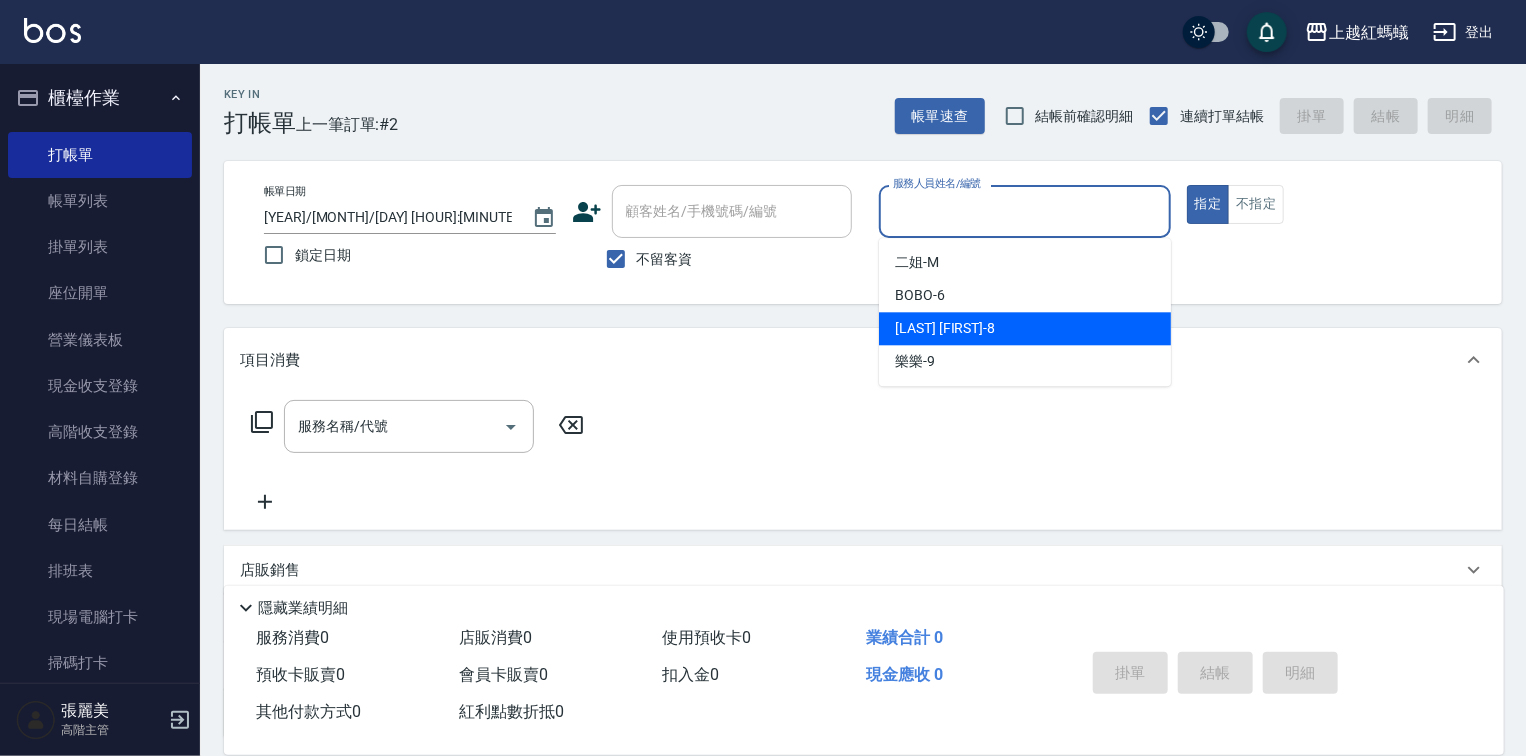 click on "[LAST] [FIRST] -[NUMBER]" at bounding box center (1025, 328) 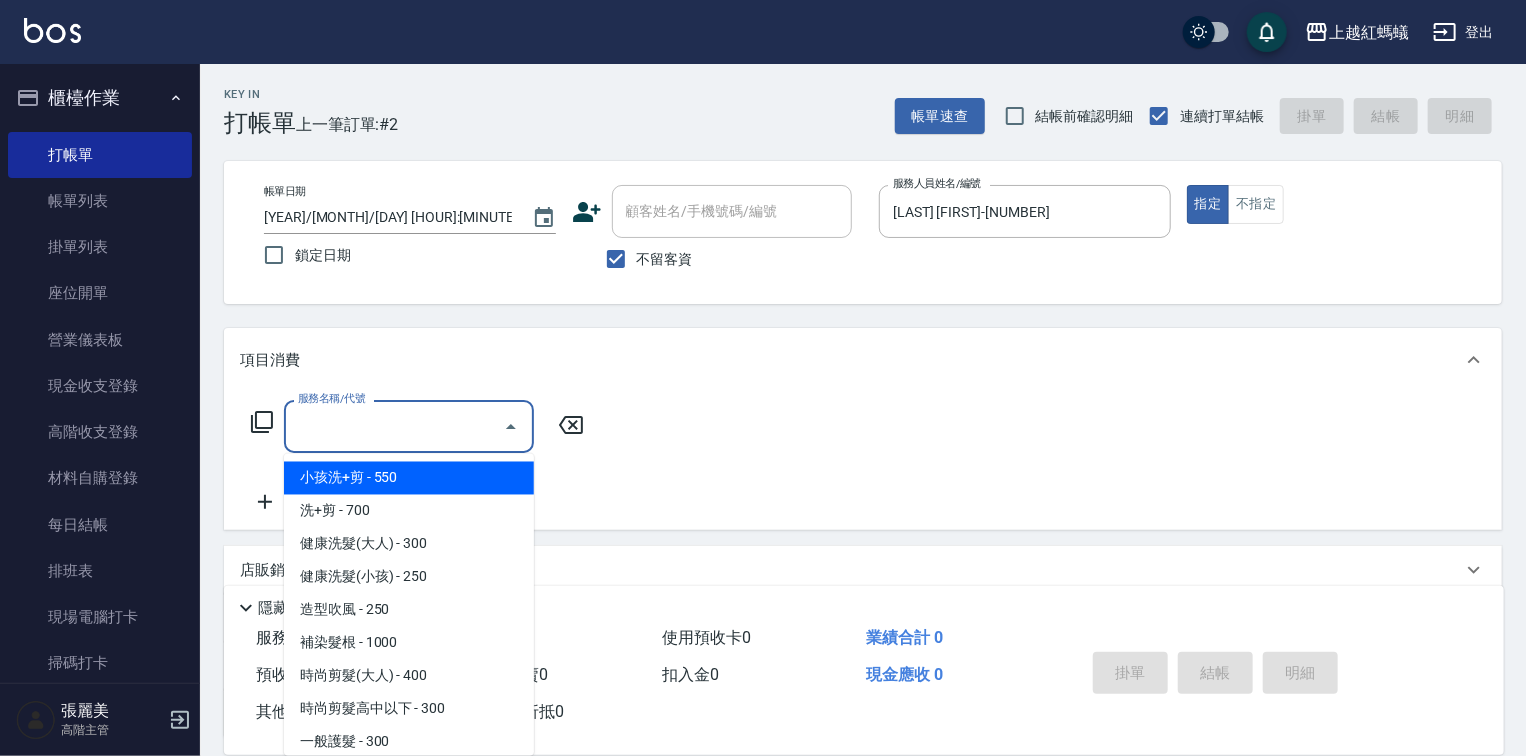 click on "服務名稱/代號" at bounding box center (394, 426) 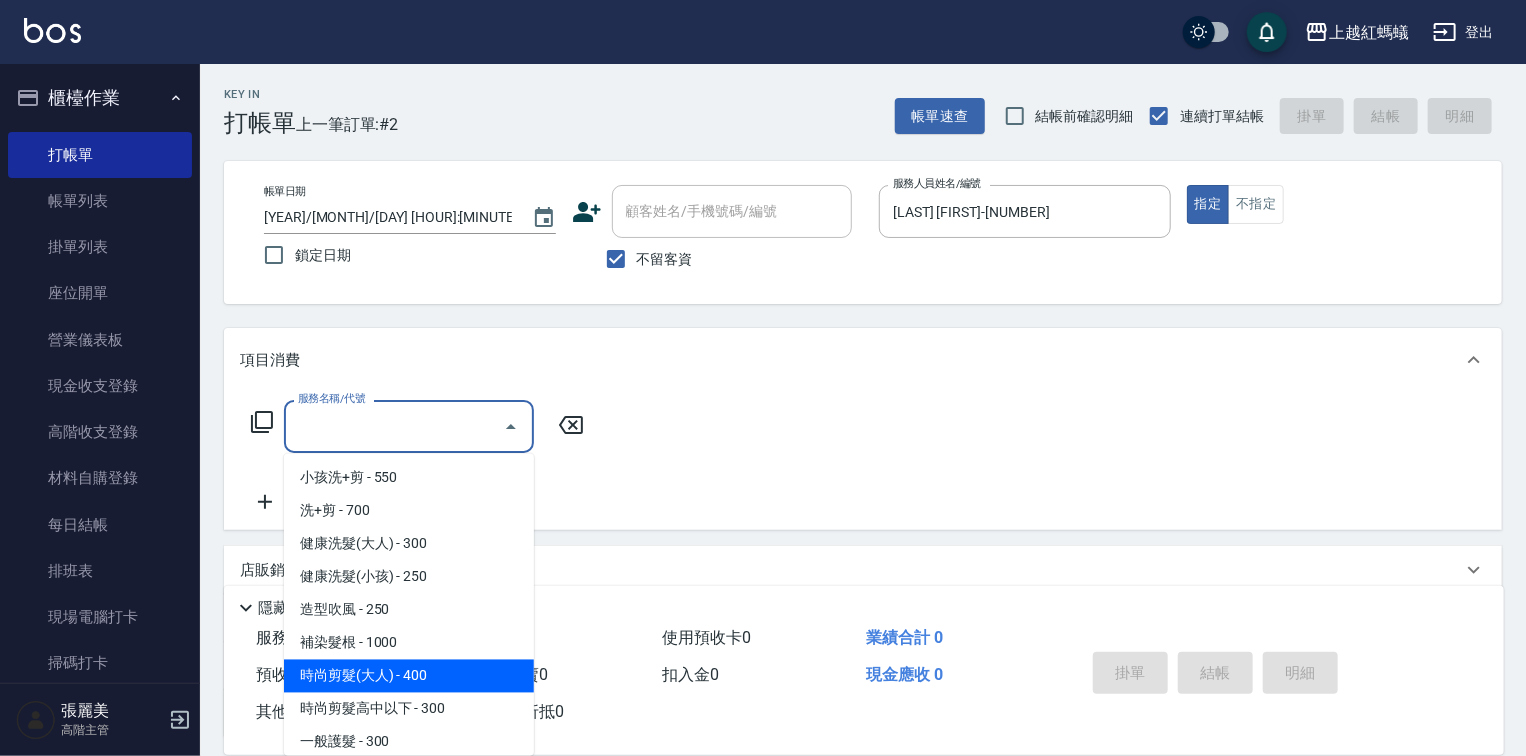 click on "時尚剪髮(大人) - 400" at bounding box center (409, 676) 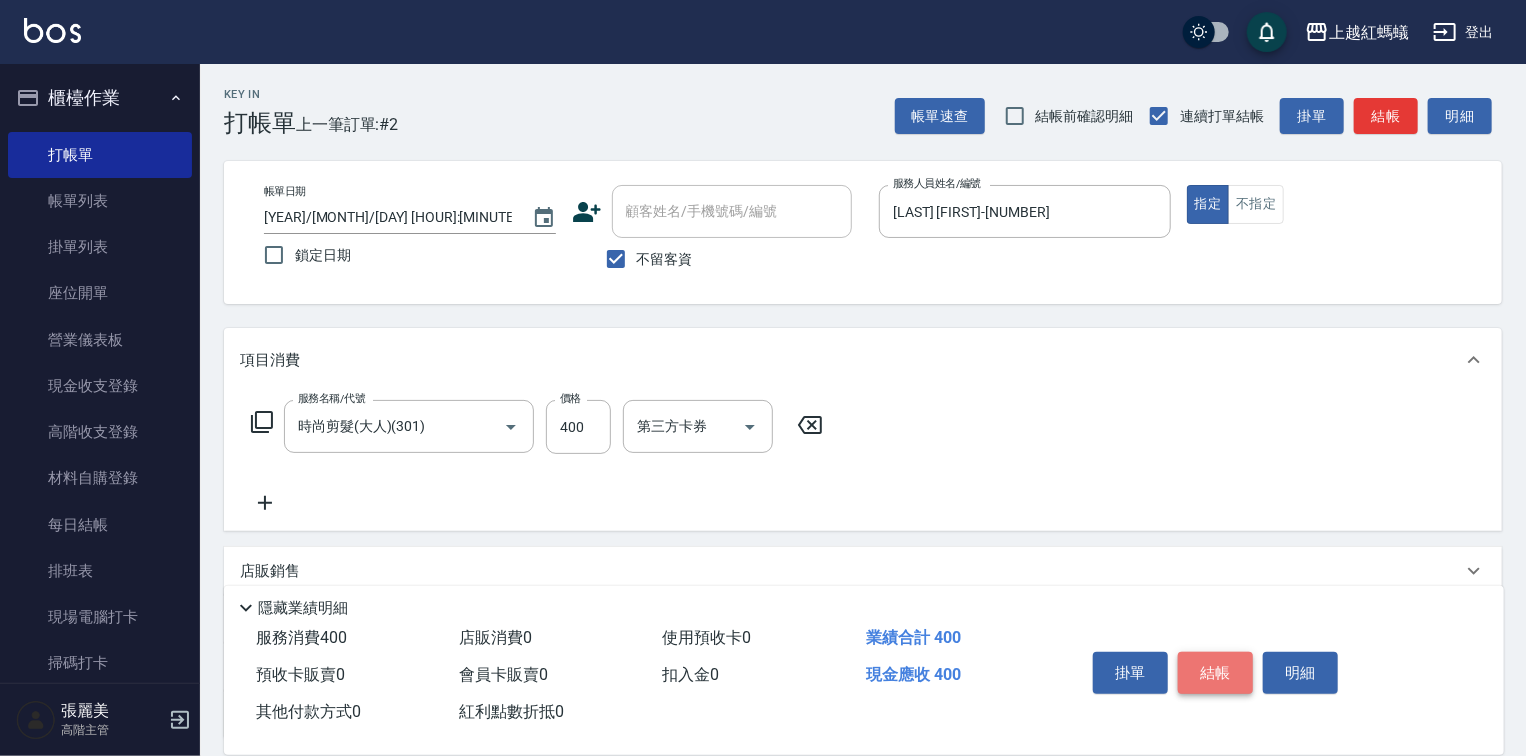 click on "結帳" at bounding box center (1215, 673) 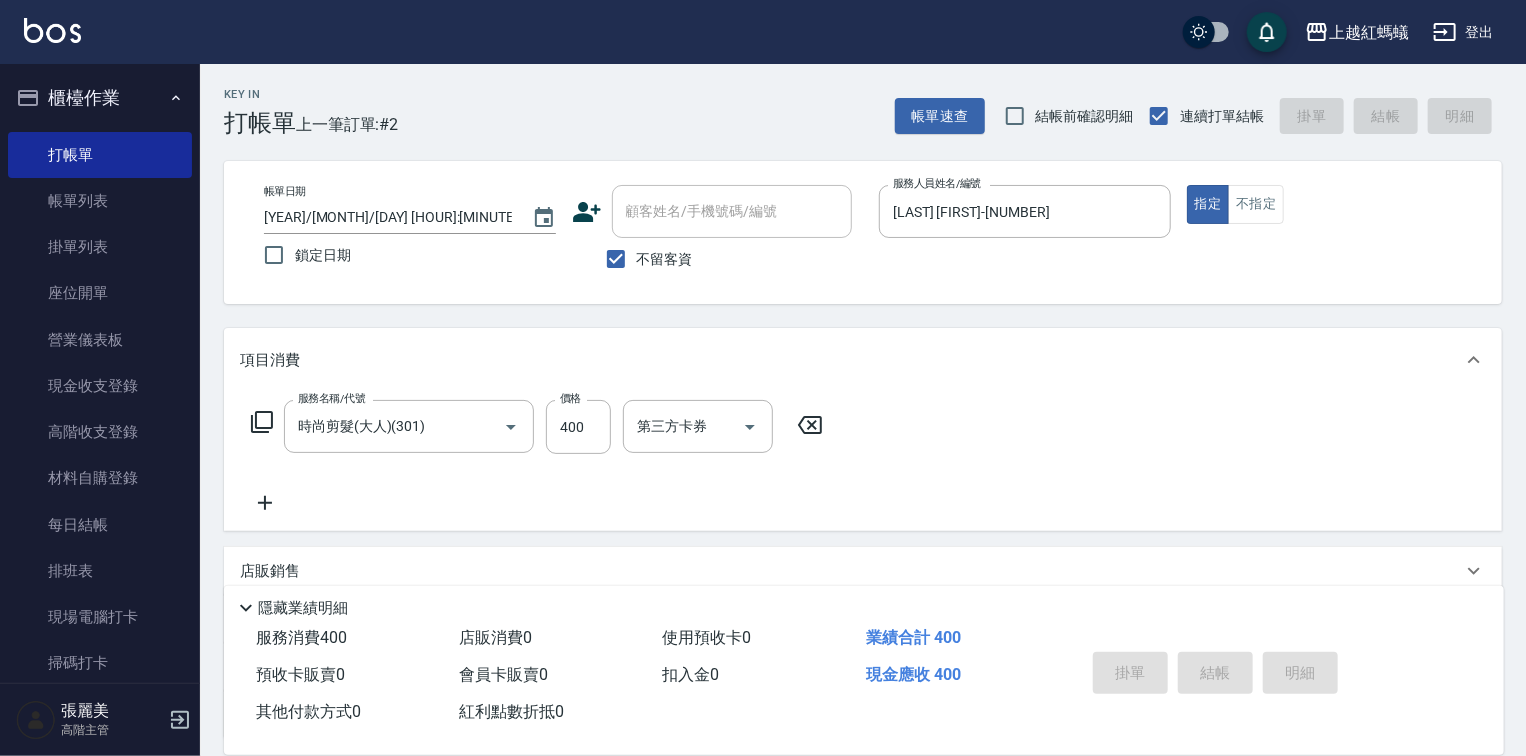 type 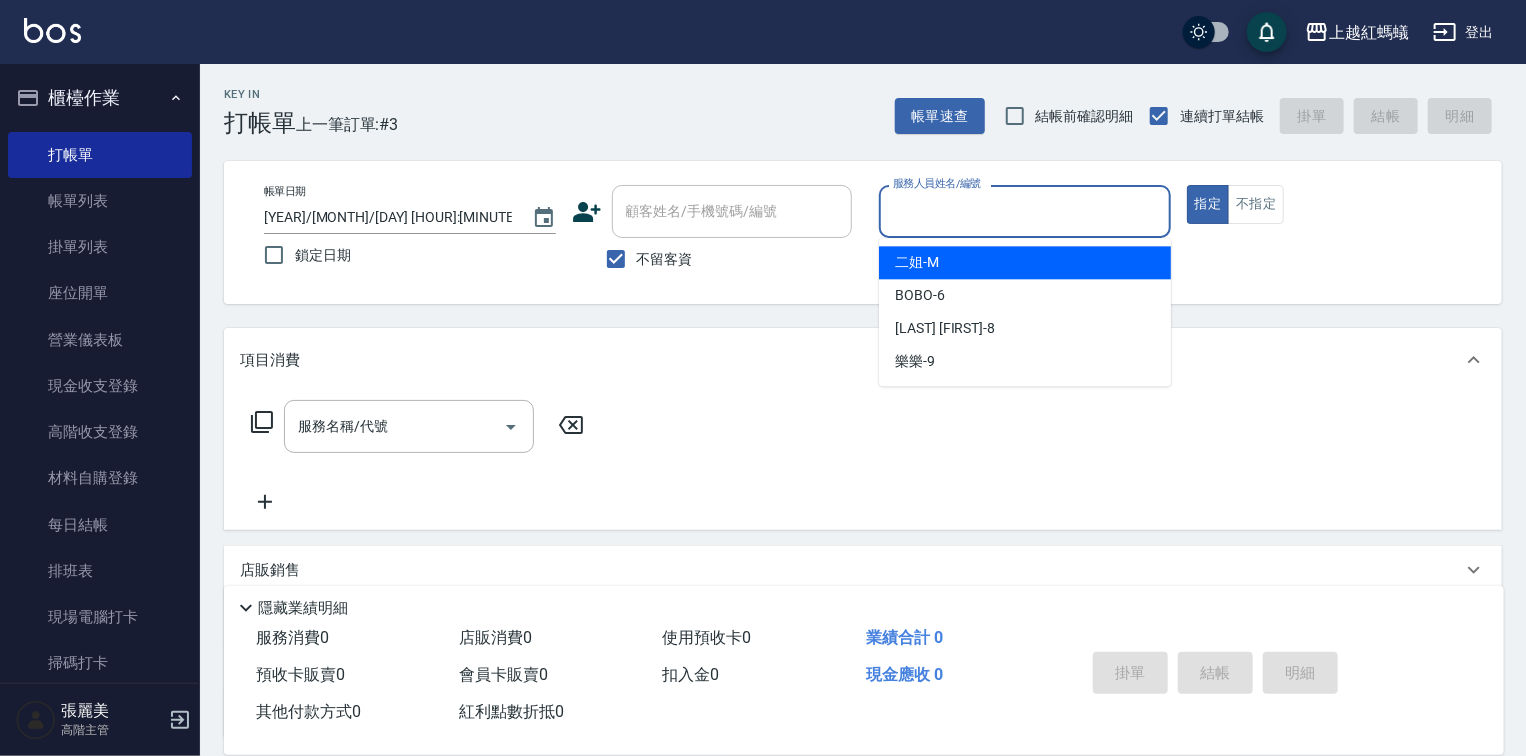 click on "服務人員姓名/編號" at bounding box center [1025, 211] 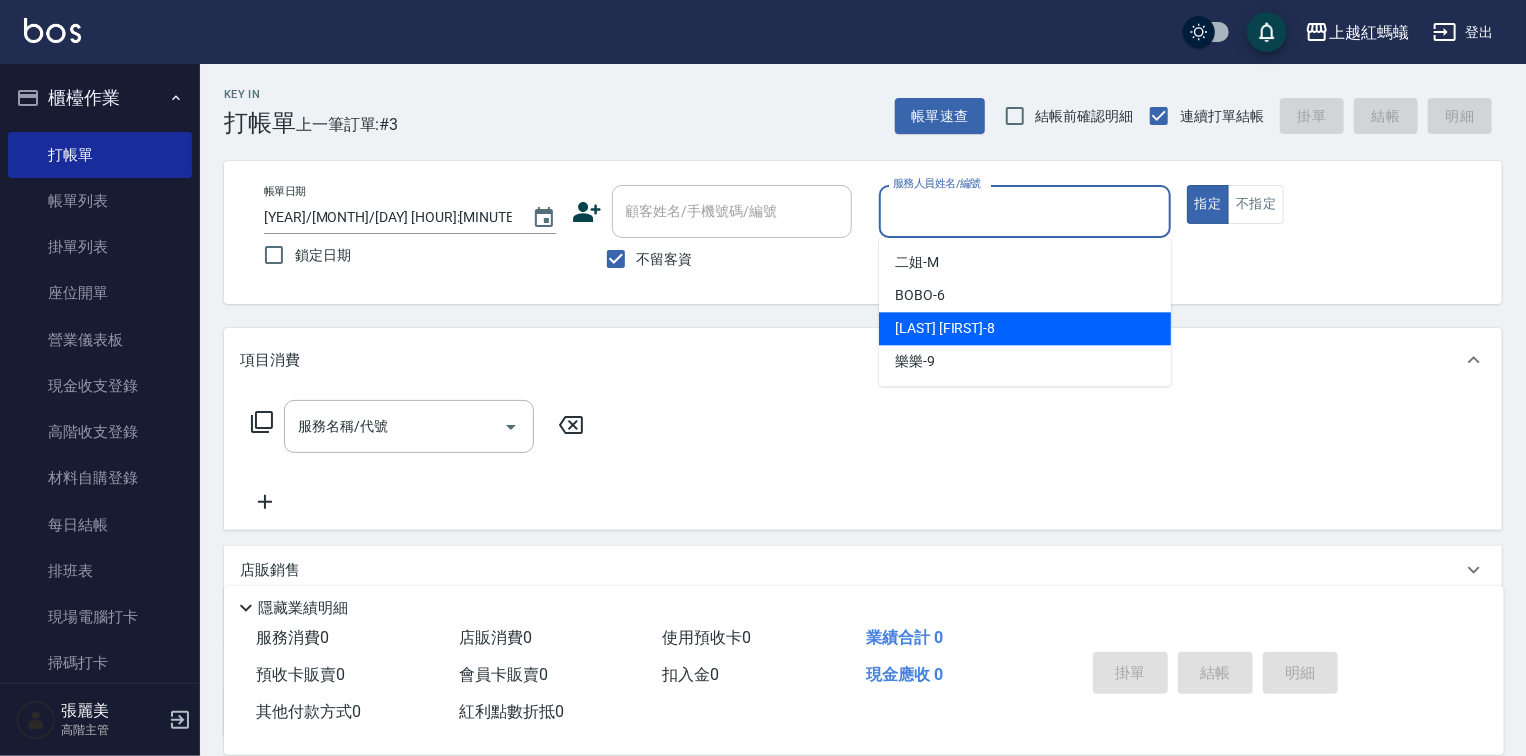 click on "[LAST] [FIRST] -[NUMBER]" at bounding box center (1025, 328) 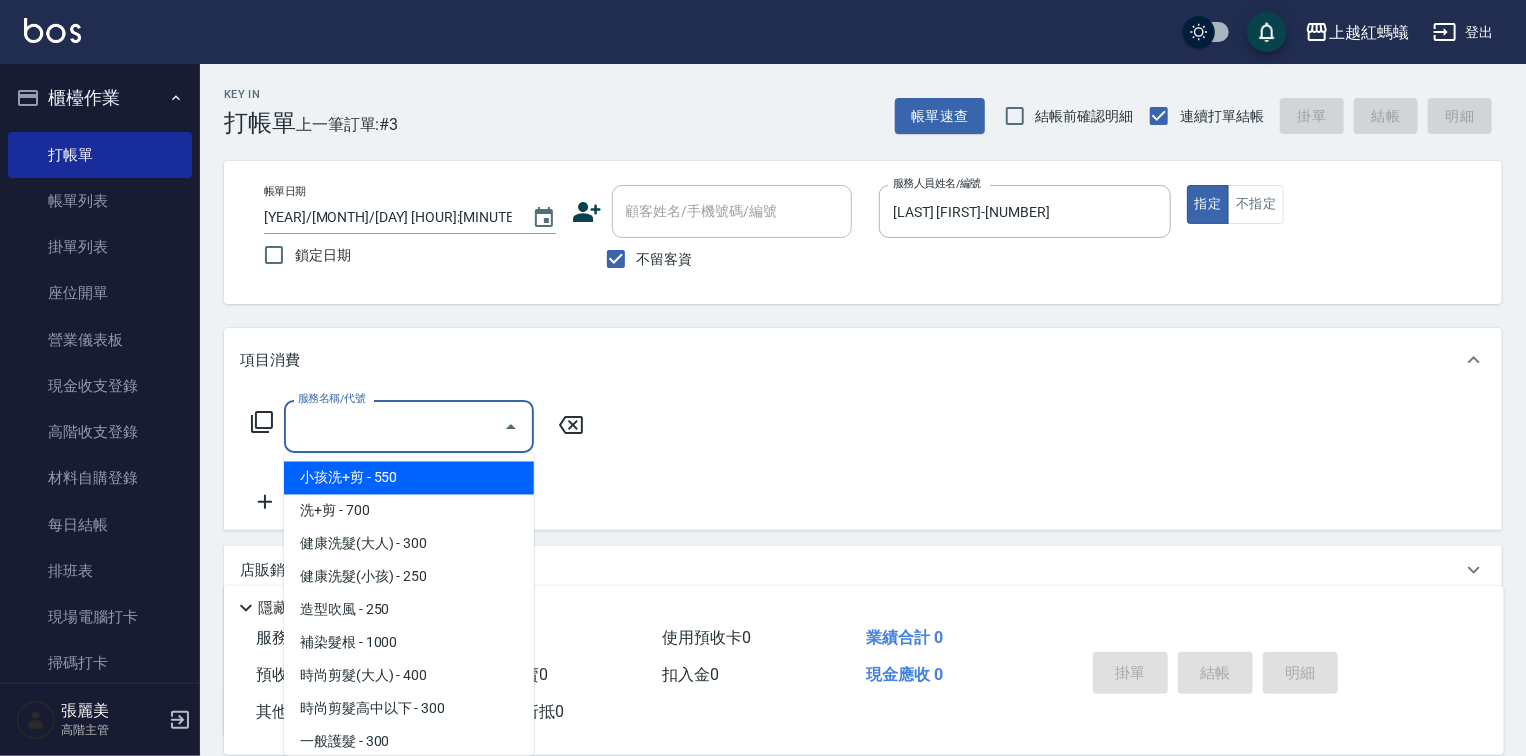 click on "服務名稱/代號" at bounding box center (394, 426) 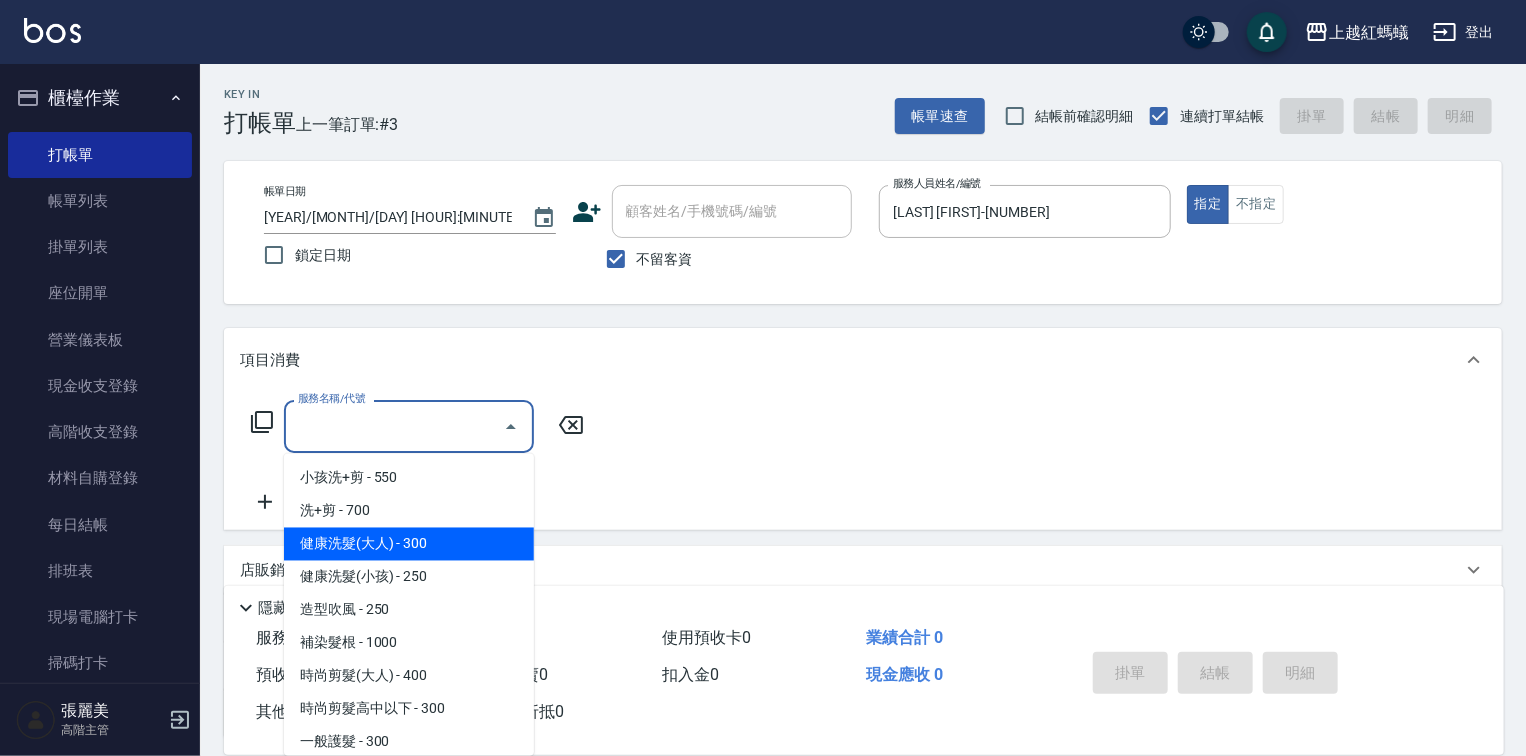 click on "健康洗髮(大人) - 300" at bounding box center [409, 544] 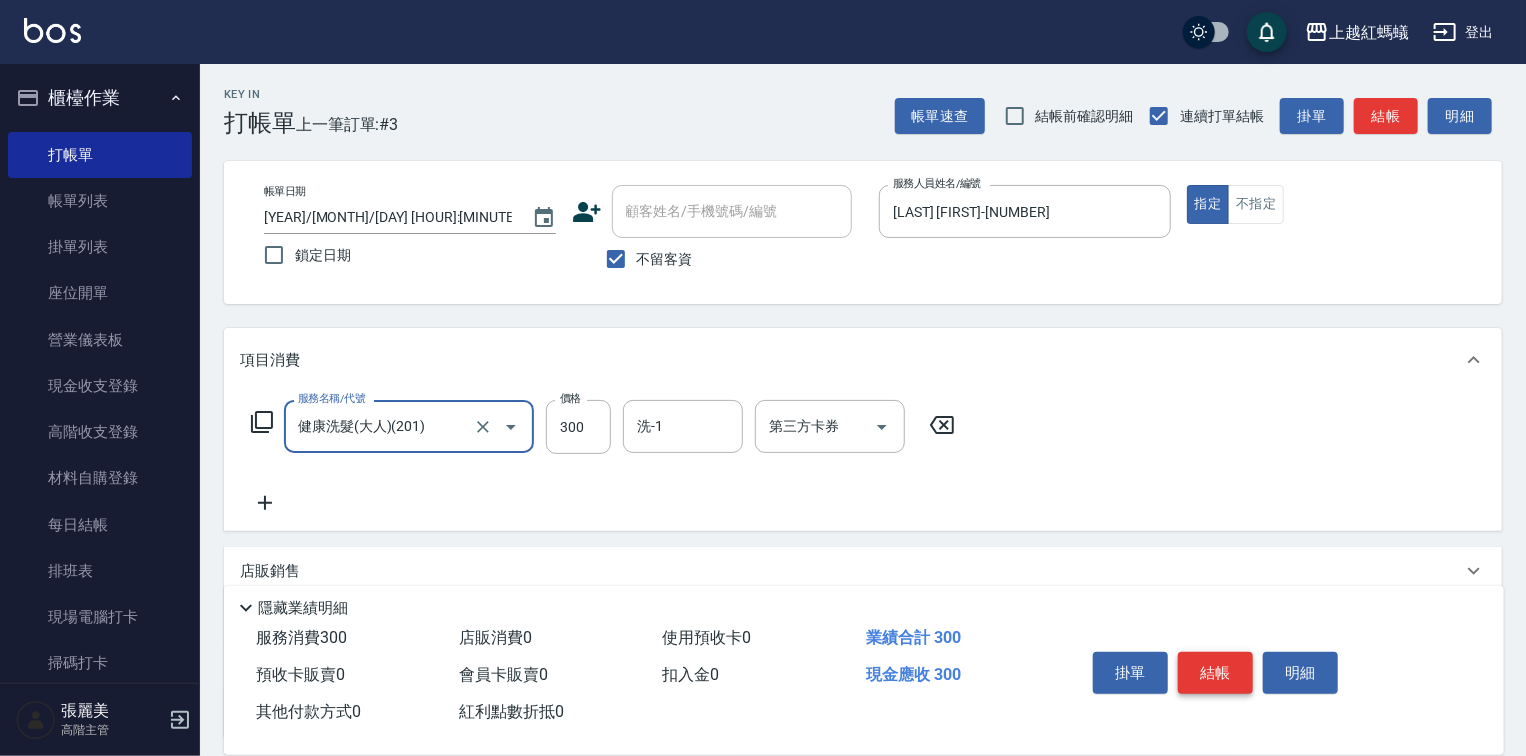 click on "結帳" at bounding box center [1215, 673] 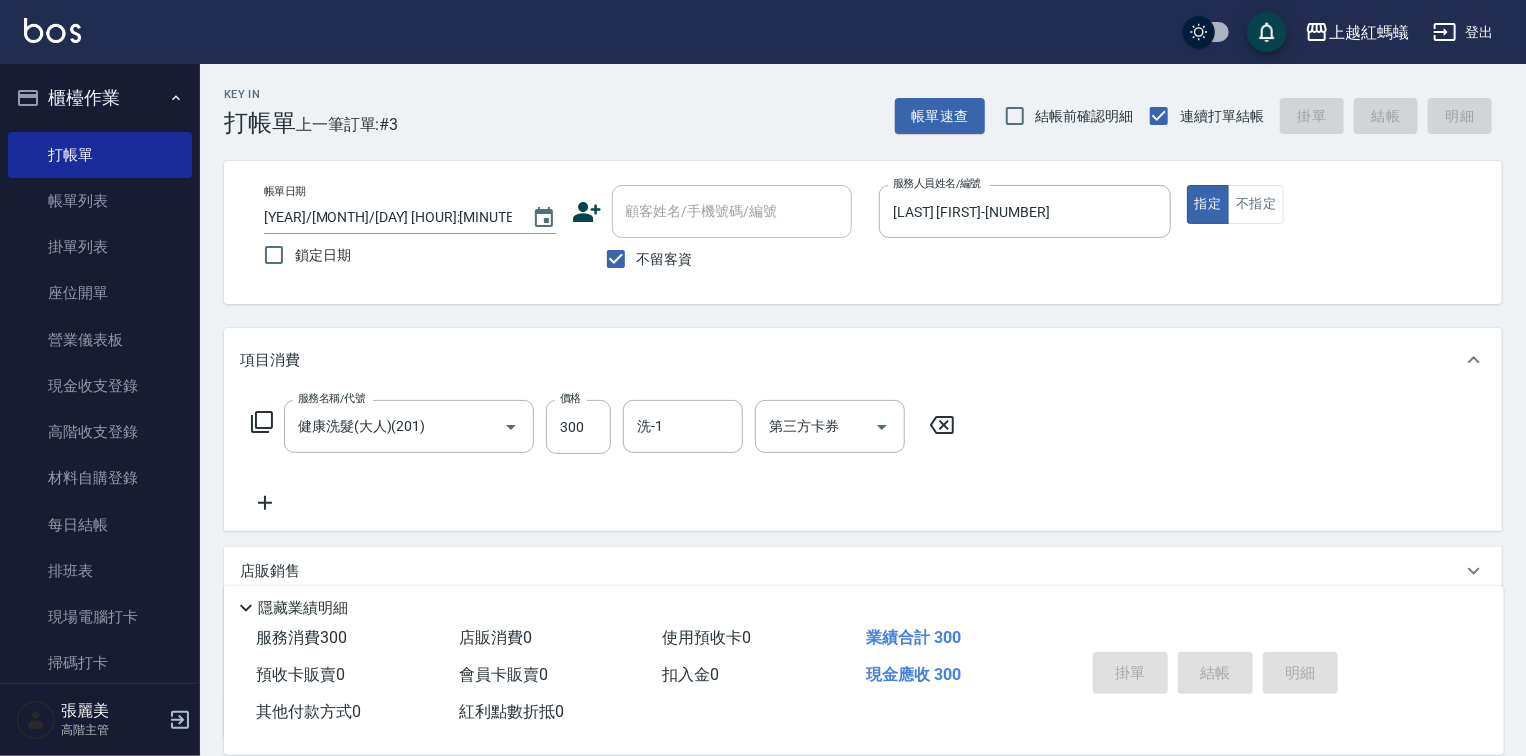 type 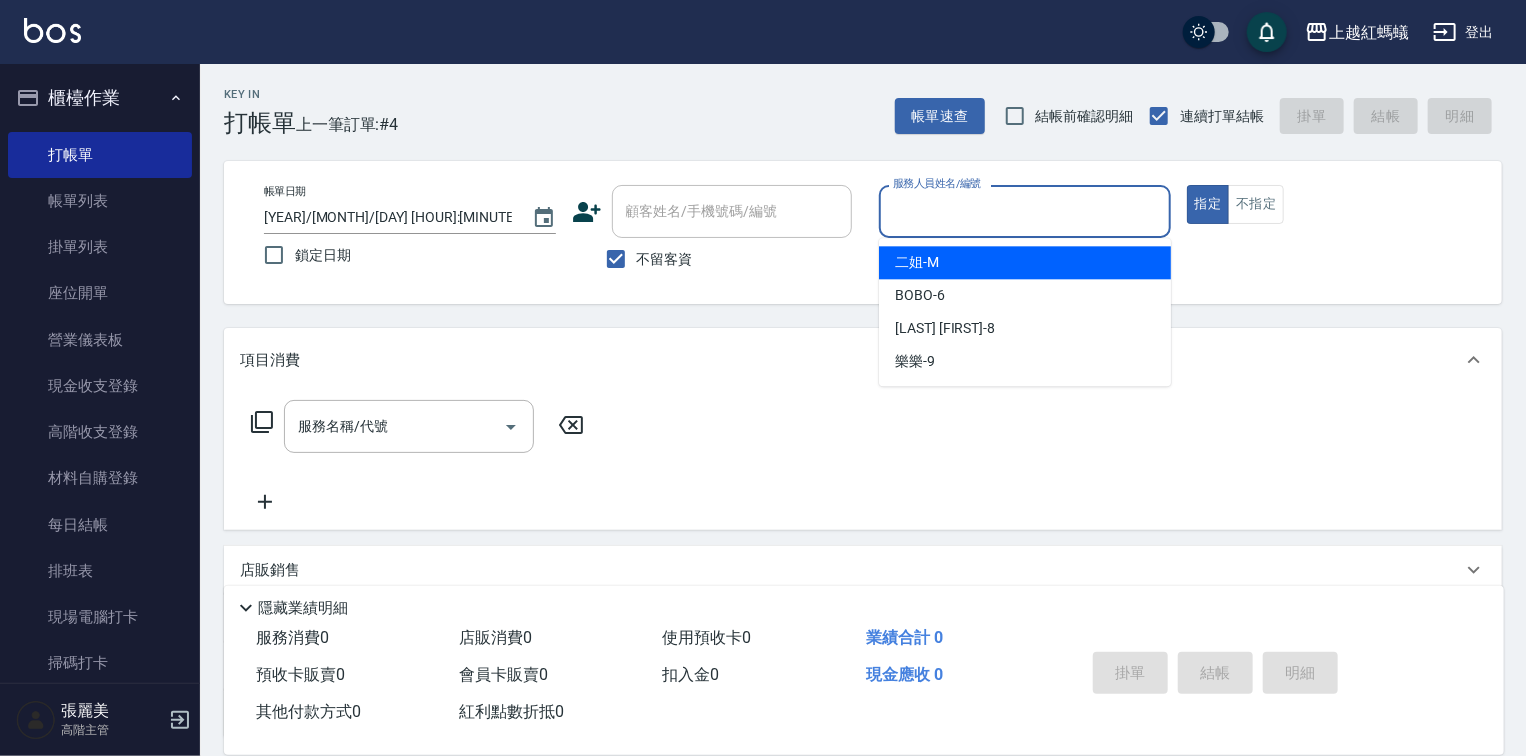 click on "服務人員姓名/編號" at bounding box center (1025, 211) 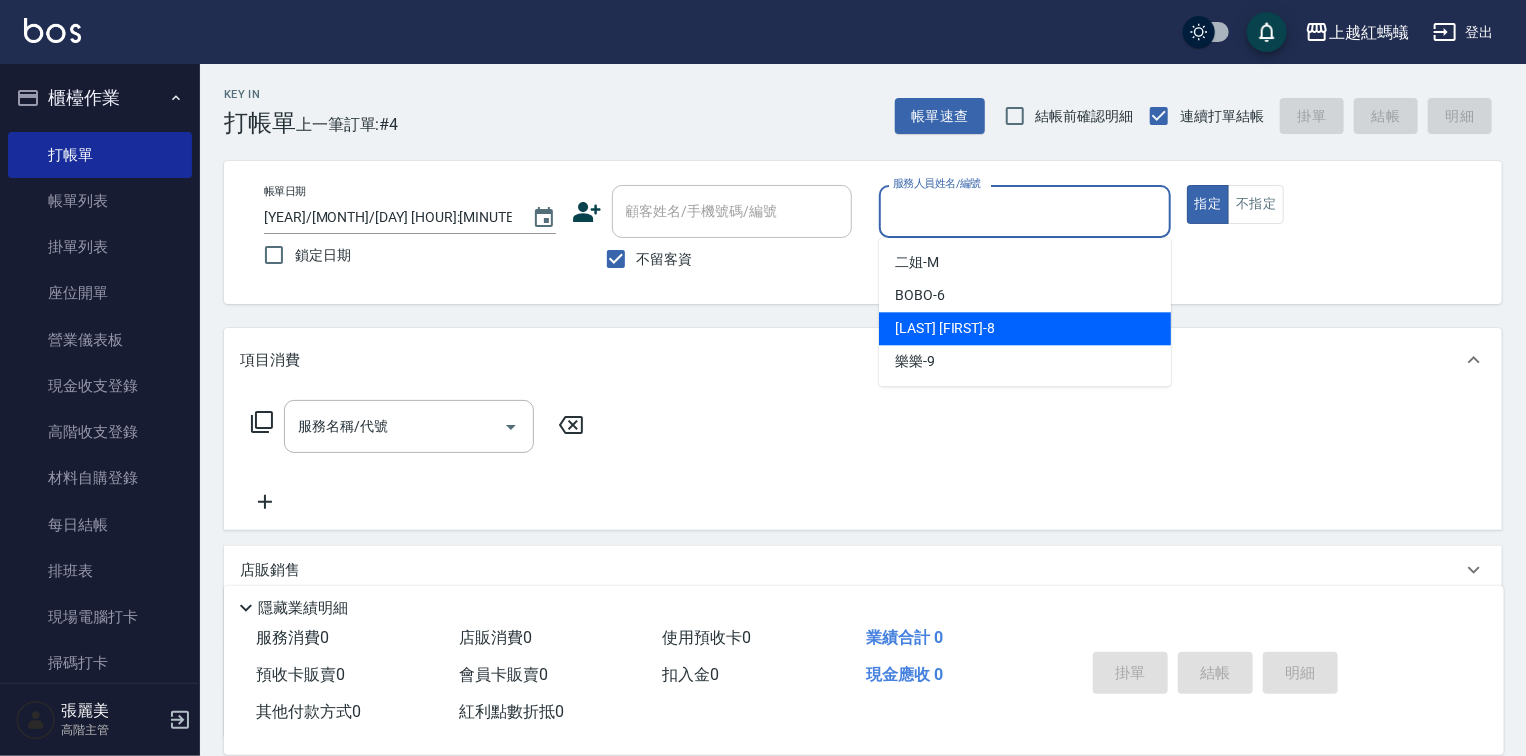 click on "[LAST] [FIRST] -[NUMBER]" at bounding box center (1025, 328) 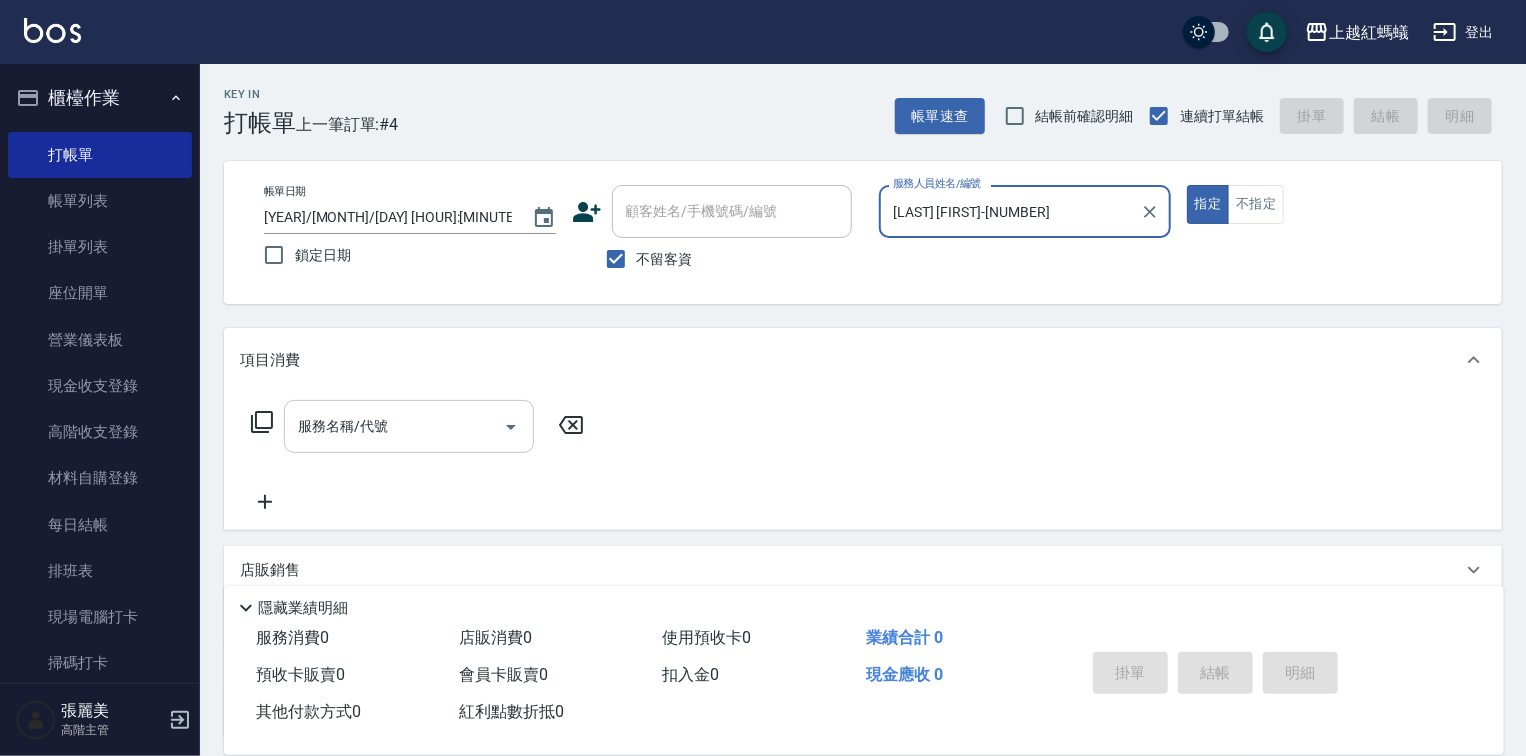 click on "服務名稱/代號" at bounding box center (394, 426) 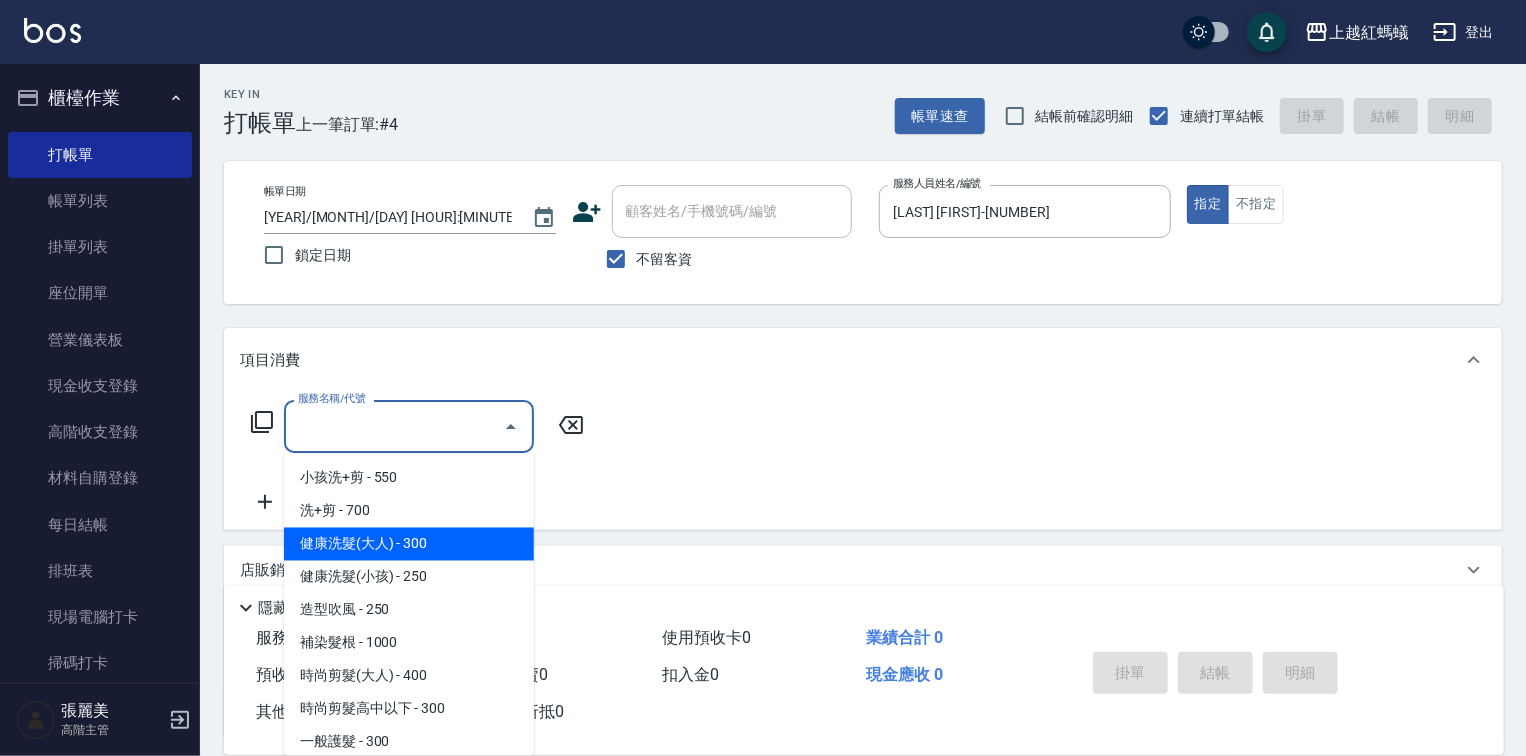 drag, startPoint x: 385, startPoint y: 540, endPoint x: 429, endPoint y: 556, distance: 46.818798 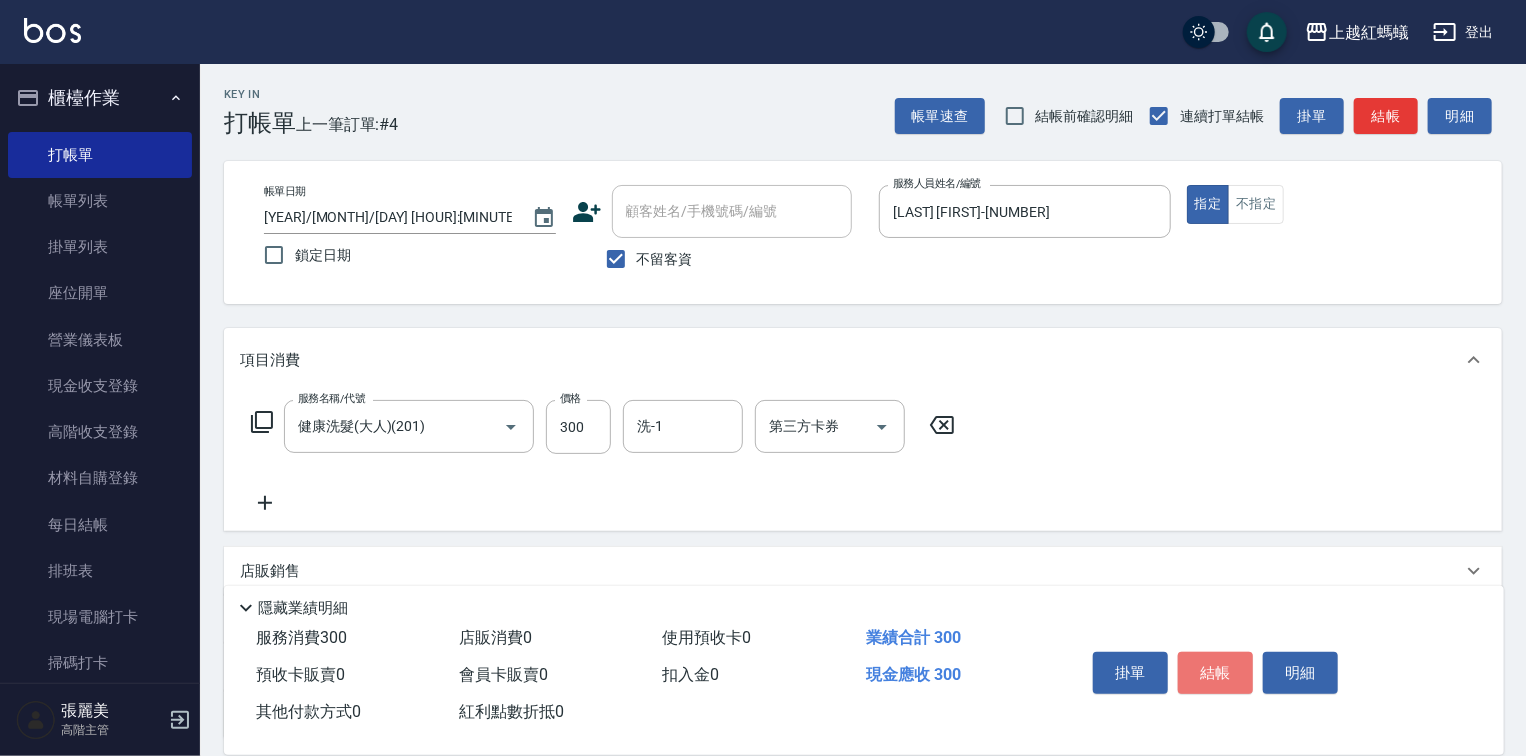drag, startPoint x: 1219, startPoint y: 666, endPoint x: 1219, endPoint y: 654, distance: 12 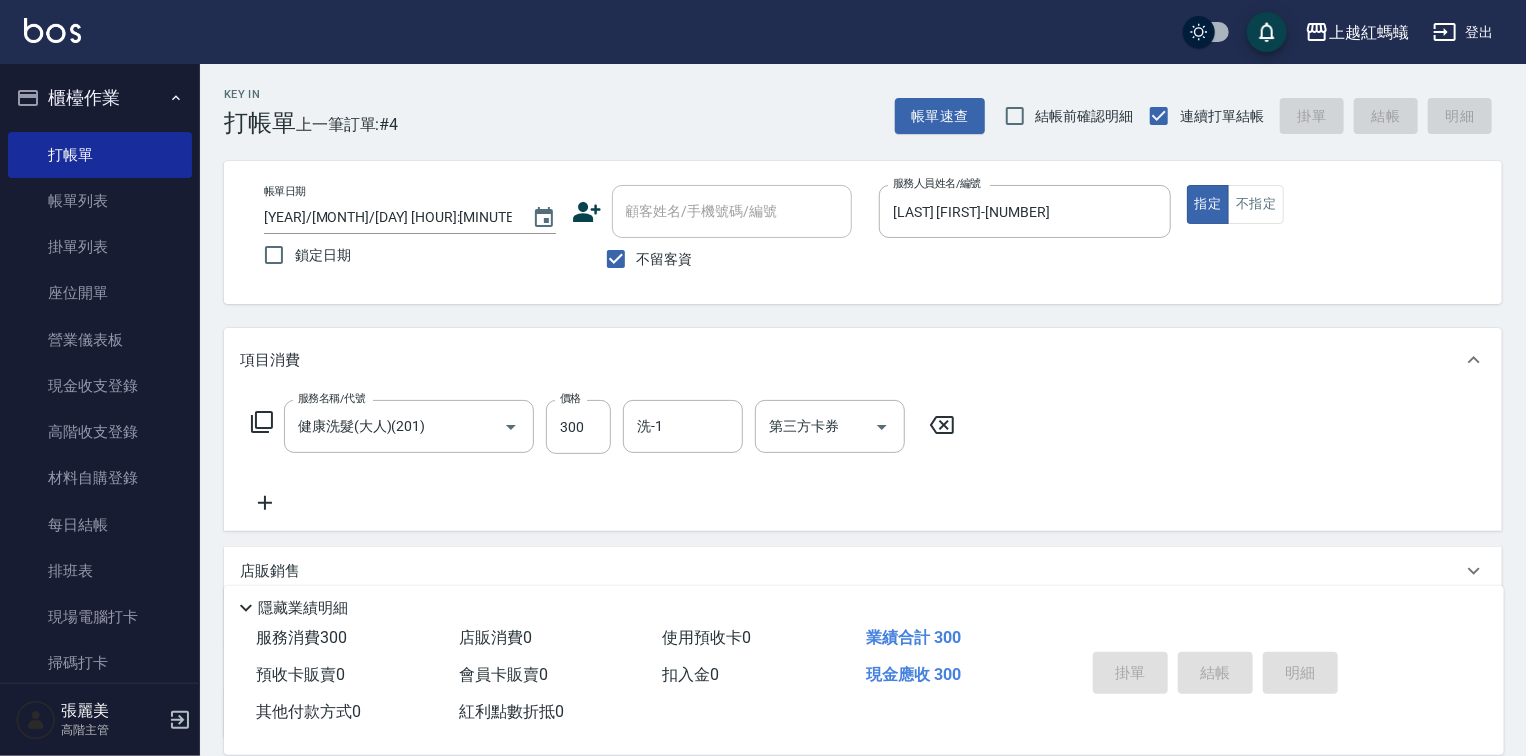 type 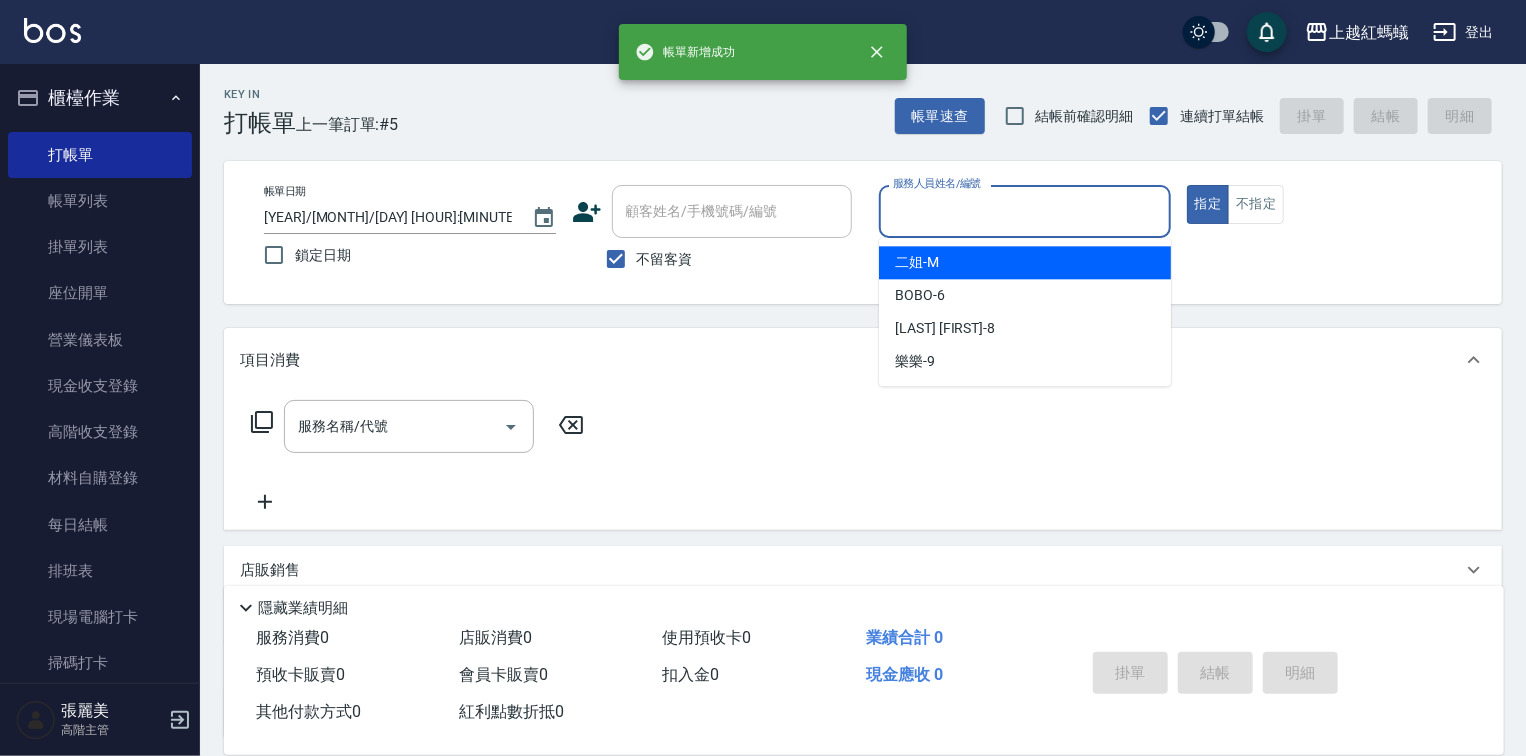 click on "服務人員姓名/編號" at bounding box center [1025, 211] 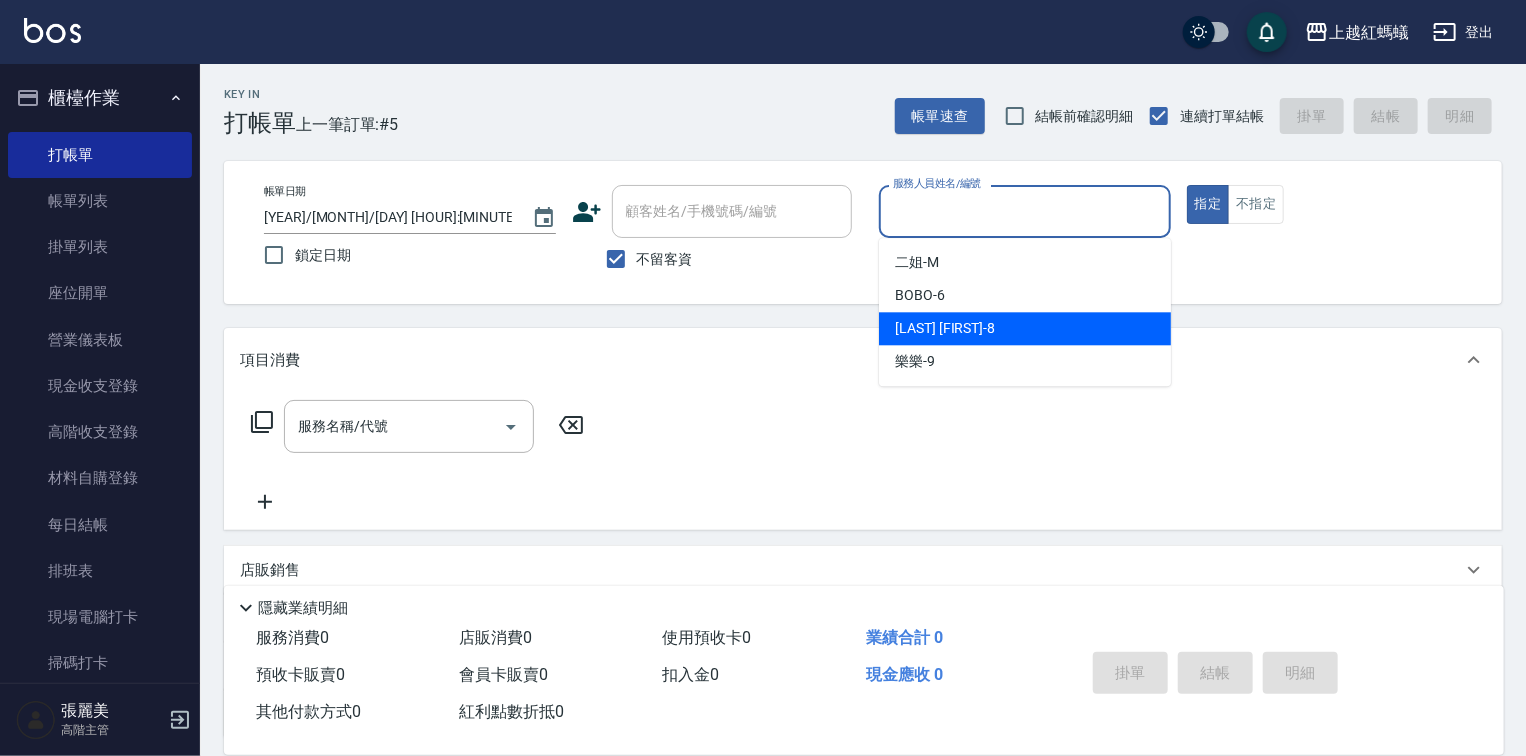 click on "[LAST] [FIRST] -[NUMBER]" at bounding box center [1025, 328] 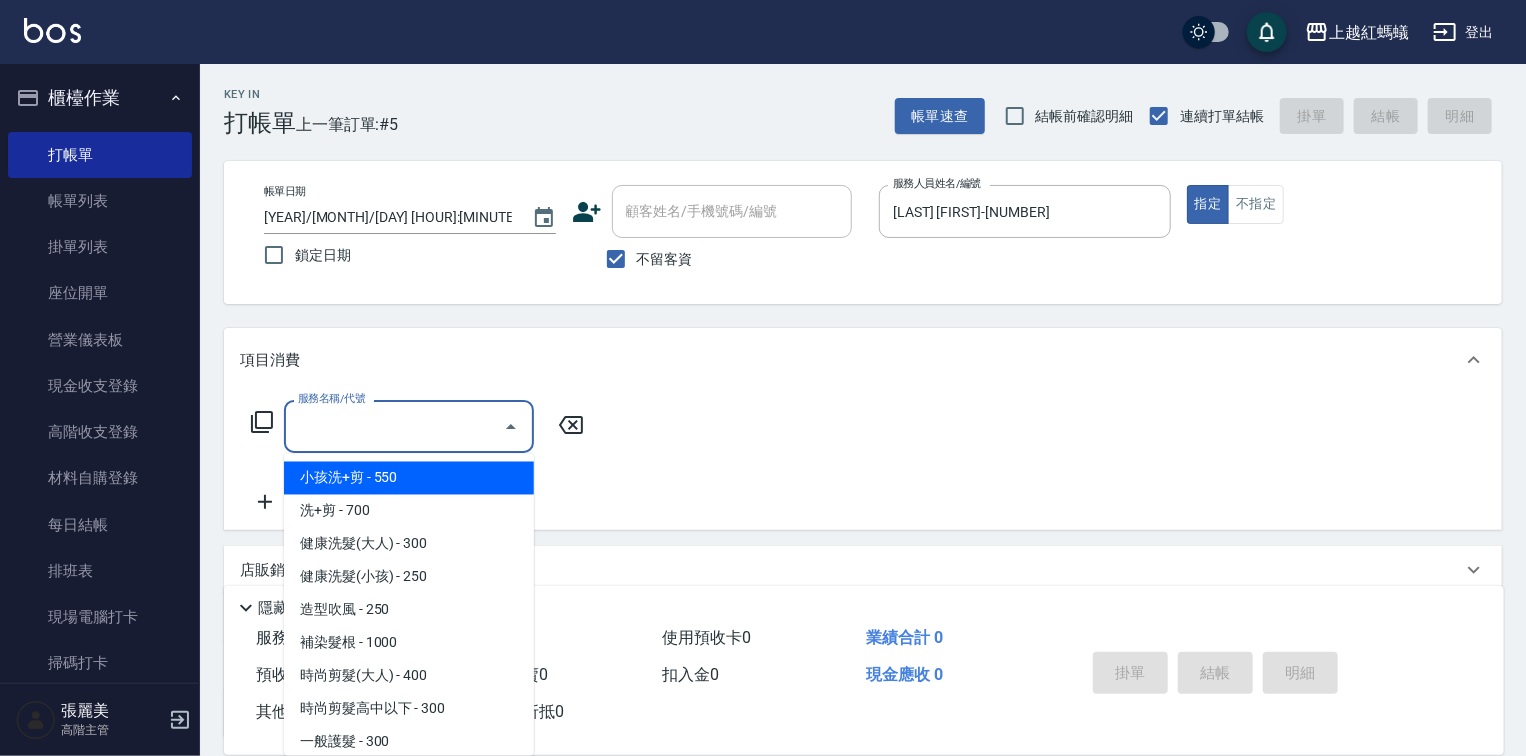 click on "服務名稱/代號" at bounding box center (394, 426) 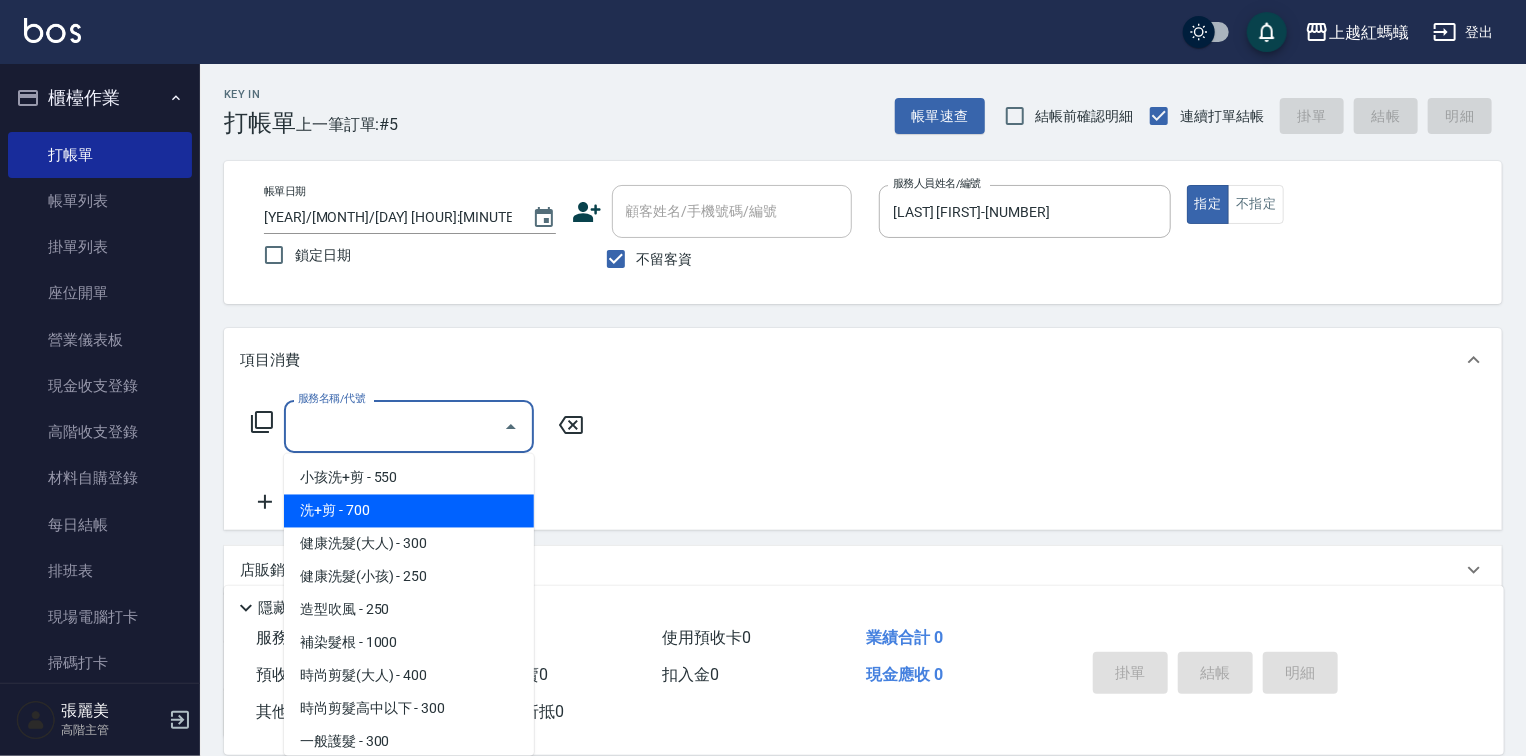 click on "洗+剪 - 700" at bounding box center (409, 511) 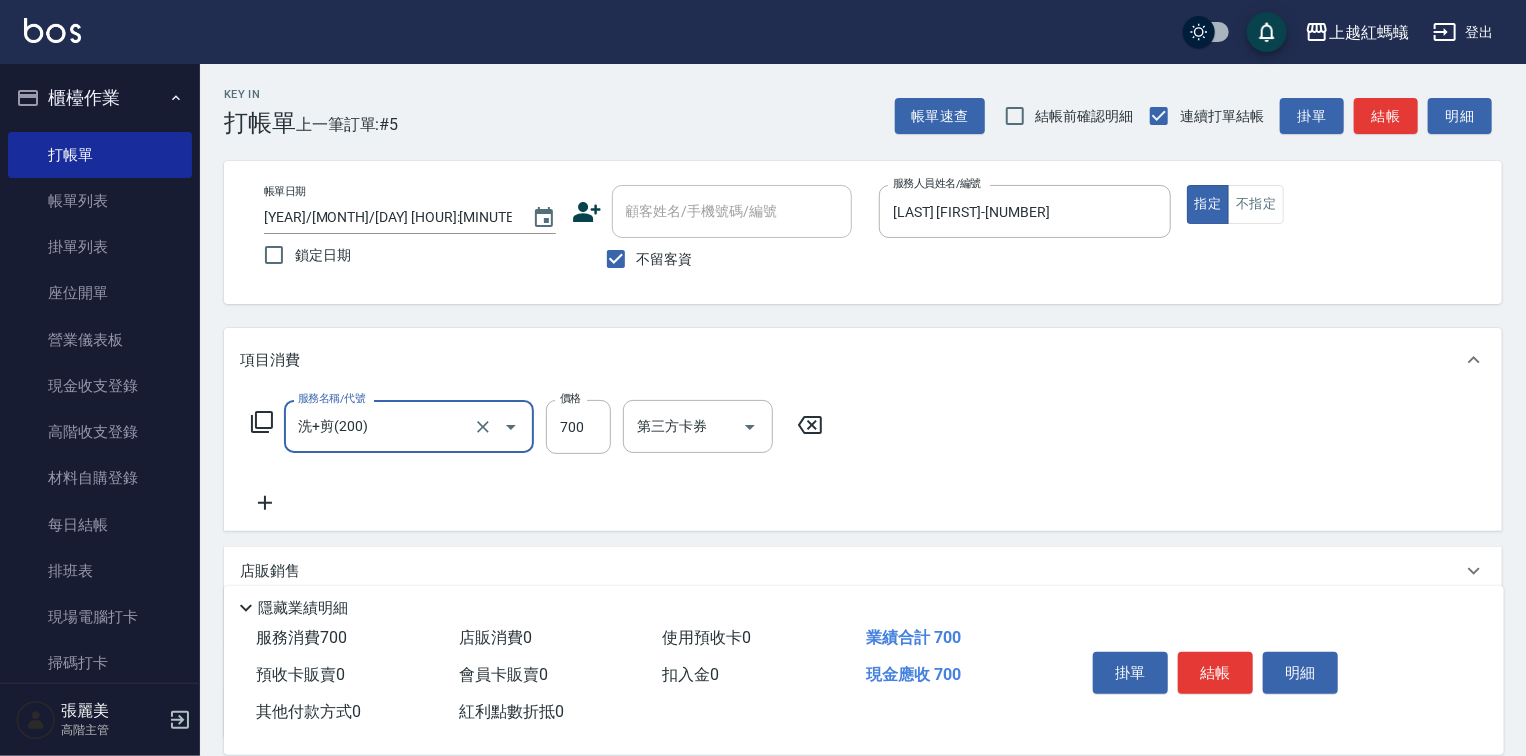 drag, startPoint x: 1236, startPoint y: 678, endPoint x: 1231, endPoint y: 660, distance: 18.681541 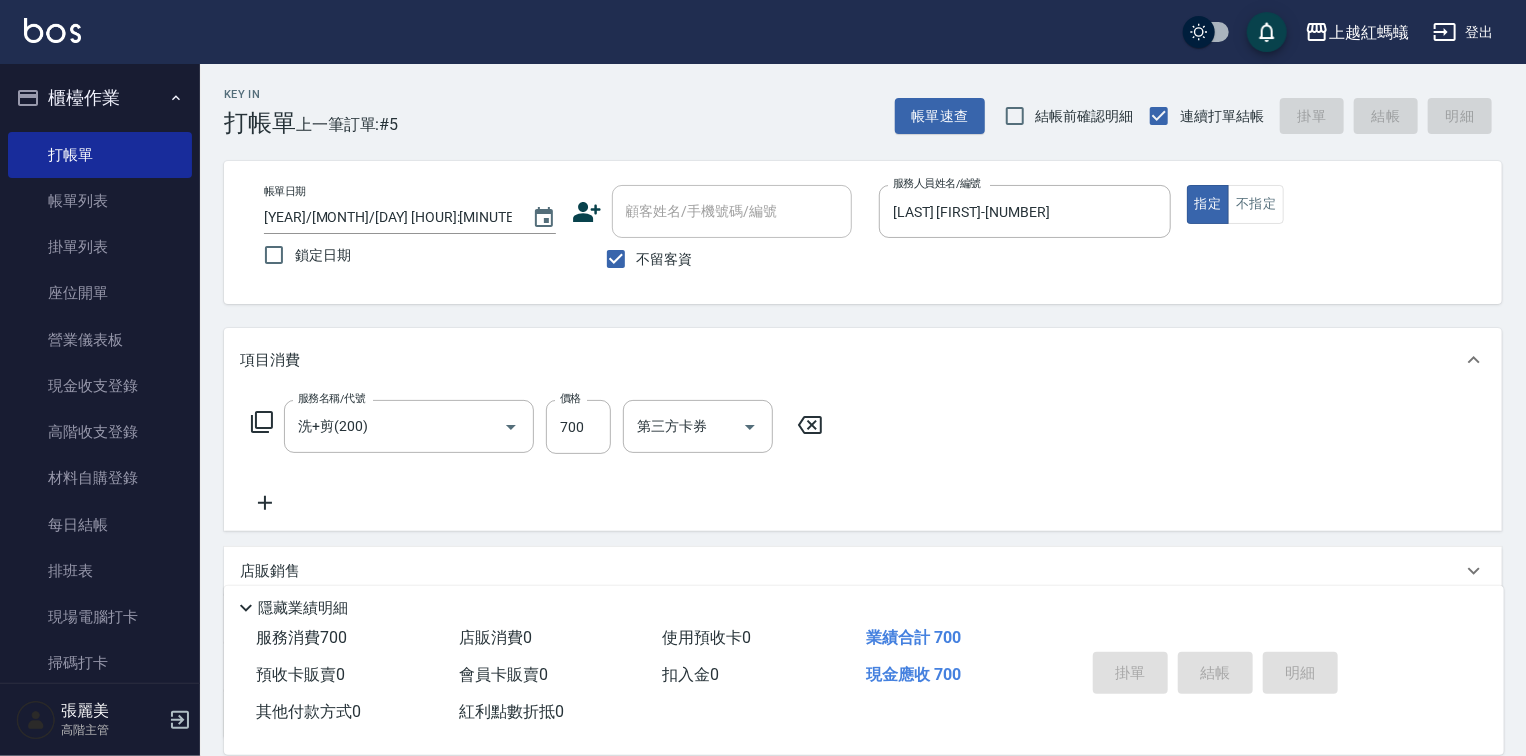 type 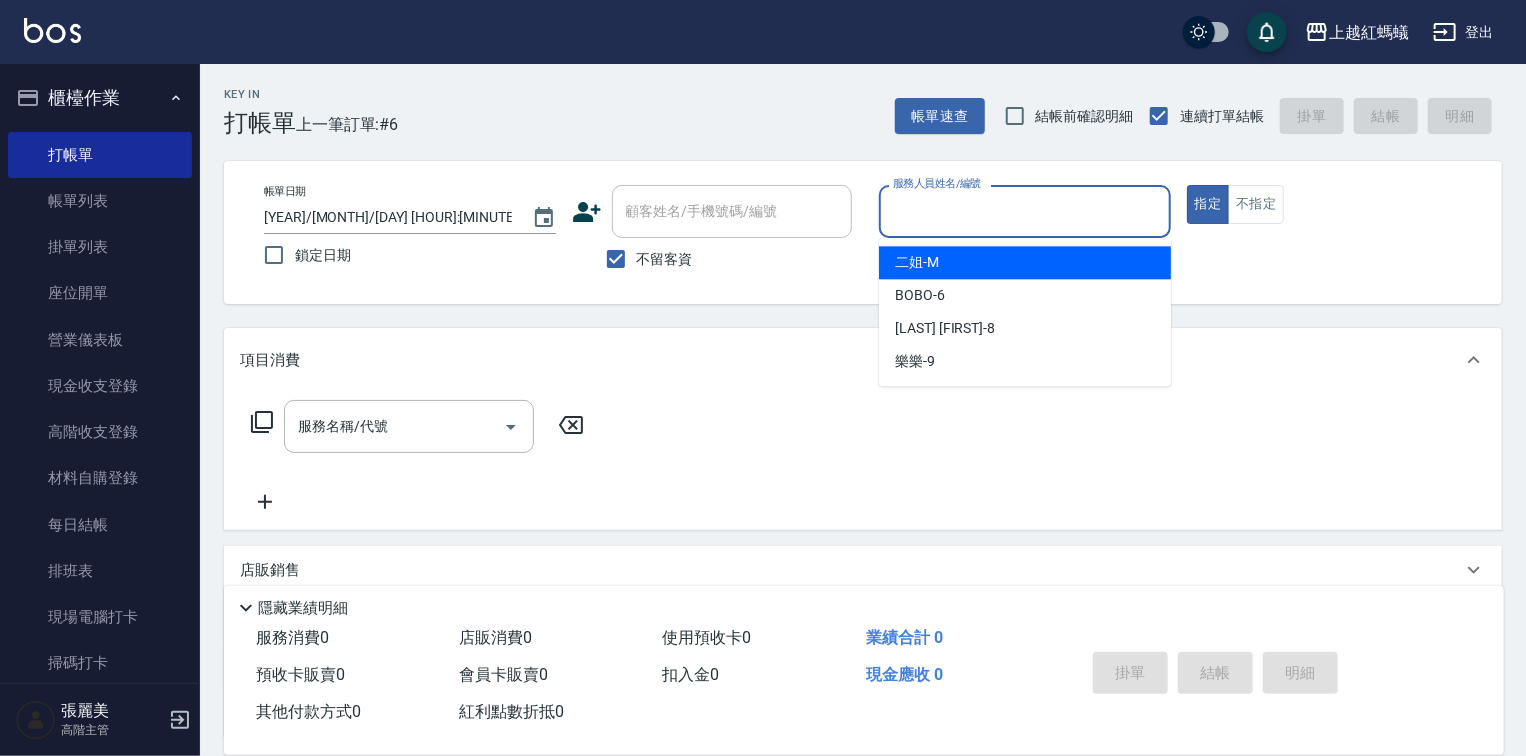 drag, startPoint x: 924, startPoint y: 222, endPoint x: 956, endPoint y: 365, distance: 146.53668 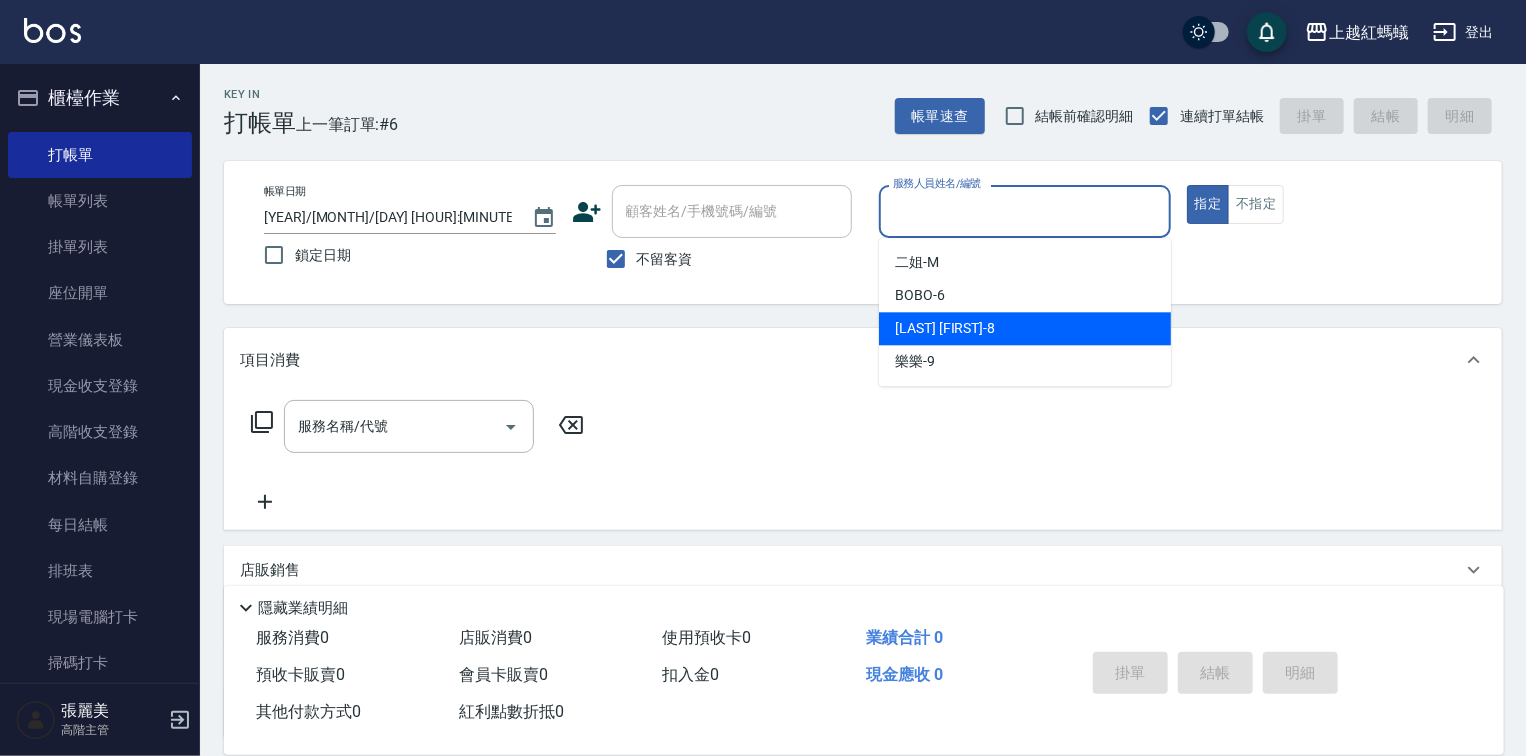 click on "[LAST] [FIRST] -[NUMBER]" at bounding box center [1025, 328] 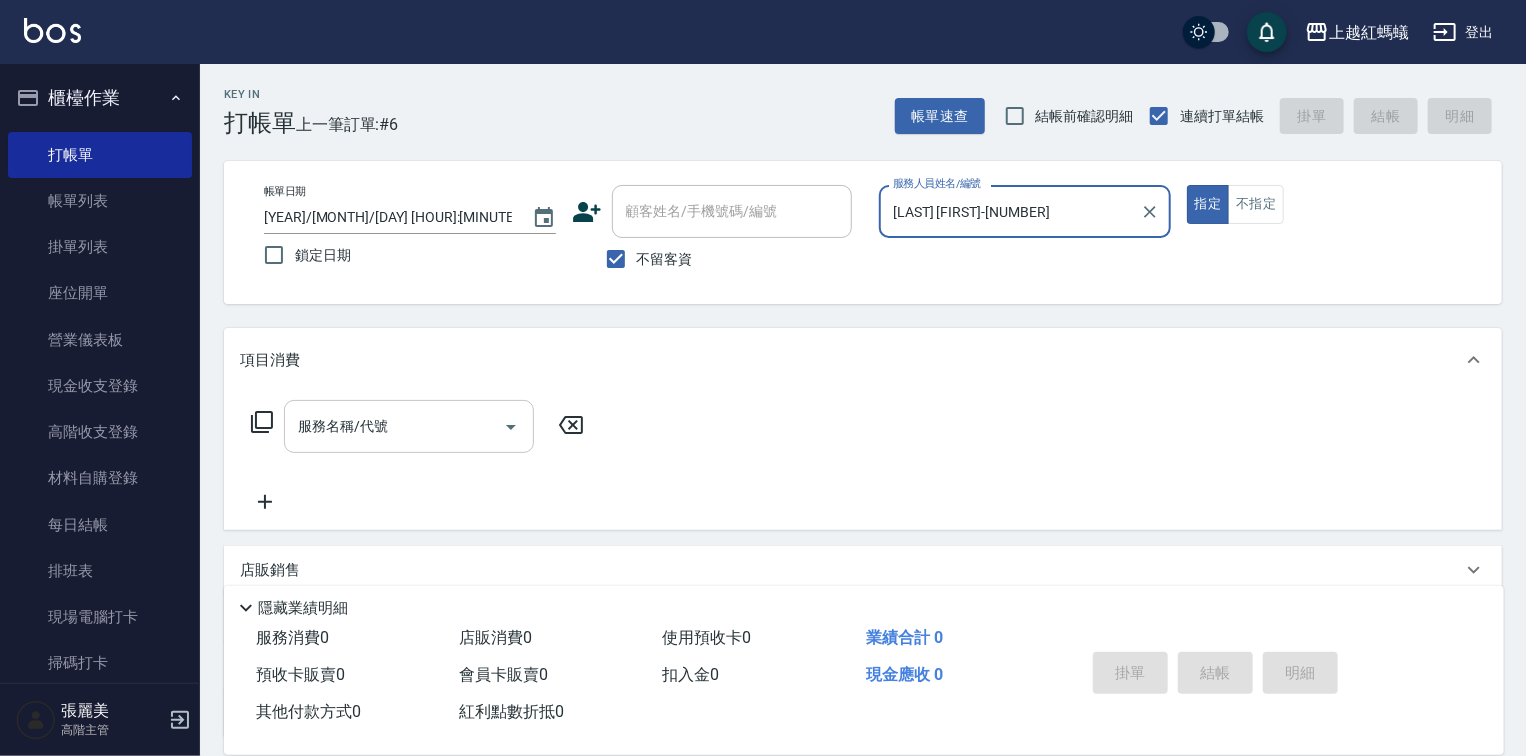 click on "服務名稱/代號" at bounding box center [409, 426] 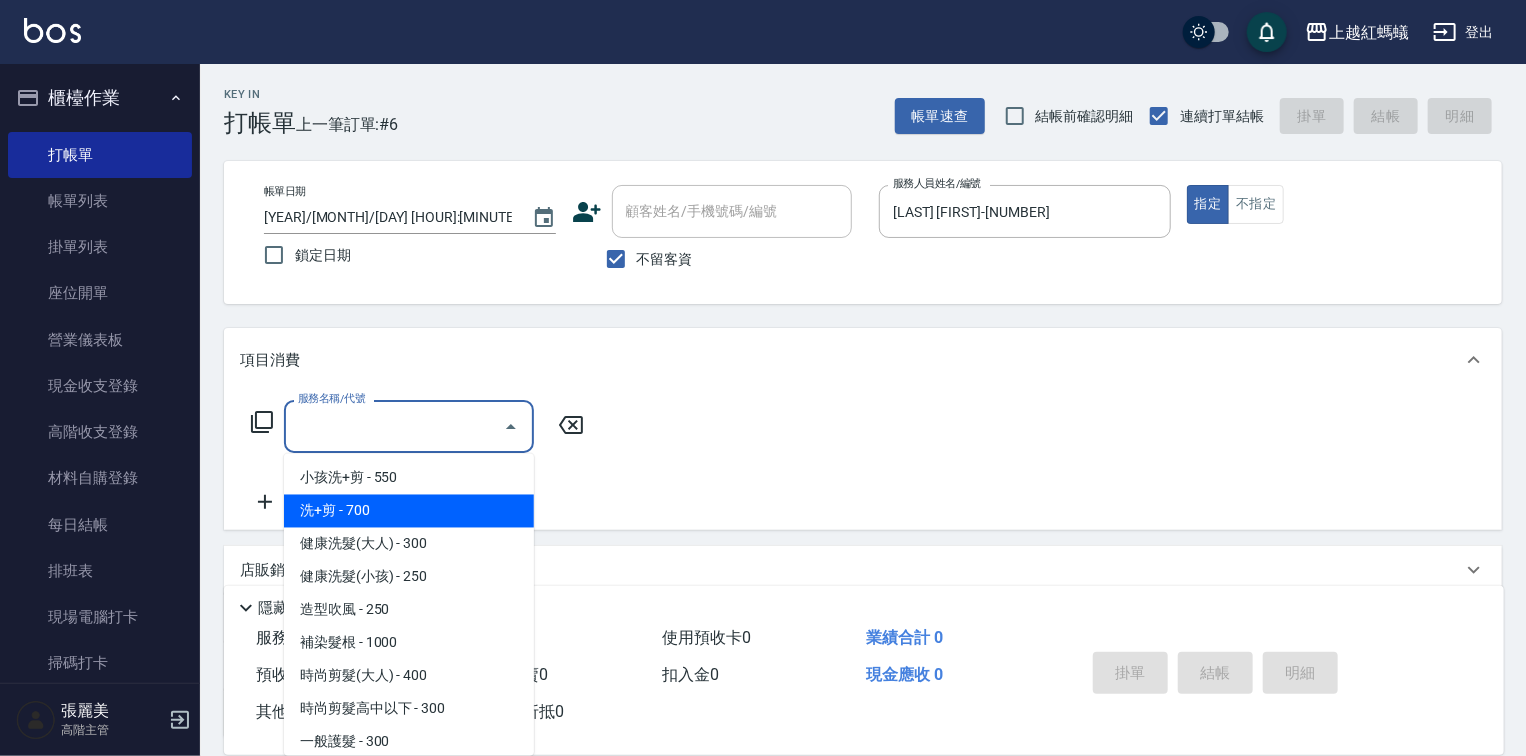 click on "洗+剪 - 700" at bounding box center [409, 511] 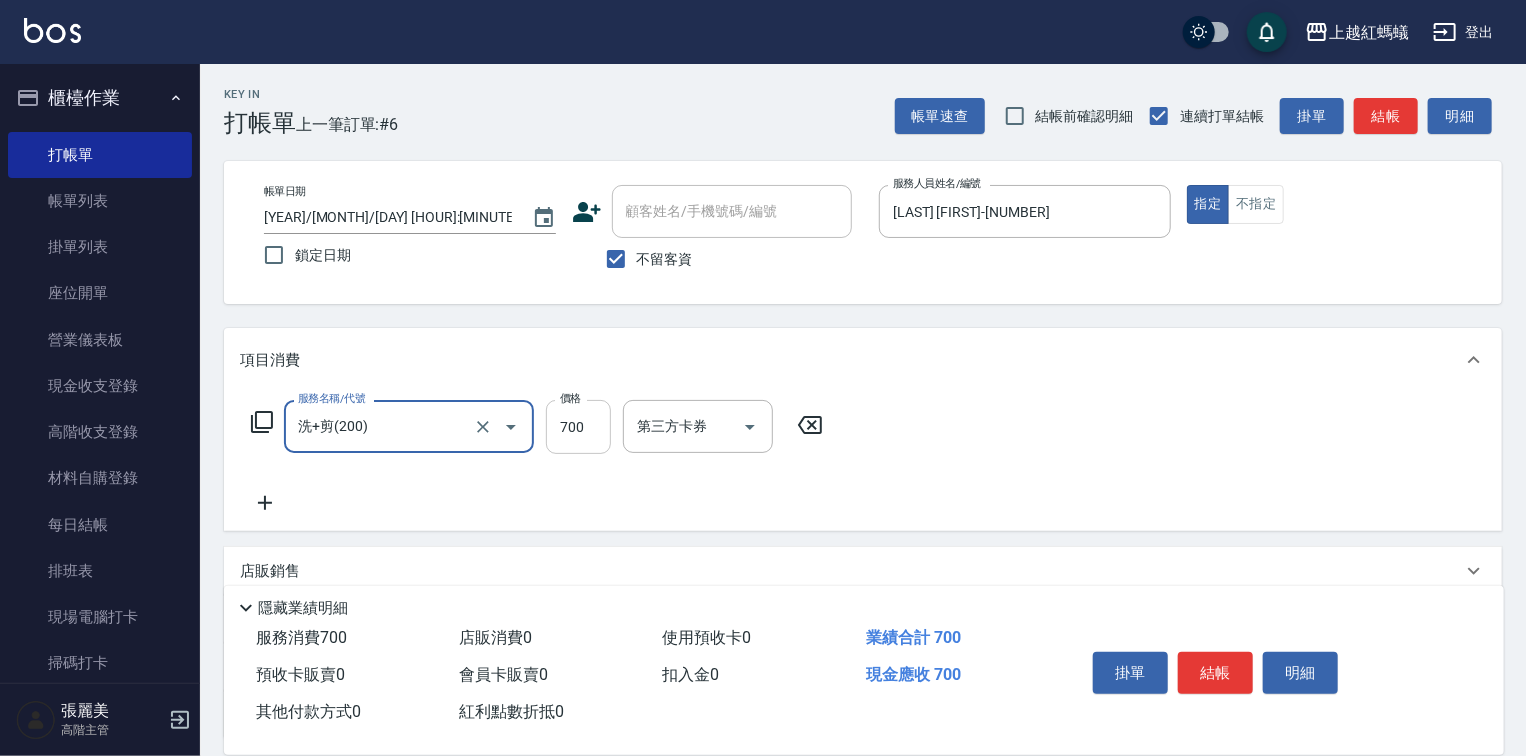 click on "700" at bounding box center (578, 427) 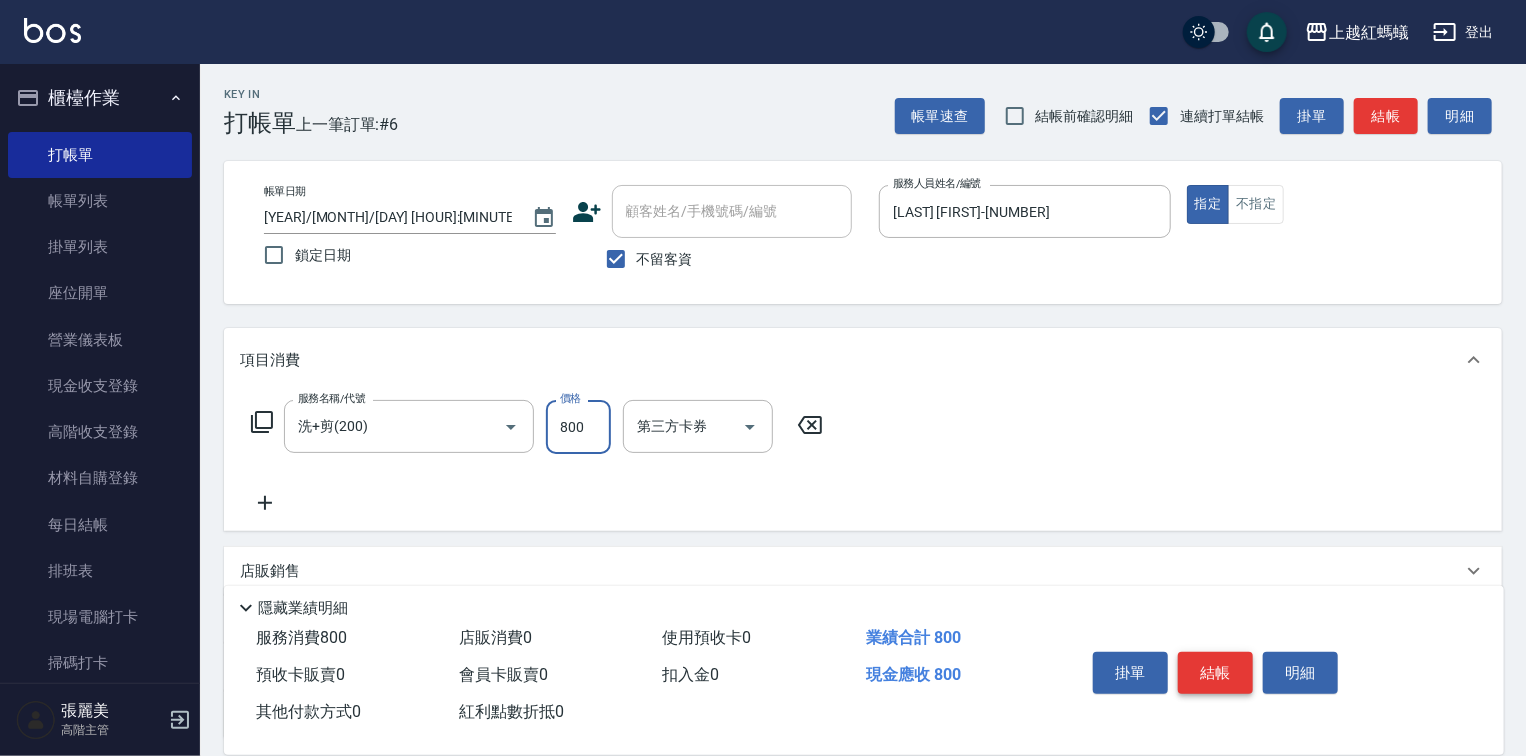 type on "800" 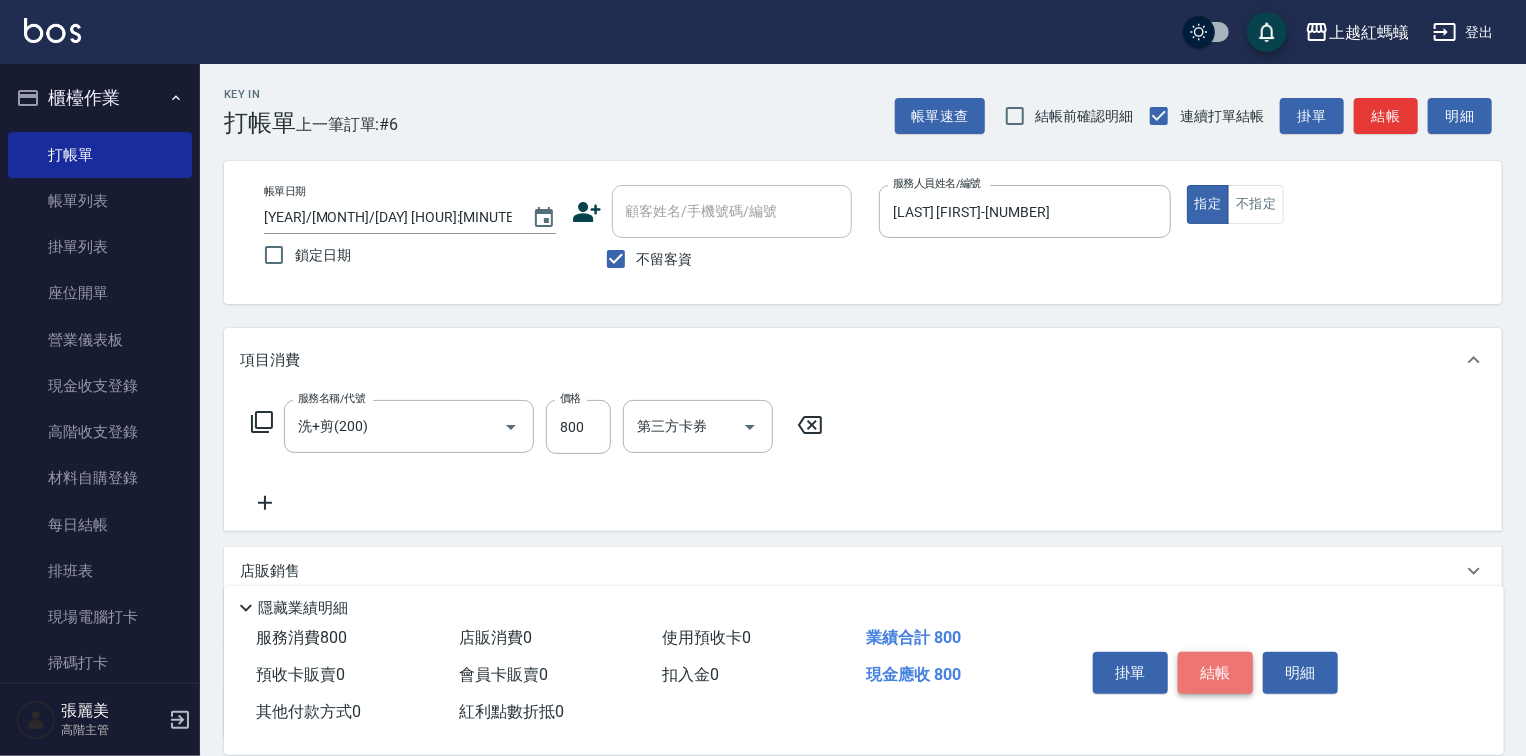 click on "結帳" at bounding box center [1215, 673] 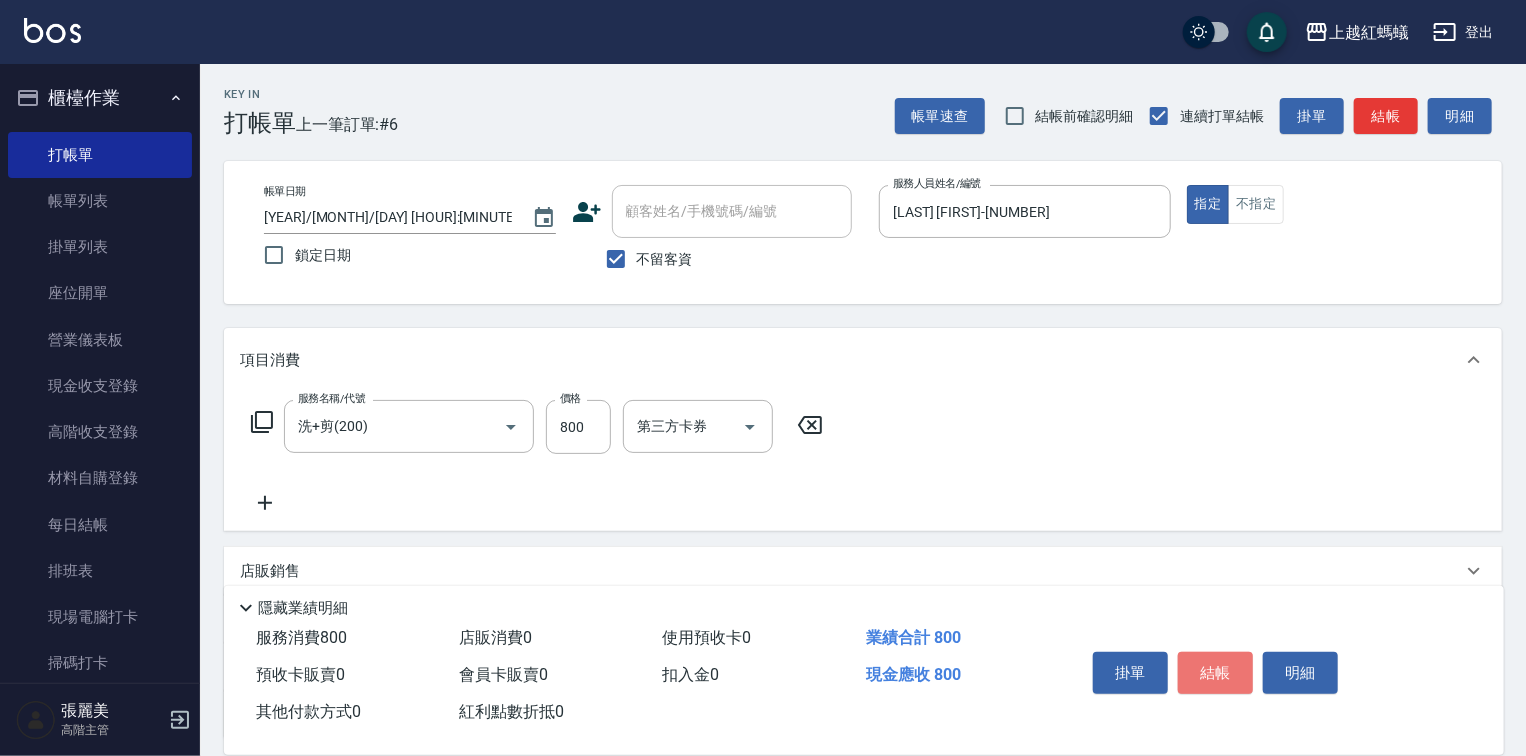 type on "[YEAR]/[MONTH]/[DAY] [HOUR]:[MINUTE]" 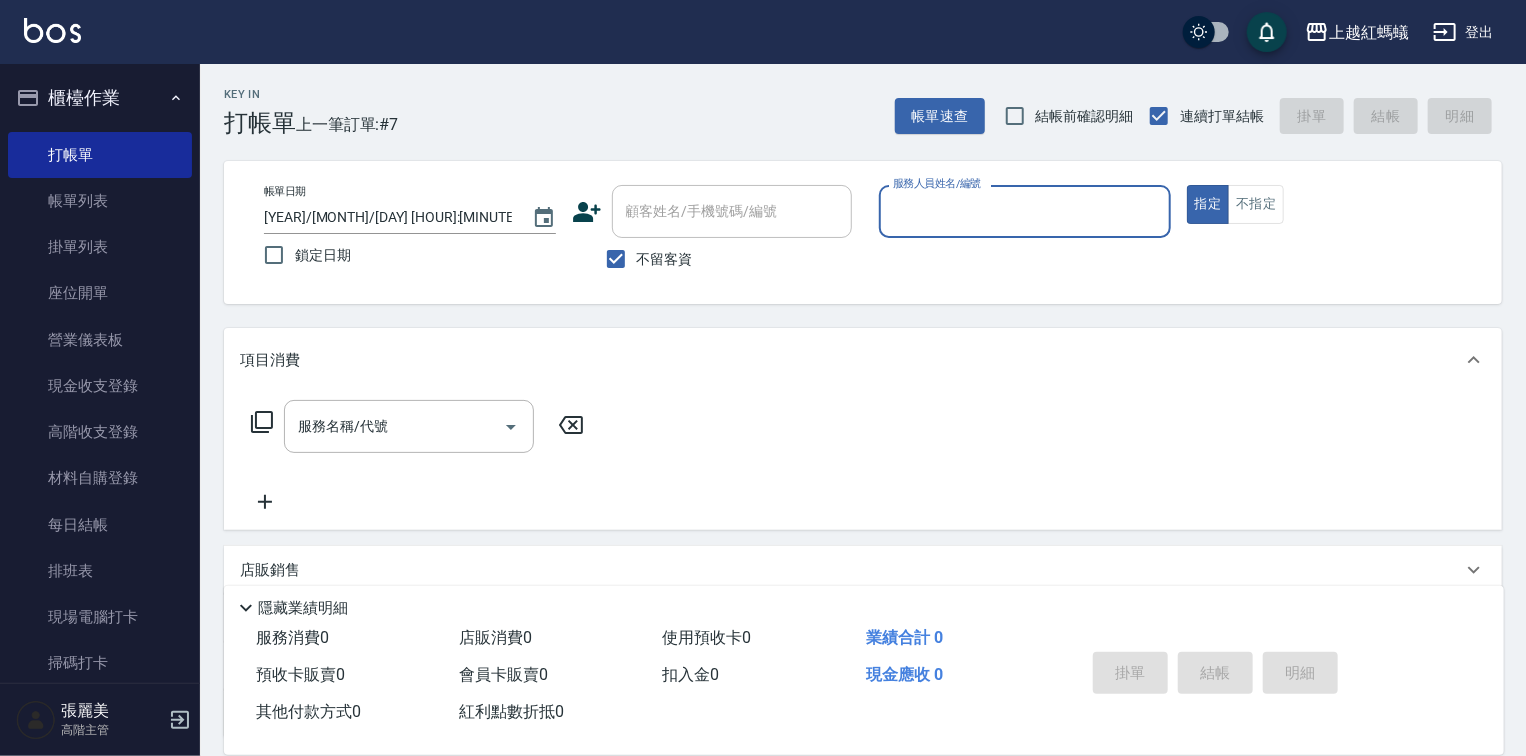 drag, startPoint x: 984, startPoint y: 198, endPoint x: 973, endPoint y: 235, distance: 38.600517 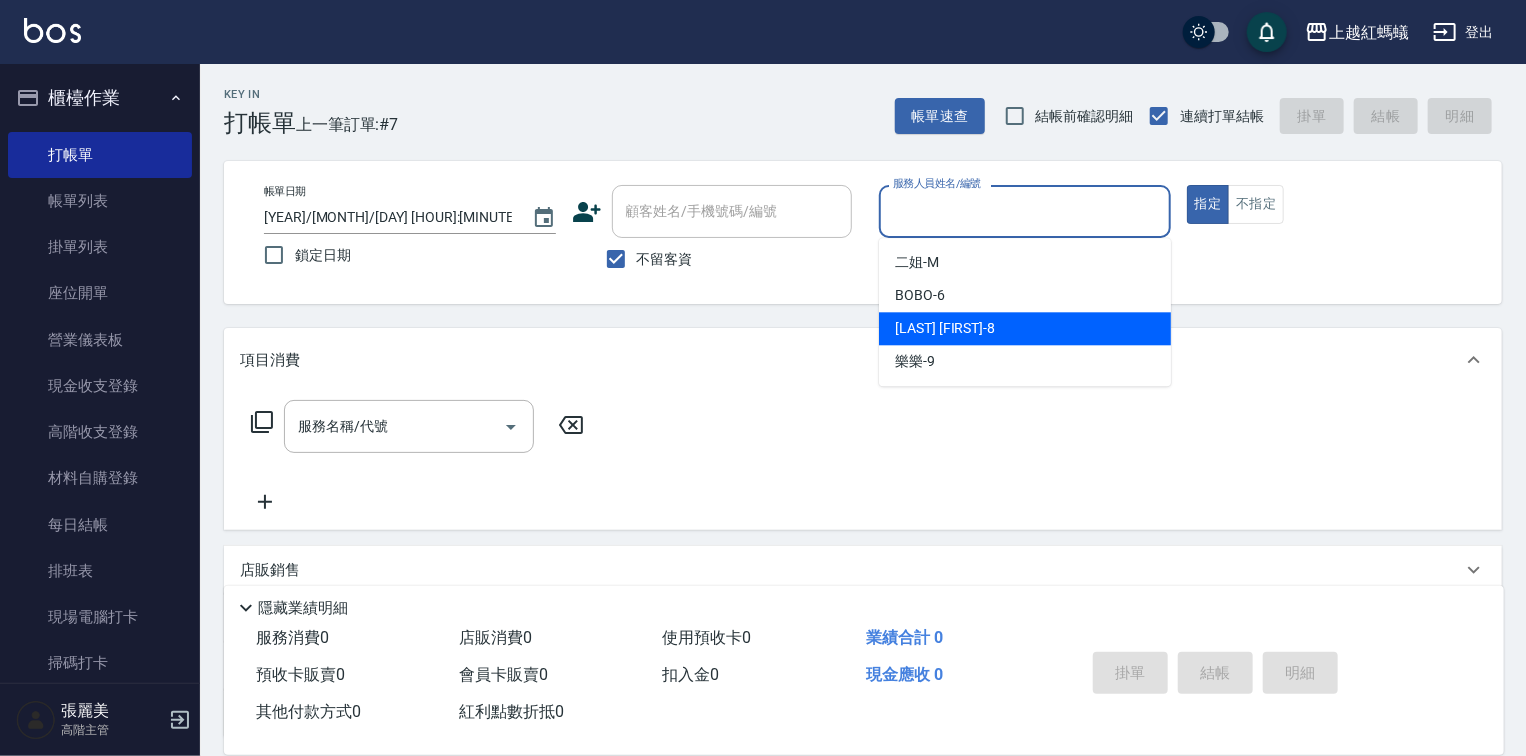 click on "[LAST] [FIRST] -[NUMBER]" at bounding box center [1025, 328] 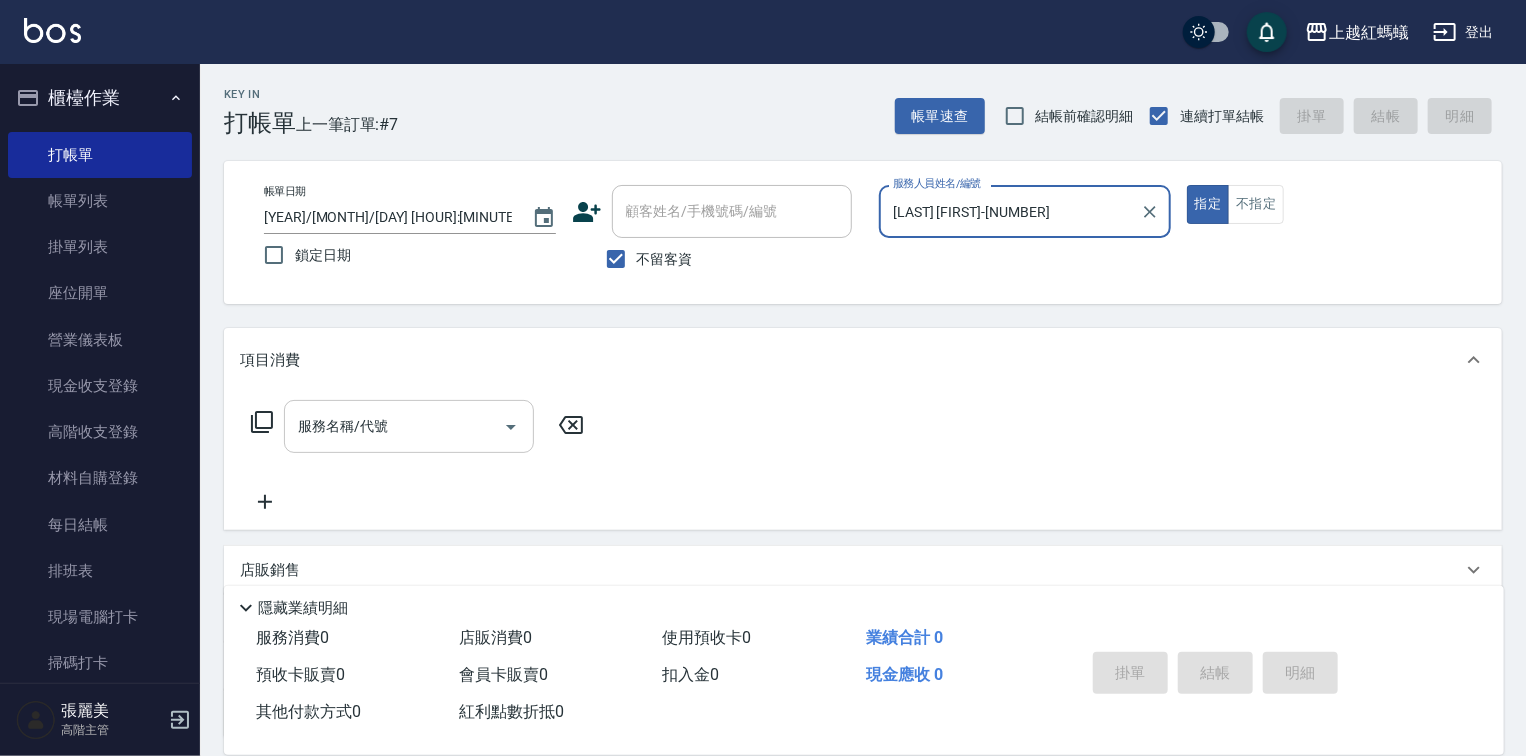 click on "服務名稱/代號 服務名稱/代號" at bounding box center (409, 426) 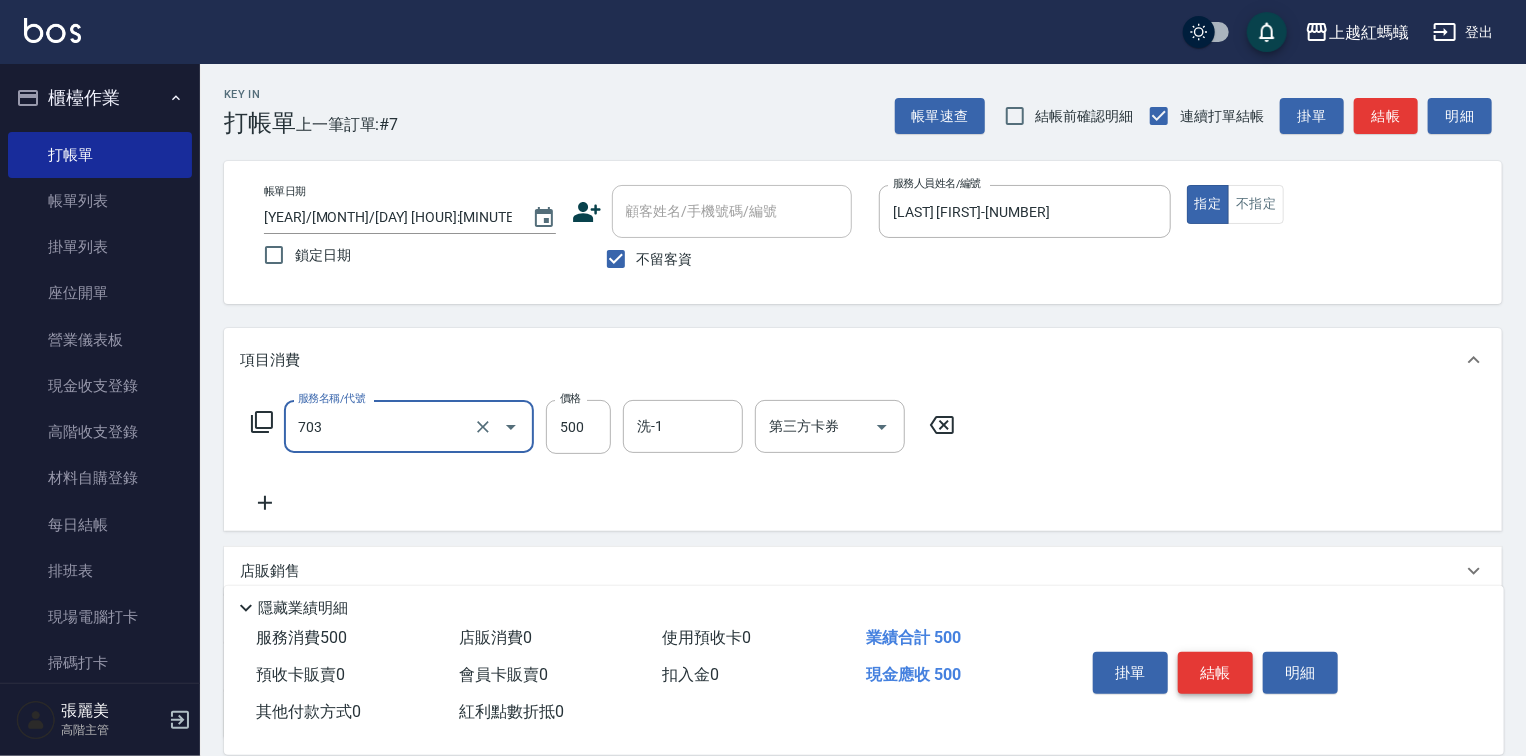 type on "華旭兩段頭皮養護(703)" 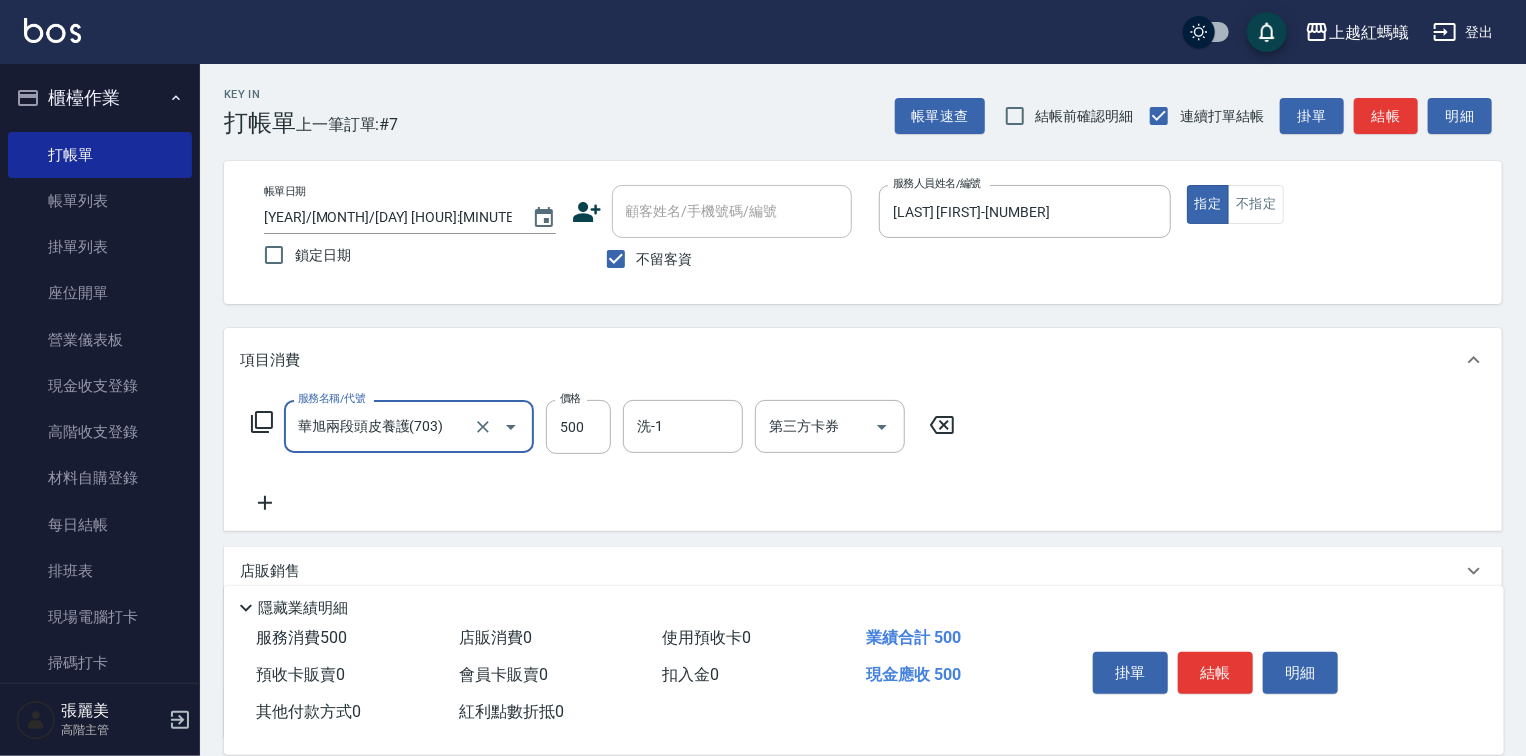 click on "結帳" at bounding box center [1215, 673] 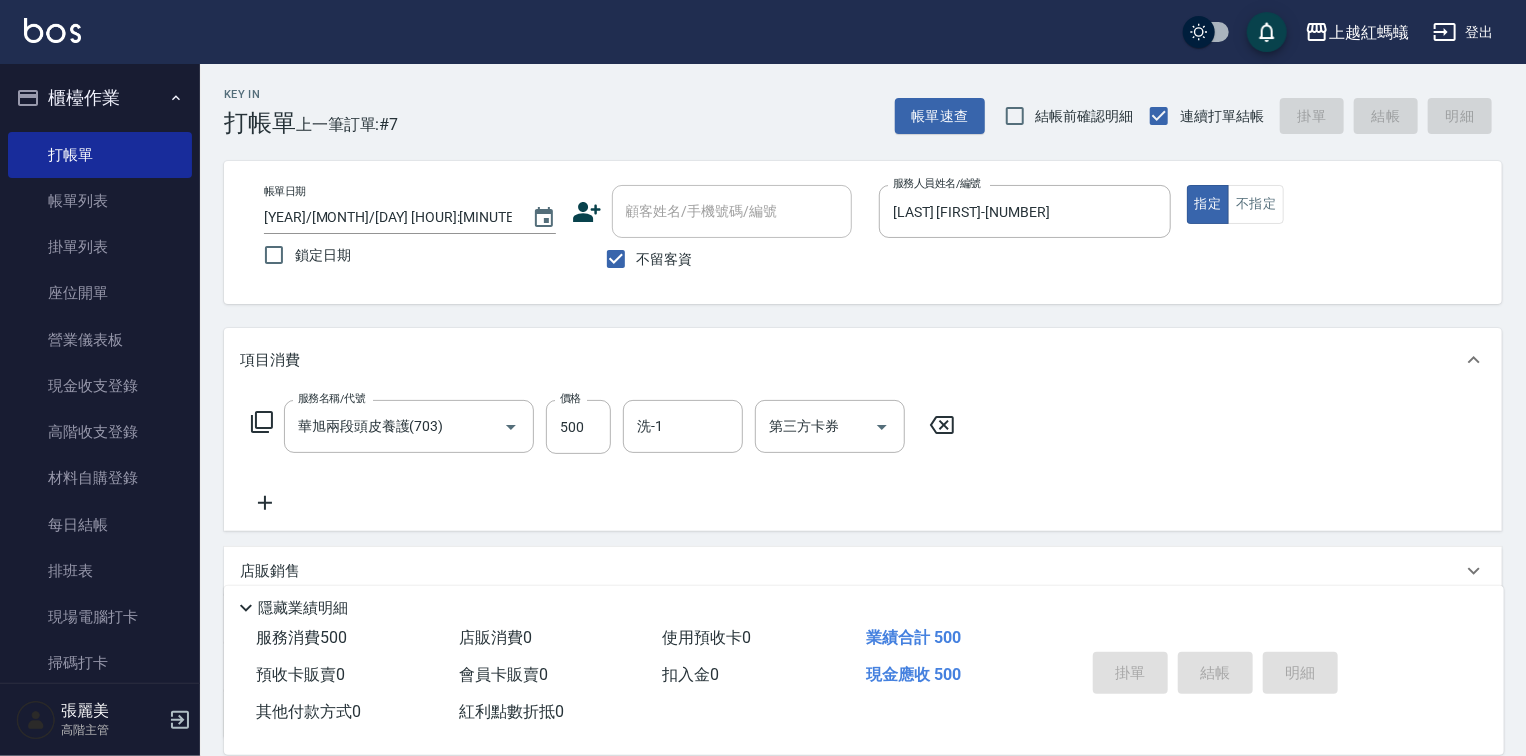type 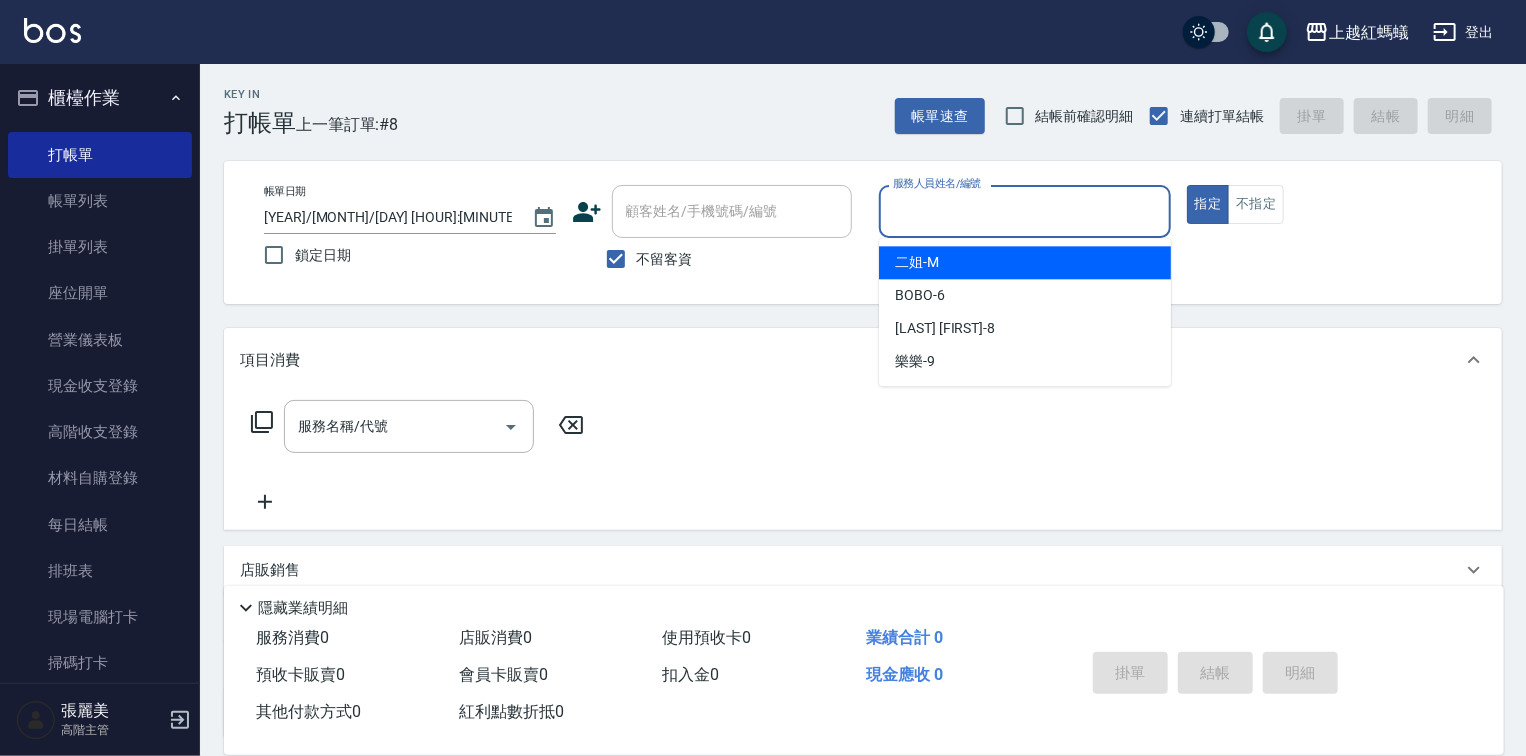 click on "服務人員姓名/編號" at bounding box center [1025, 211] 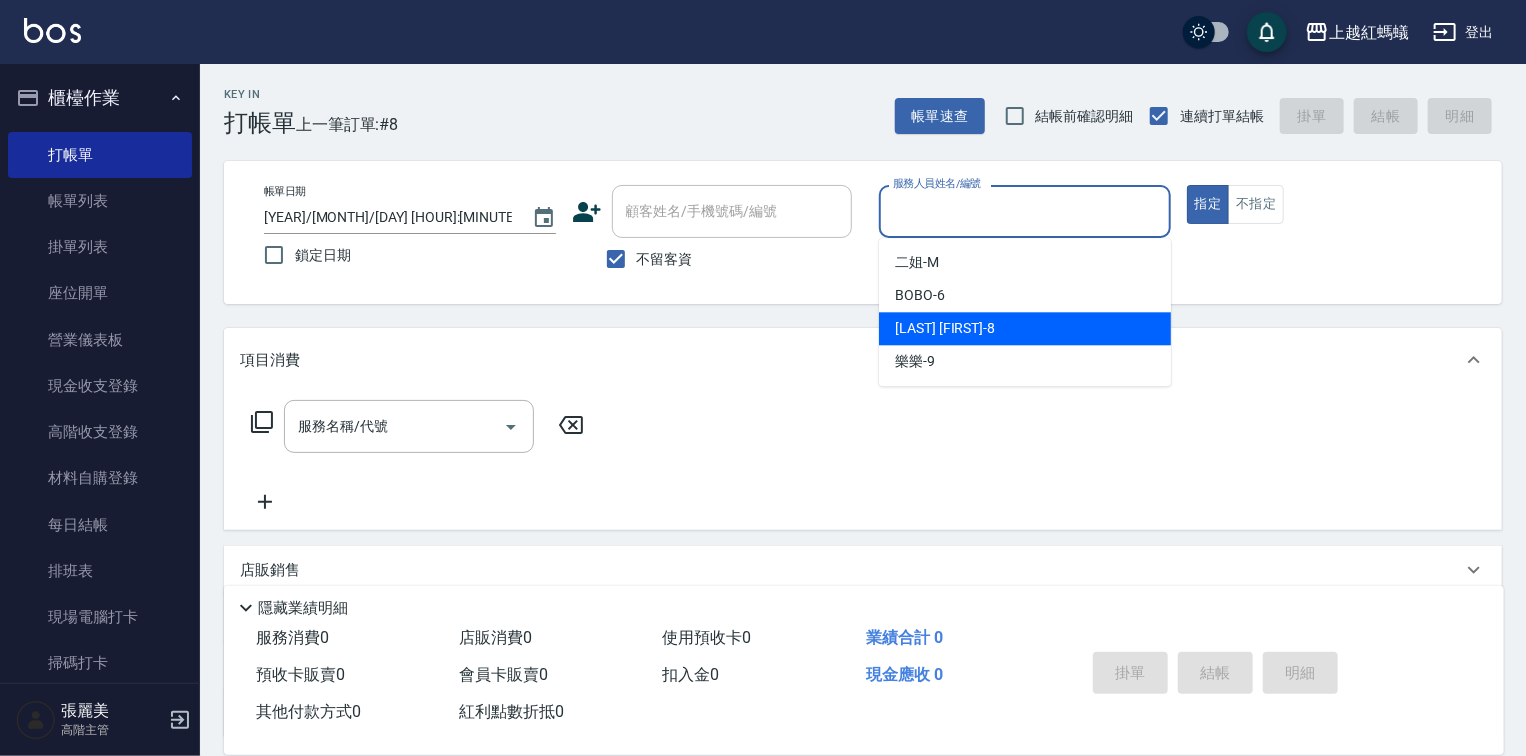 click on "[LAST] [FIRST] -[NUMBER]" at bounding box center (1025, 328) 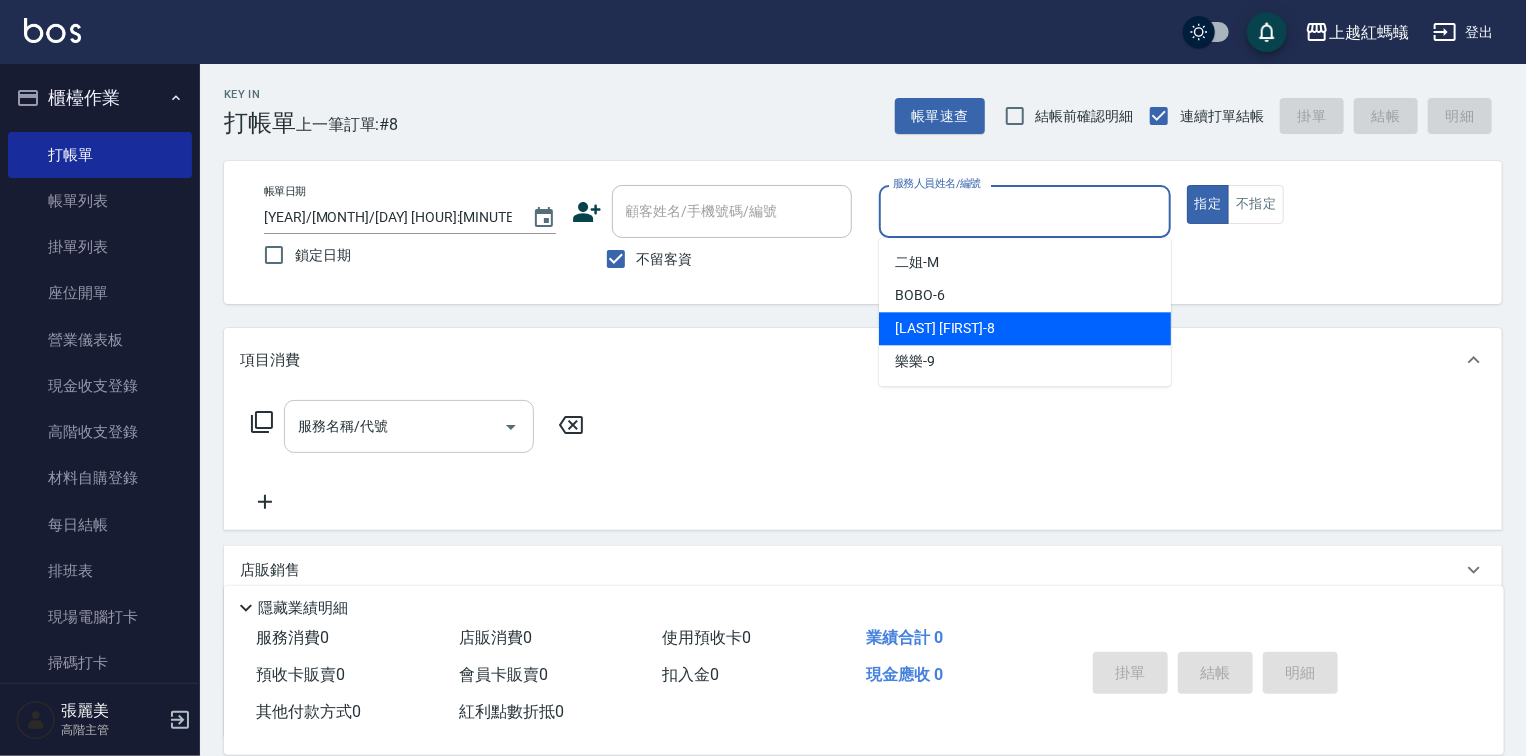 type on "[LAST] [FIRST]-[NUMBER]" 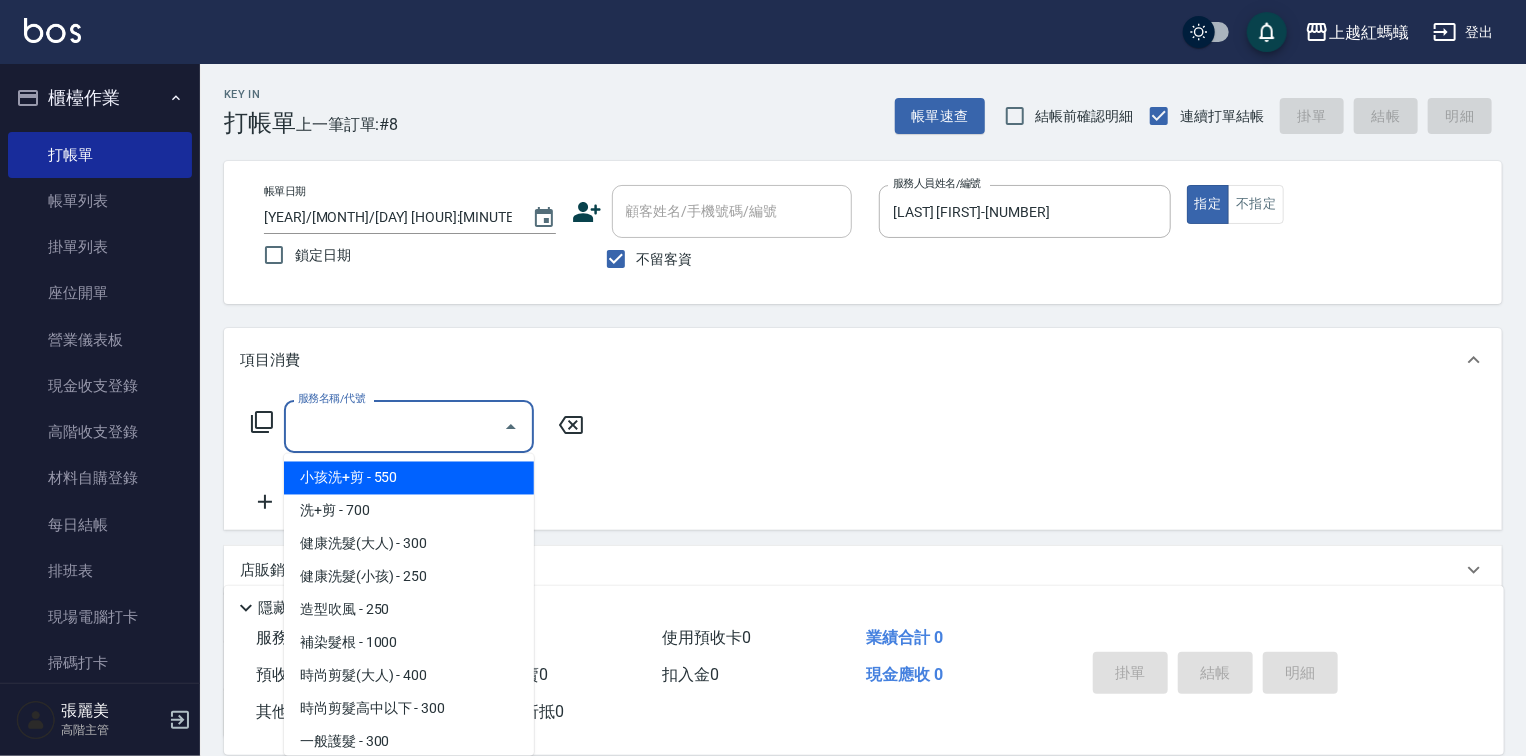 click on "服務名稱/代號" at bounding box center [394, 426] 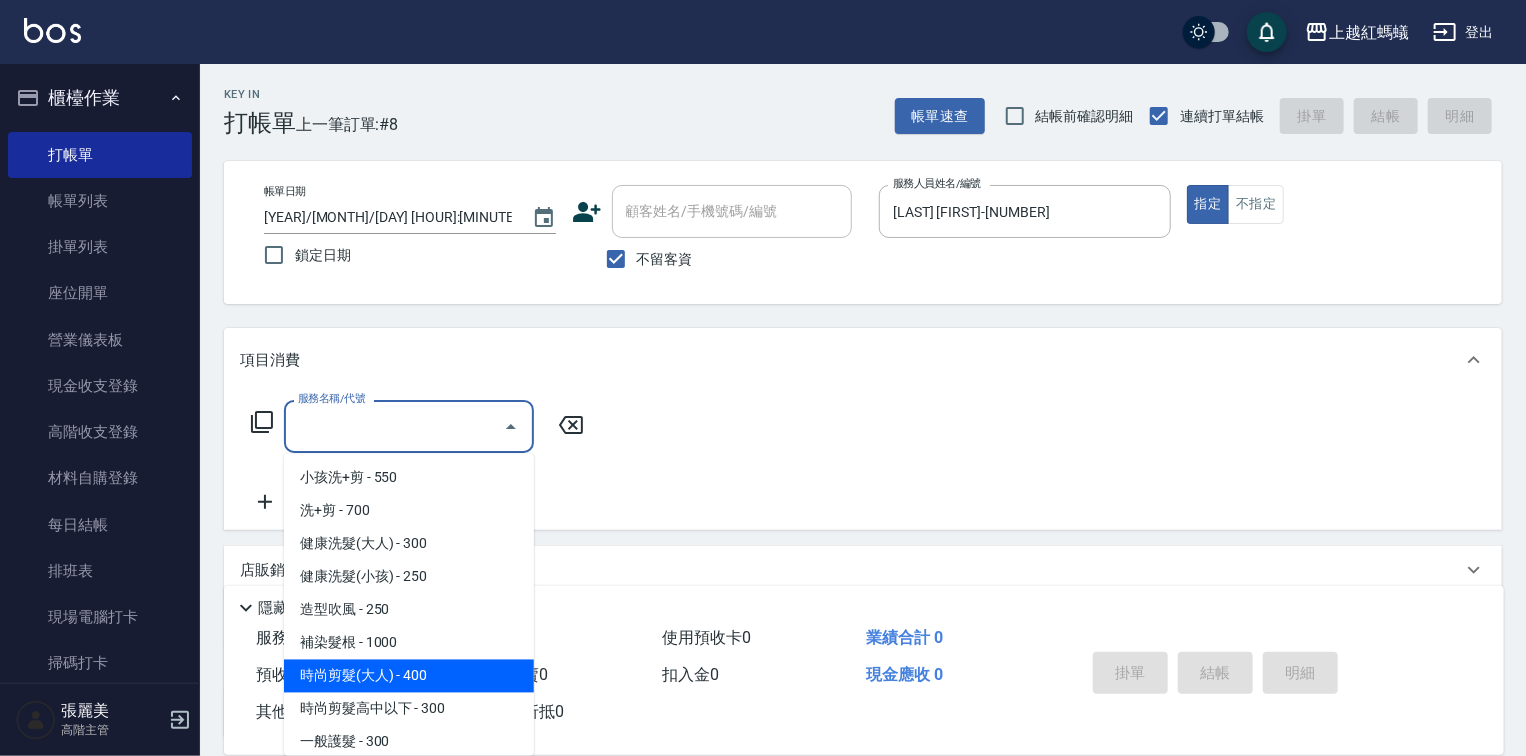 click on "時尚剪髮(大人) - 400" at bounding box center [409, 676] 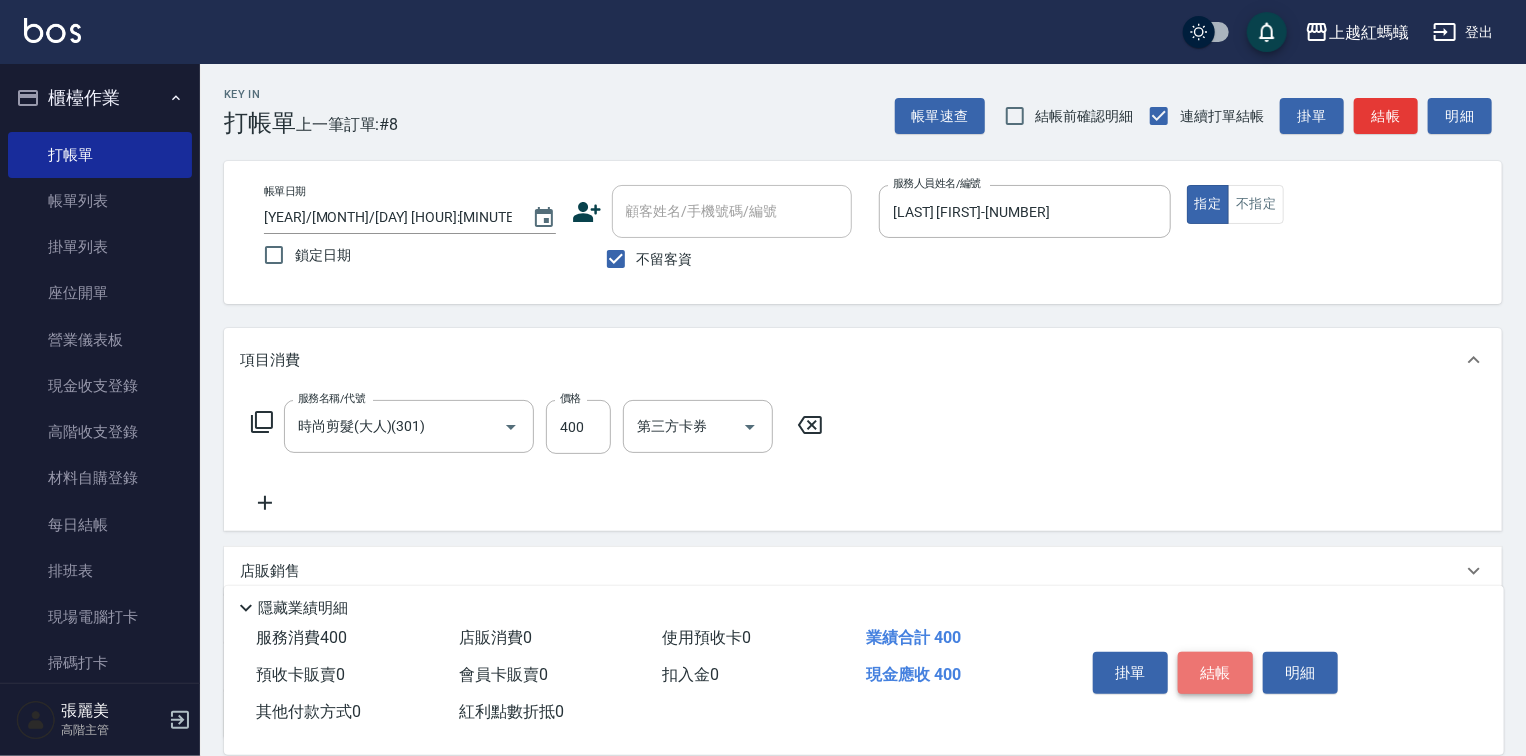 click on "結帳" at bounding box center [1215, 673] 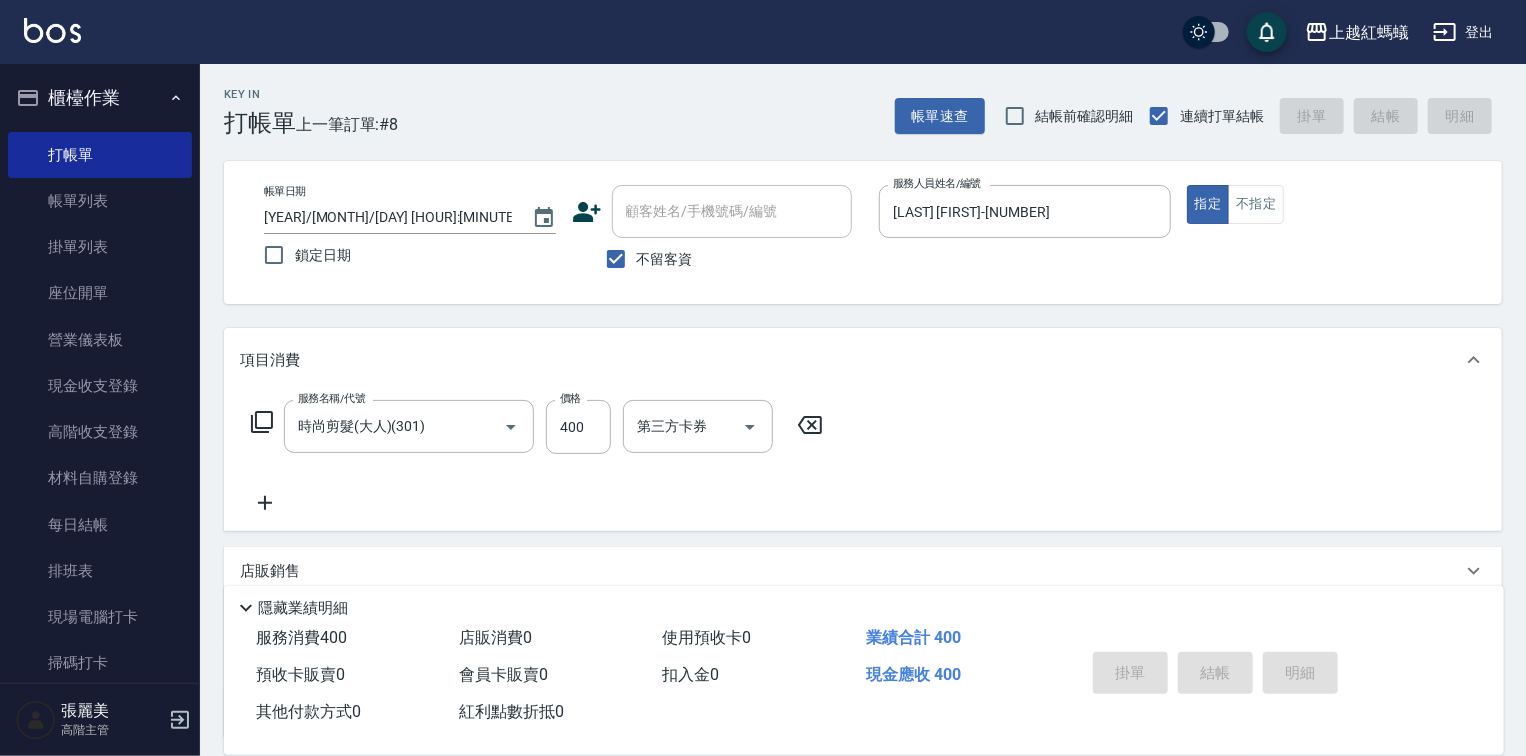 type 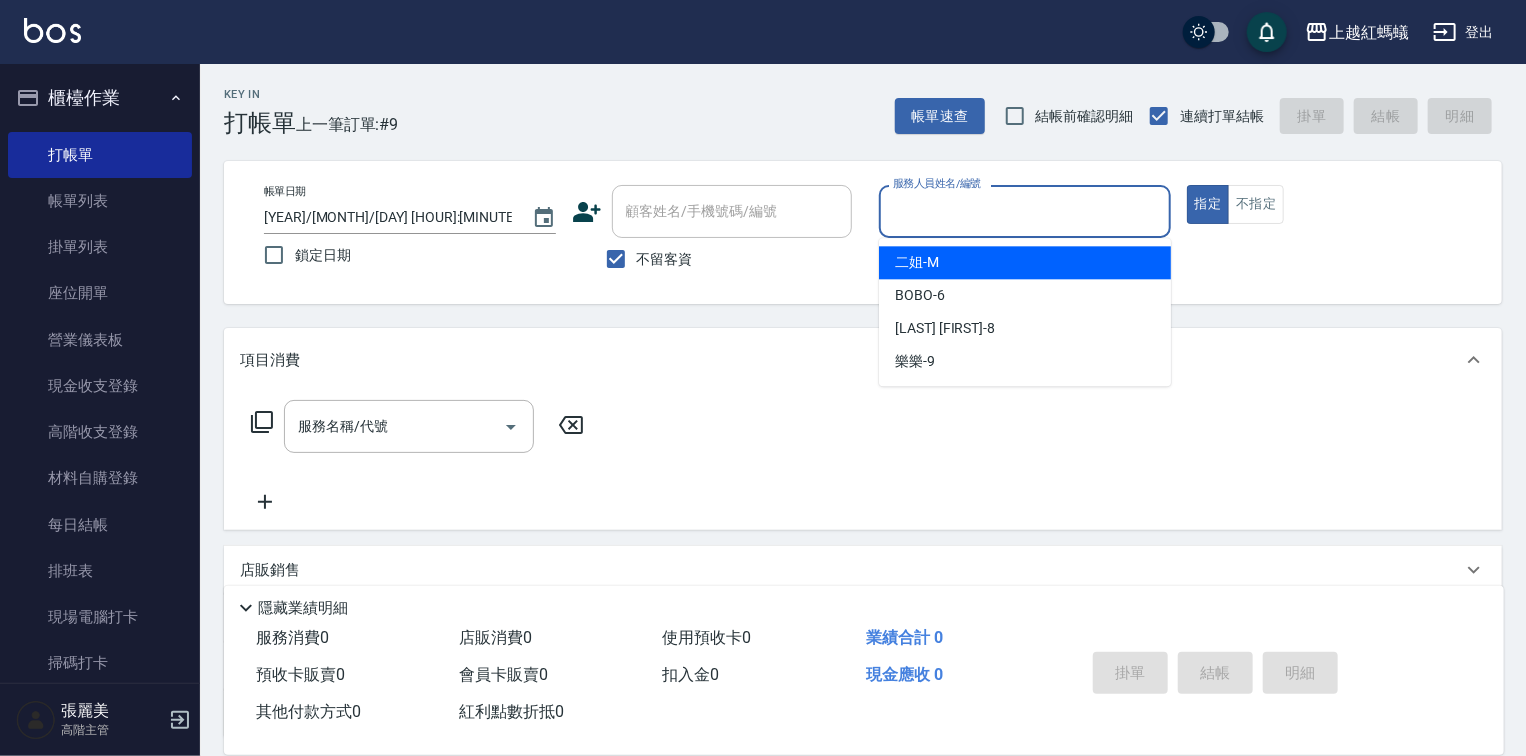 drag, startPoint x: 964, startPoint y: 205, endPoint x: 966, endPoint y: 241, distance: 36.05551 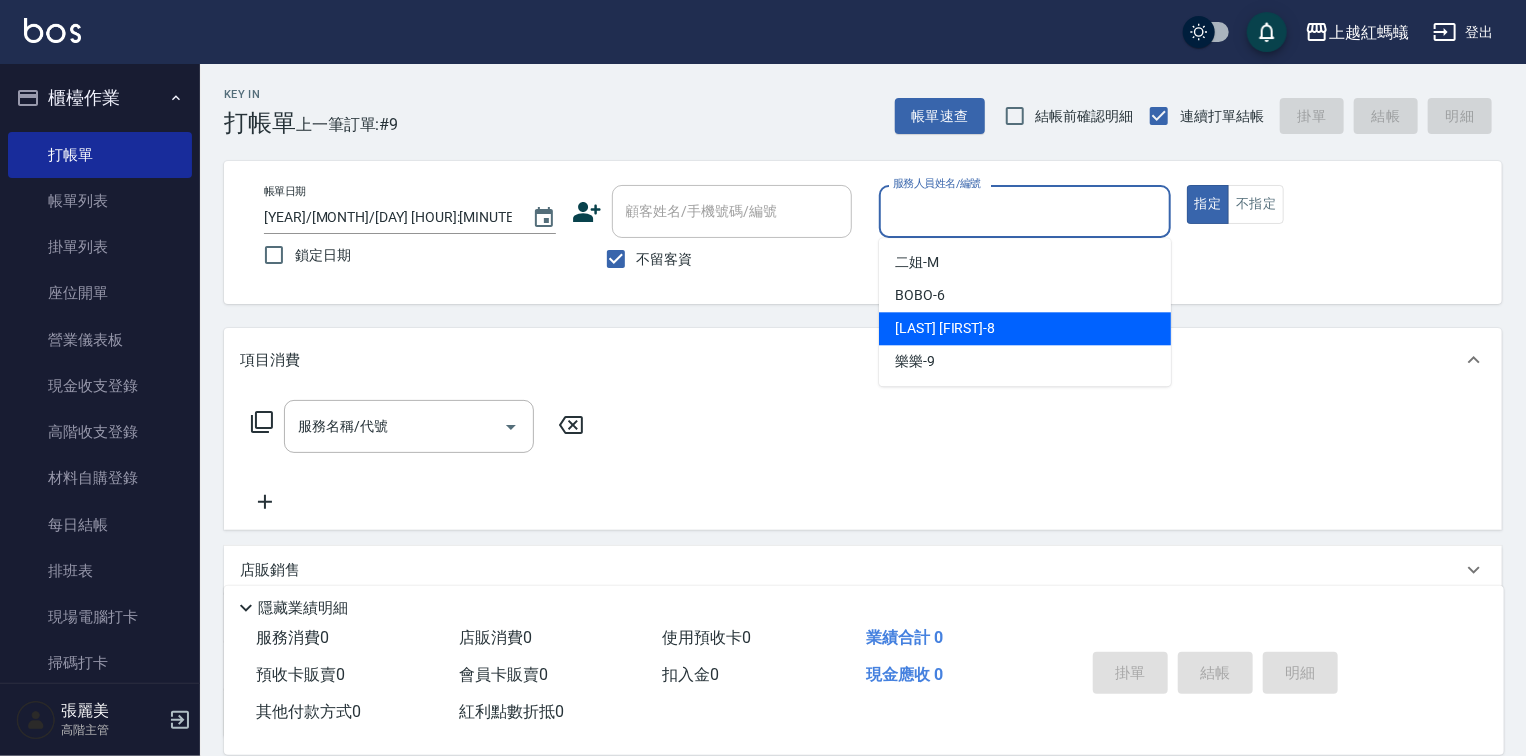 click on "[LAST] [FIRST] -[NUMBER]" at bounding box center [1025, 328] 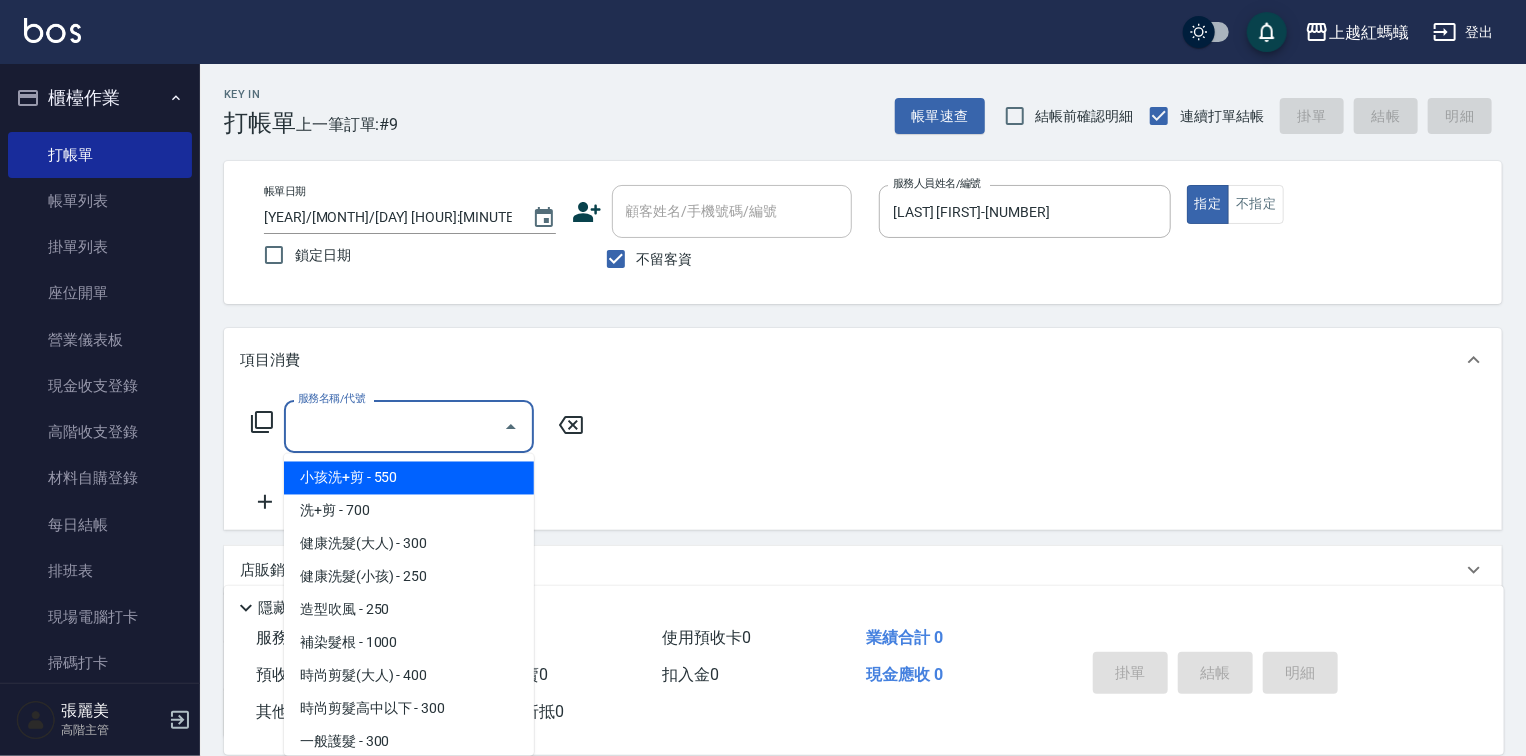 drag, startPoint x: 385, startPoint y: 415, endPoint x: 392, endPoint y: 429, distance: 15.652476 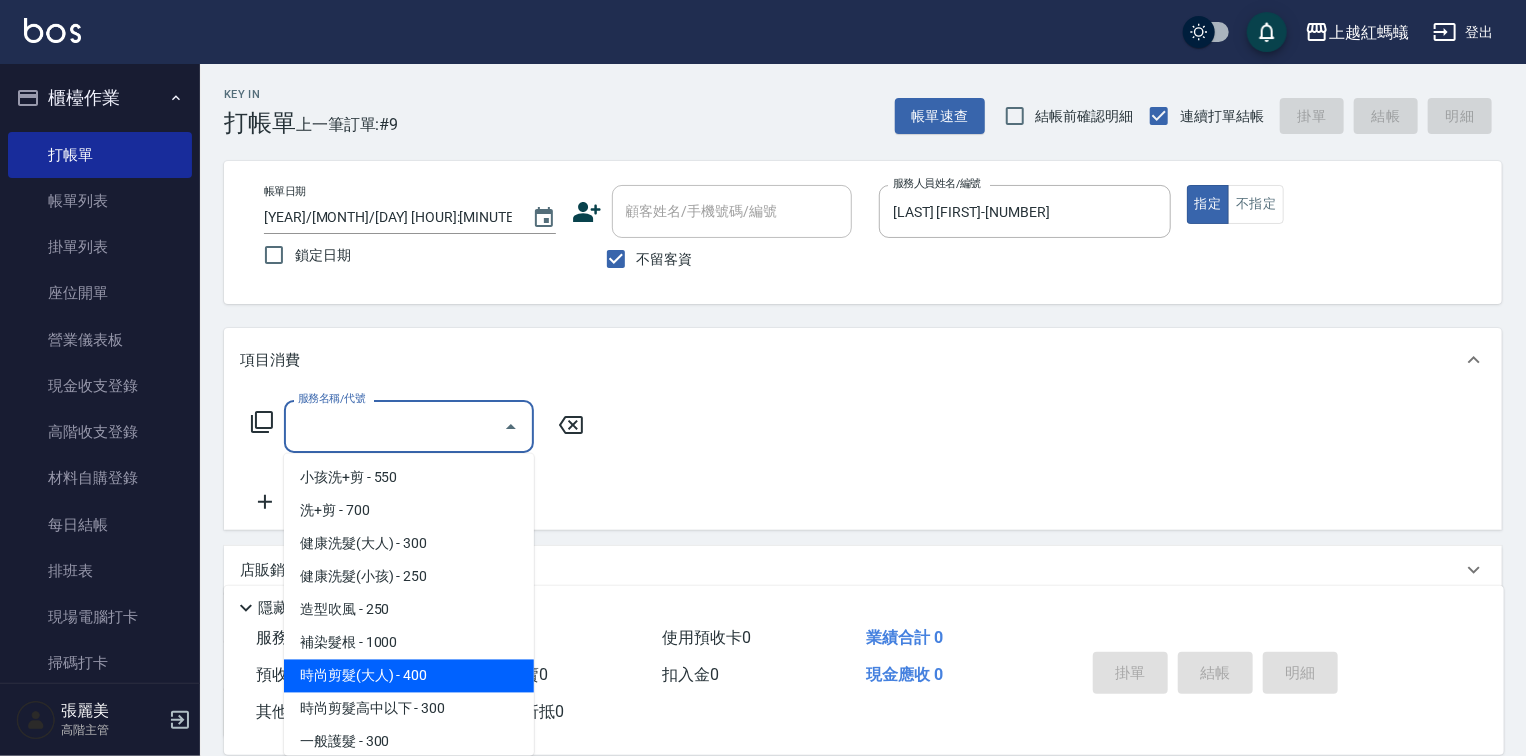 click on "時尚剪髮(大人) - 400" at bounding box center (409, 676) 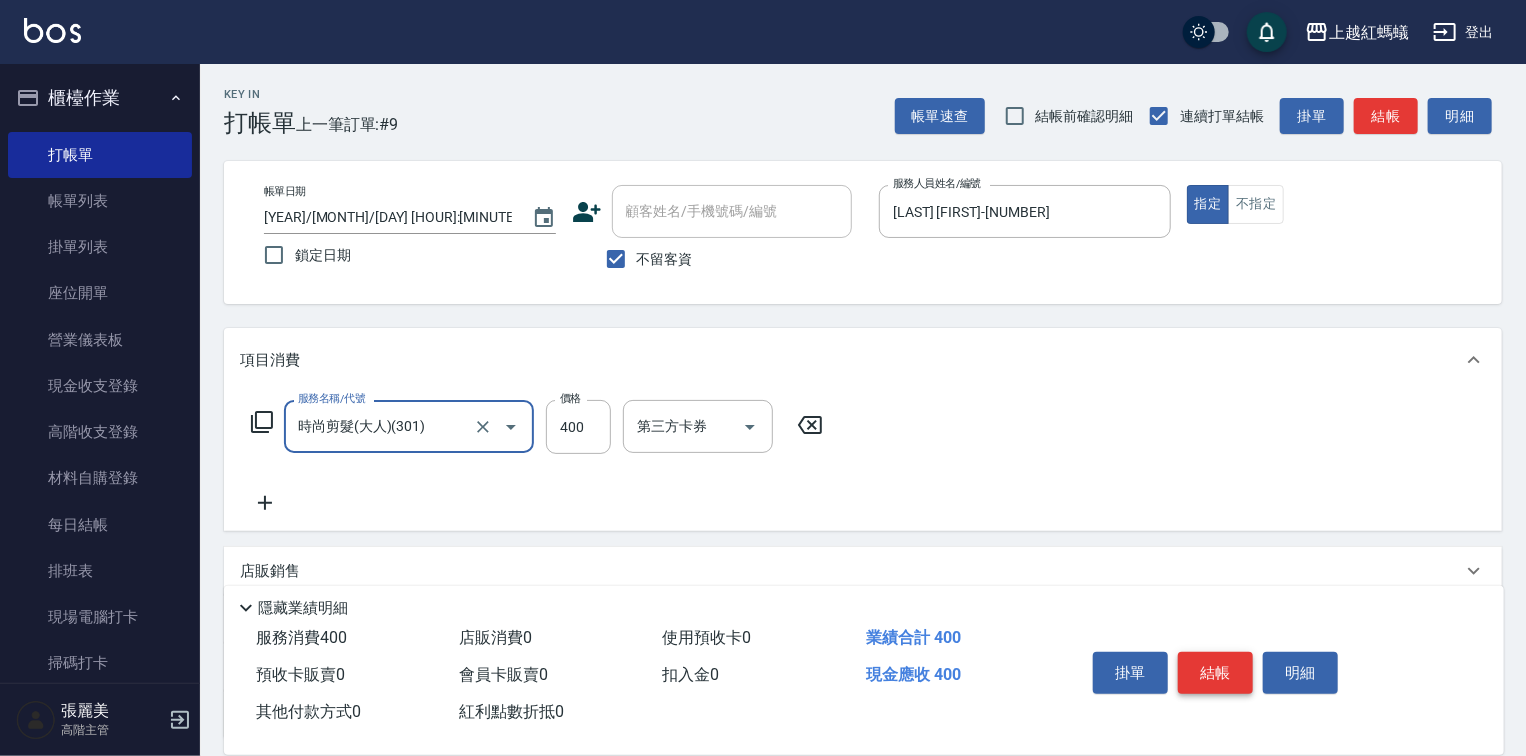 click on "結帳" at bounding box center [1215, 673] 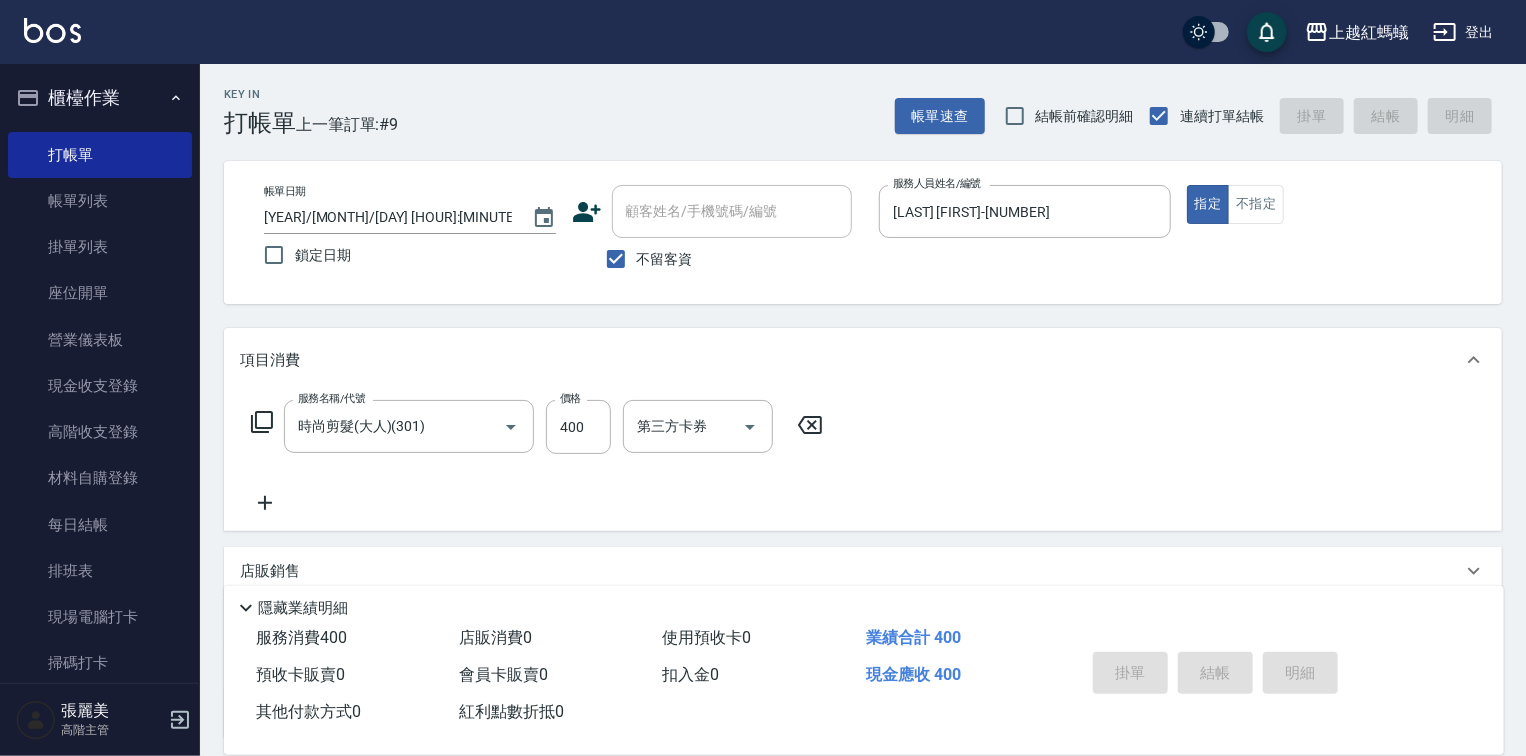 type 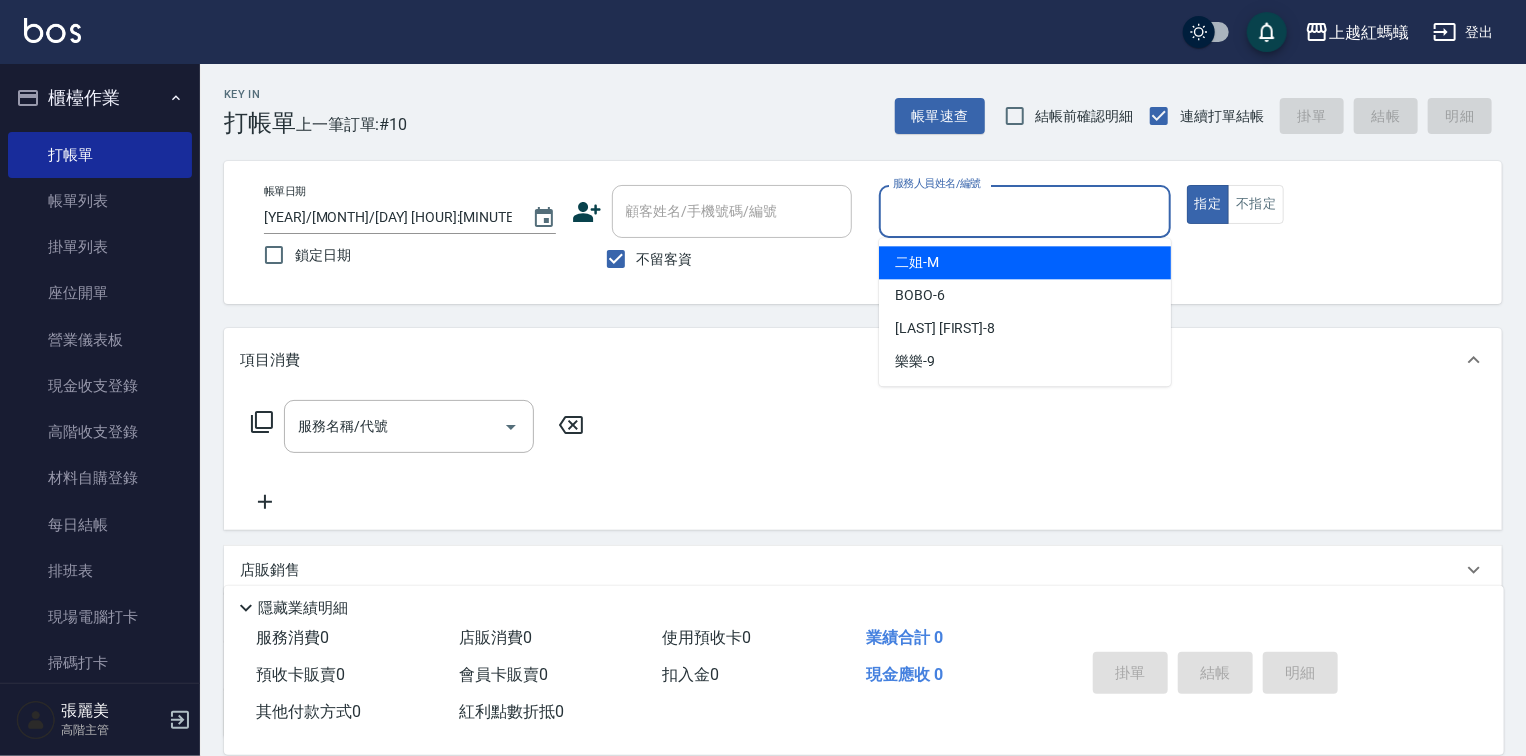 click on "服務人員姓名/編號" at bounding box center (1025, 211) 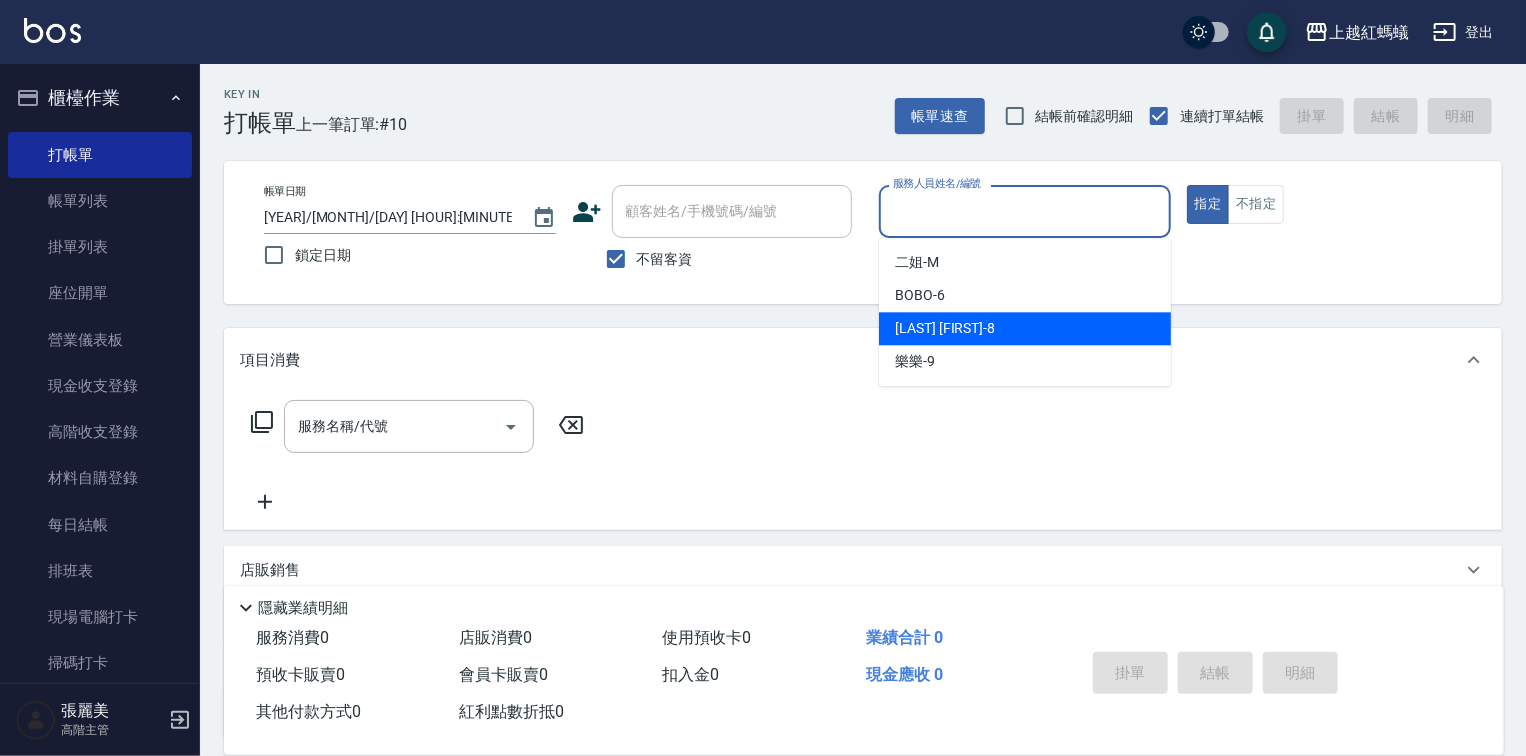 click on "[LAST] [FIRST] -[NUMBER]" at bounding box center (1025, 328) 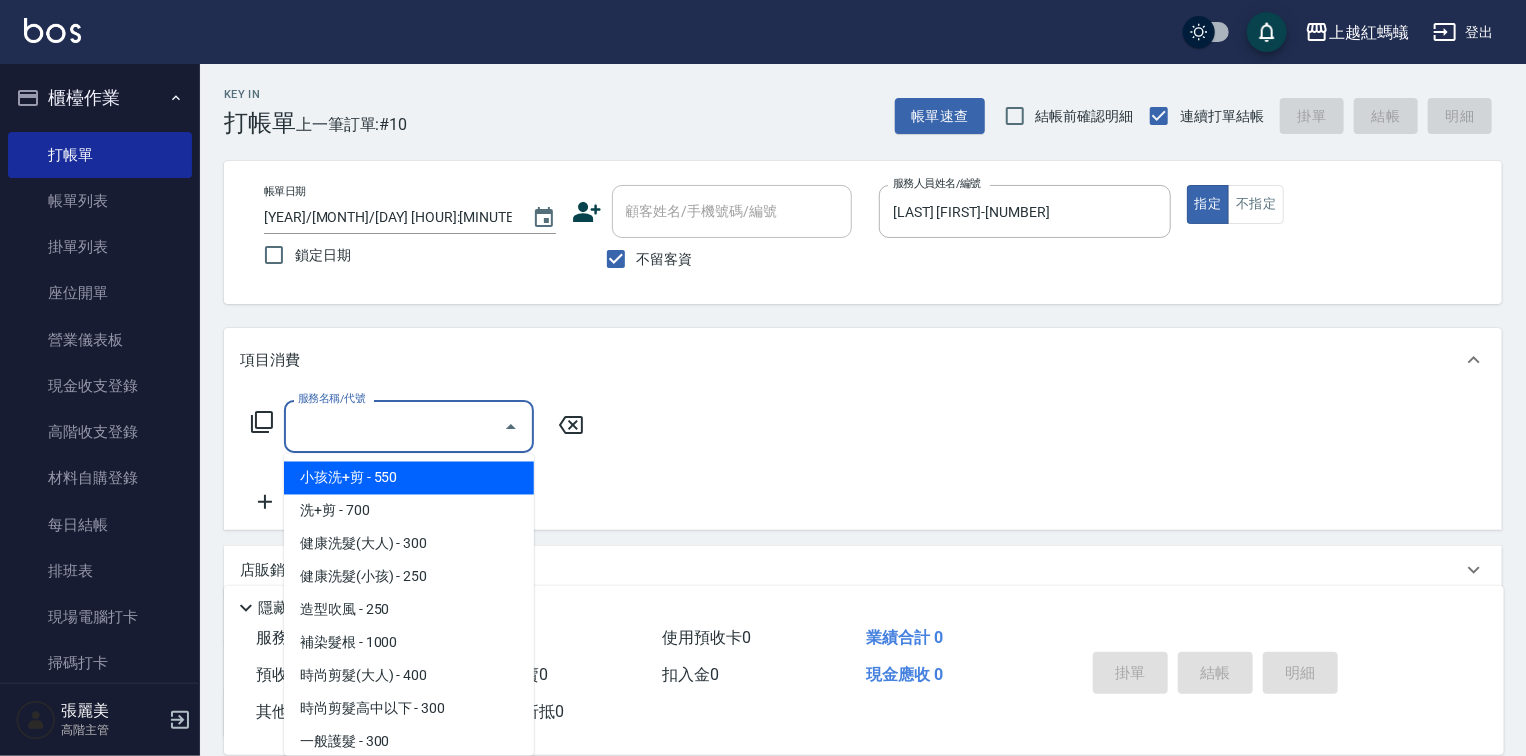 click on "服務名稱/代號" at bounding box center (394, 426) 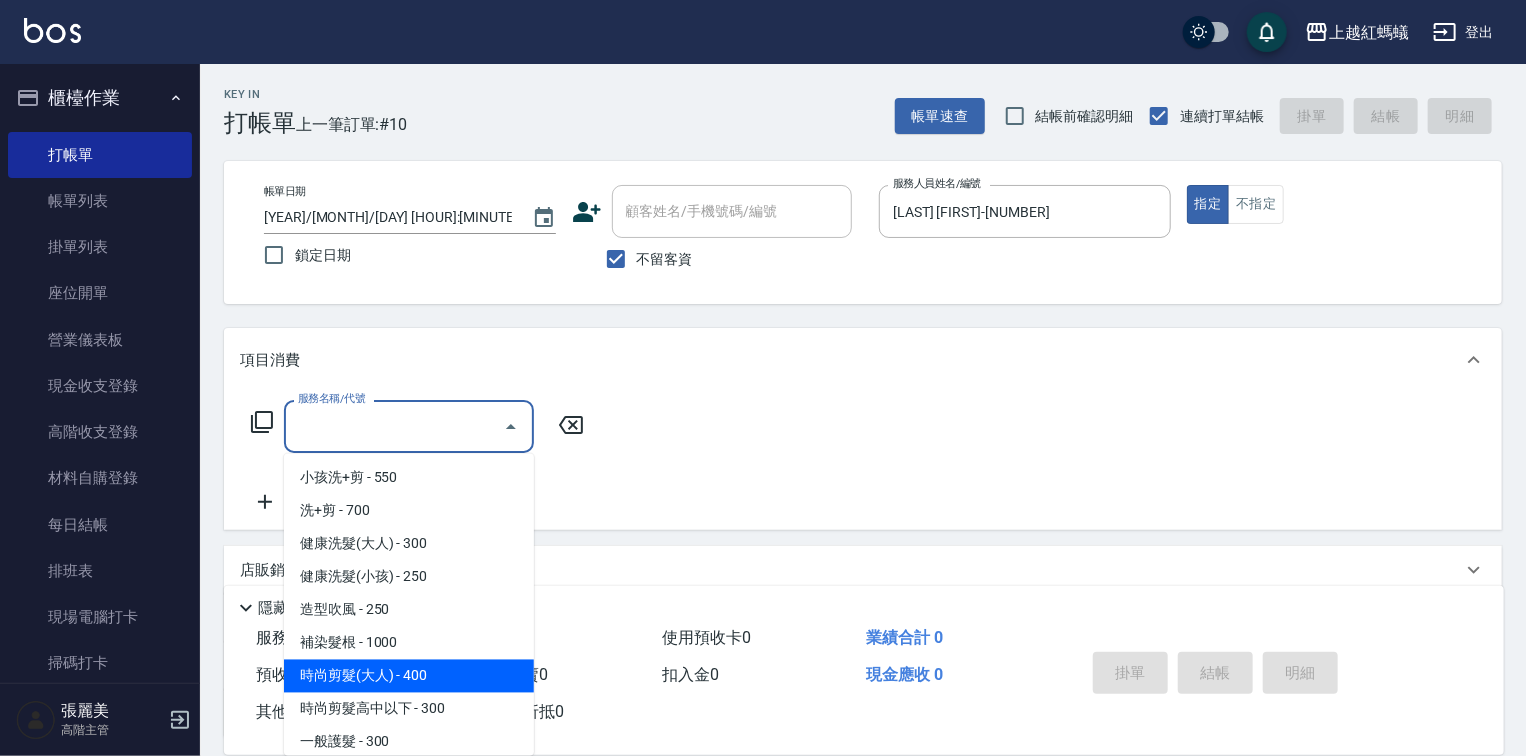 click on "時尚剪髮(大人) - 400" at bounding box center [409, 676] 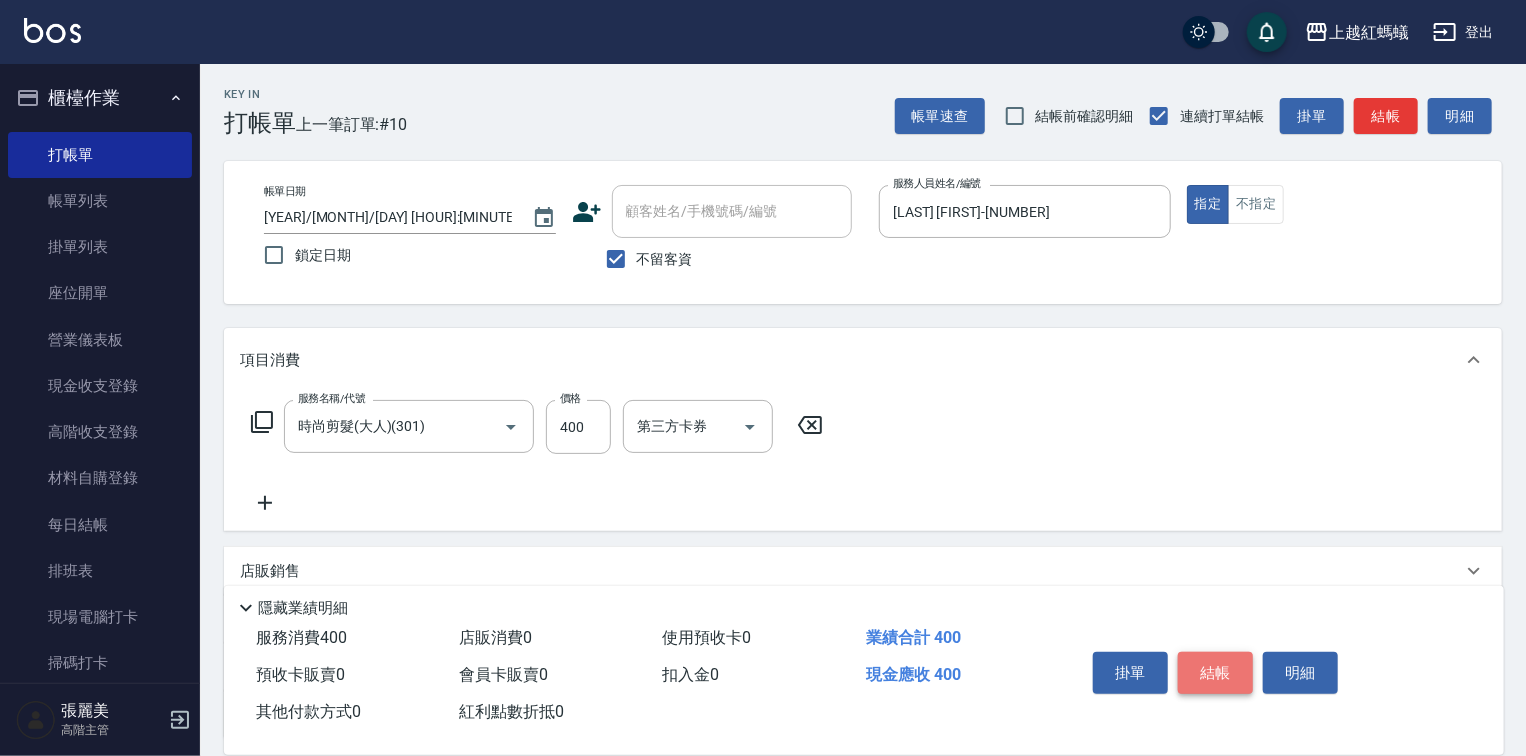 click on "結帳" at bounding box center (1215, 673) 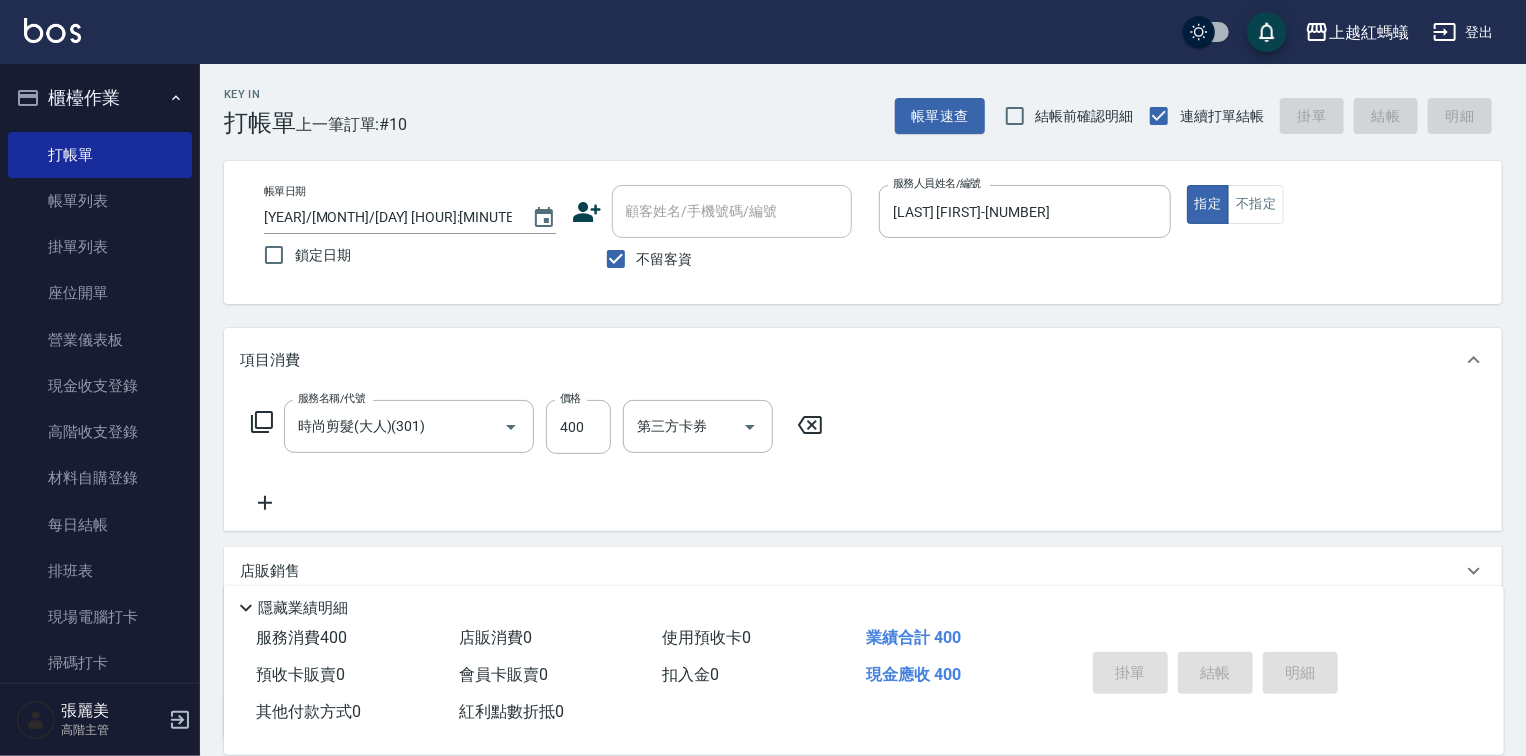 type 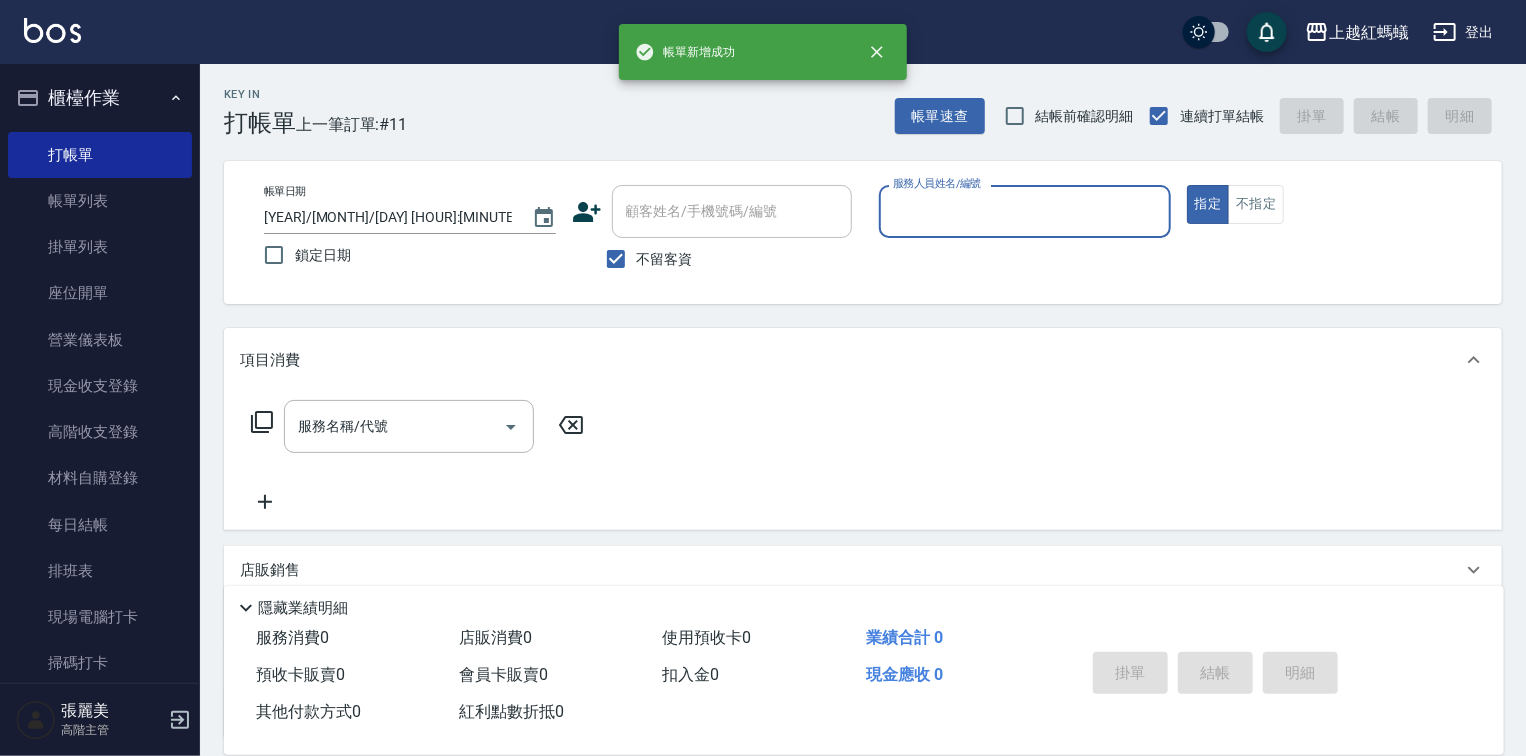 click on "服務人員姓名/編號" at bounding box center [1025, 211] 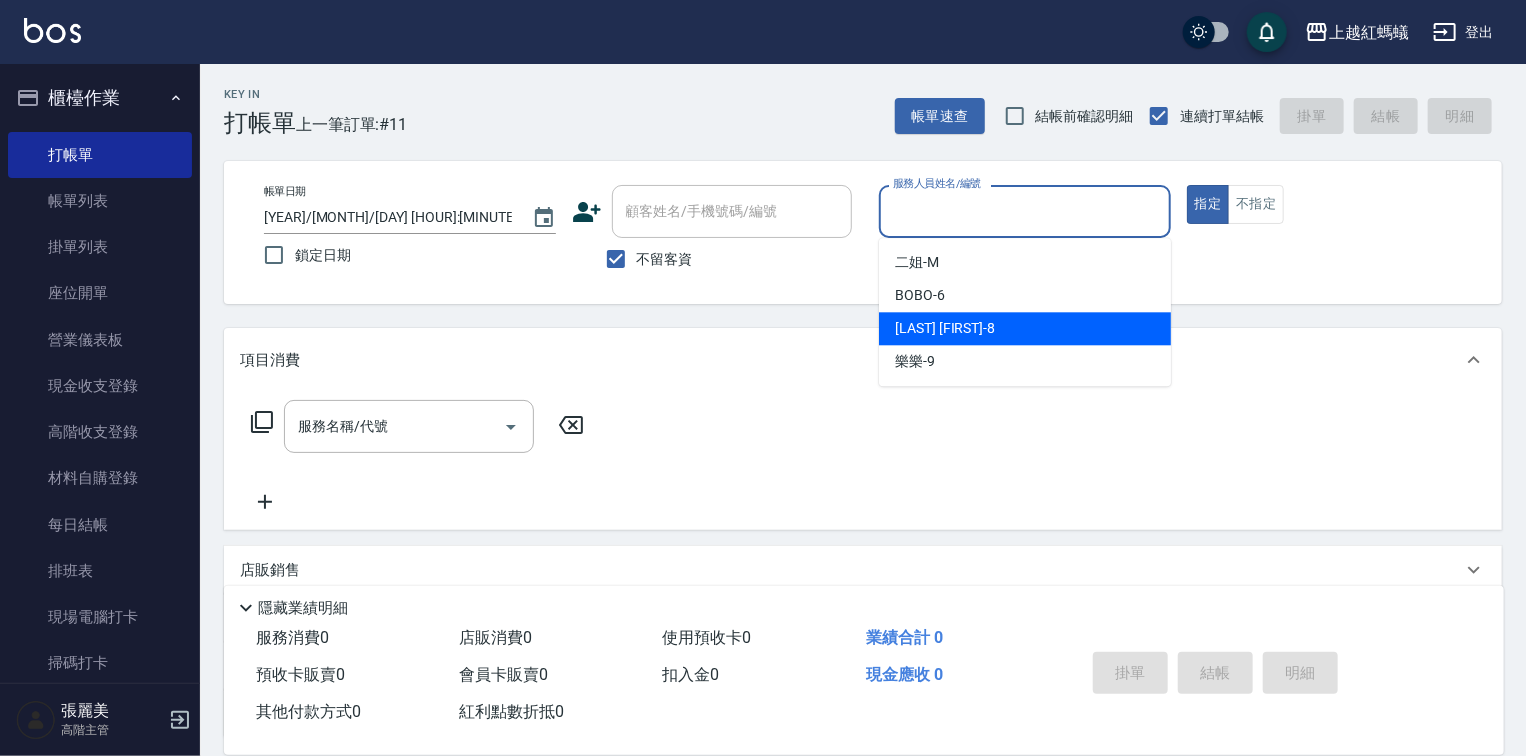 click on "[LAST] [FIRST] -[NUMBER]" at bounding box center (1025, 328) 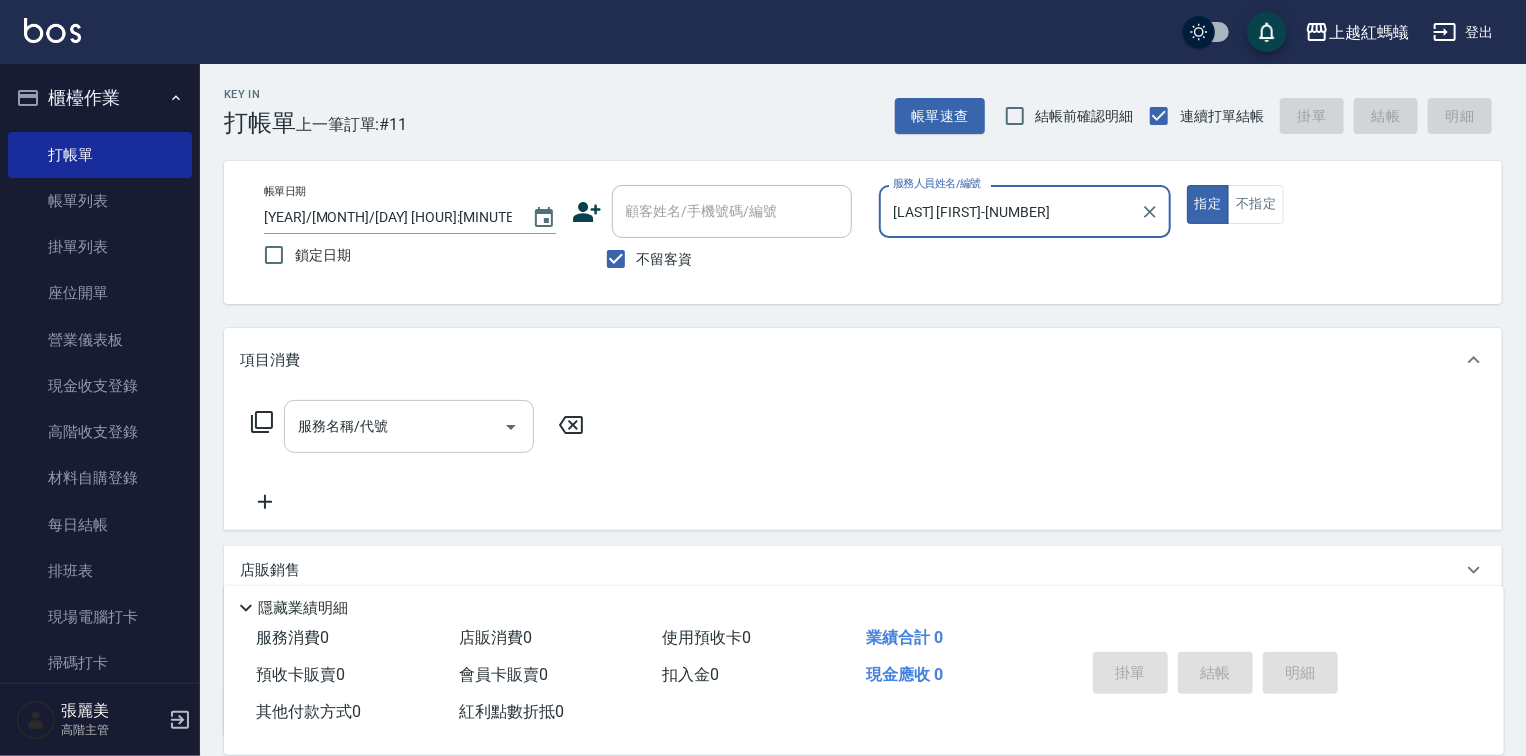 click on "服務名稱/代號" at bounding box center (394, 426) 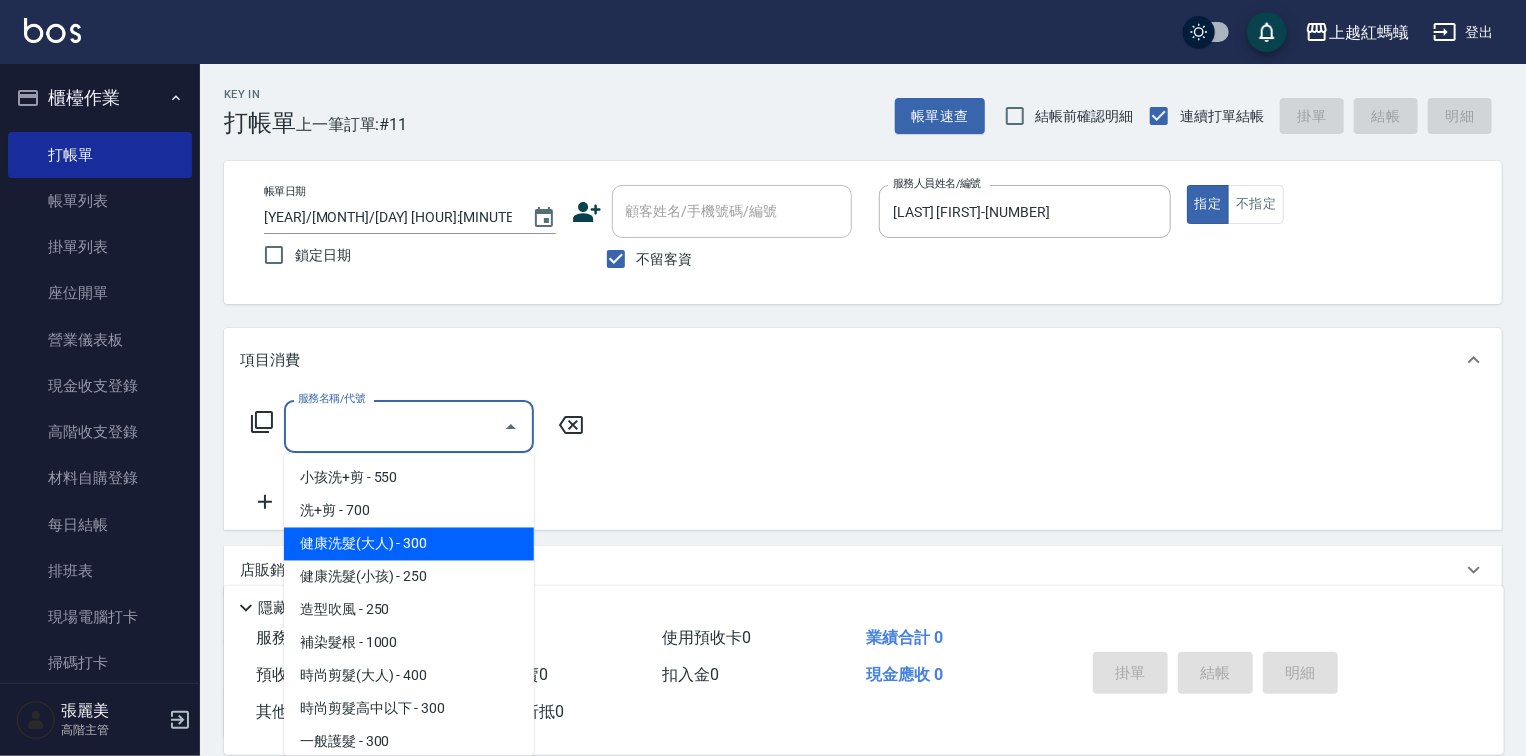 click on "健康洗髮(大人) - 300" at bounding box center (409, 544) 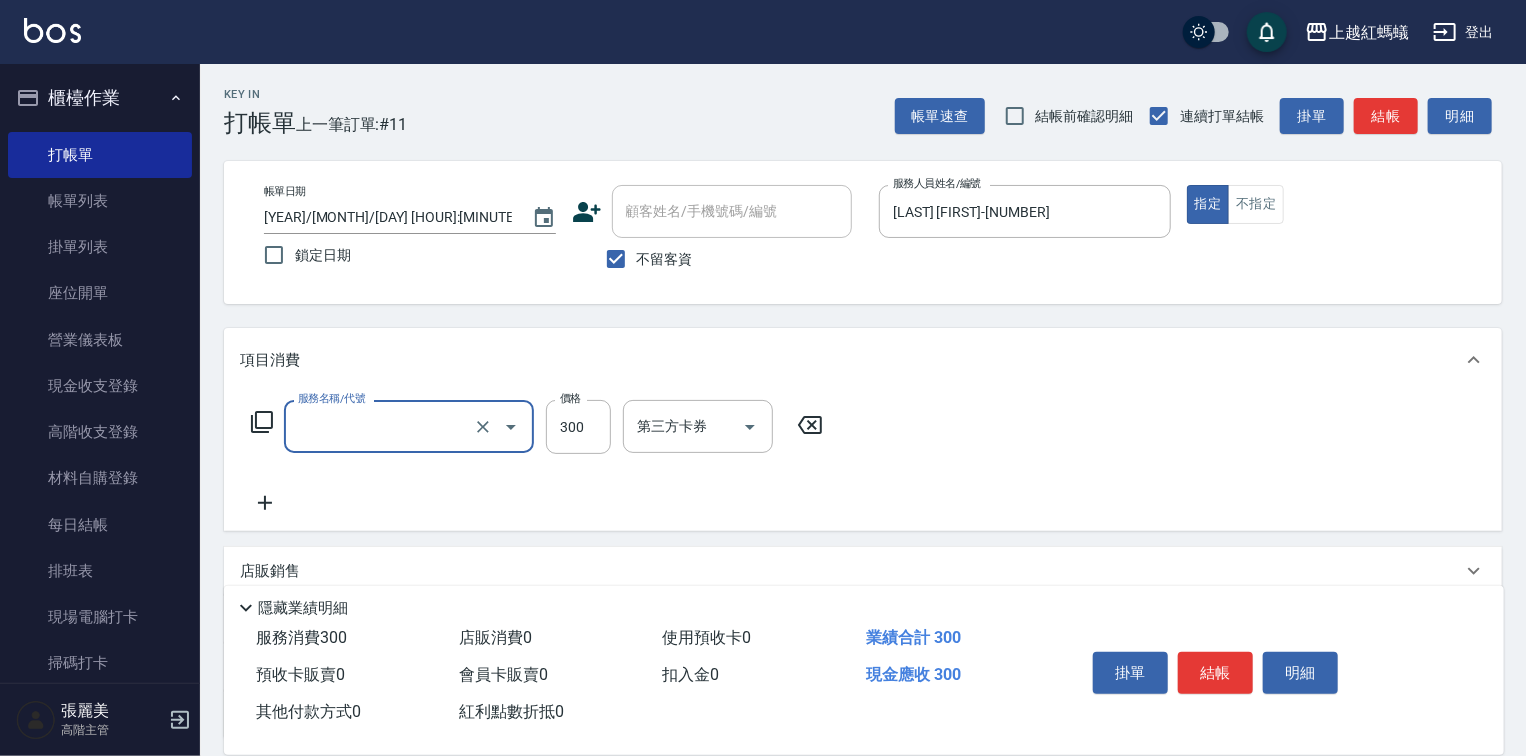 type on "健康洗髮(大人)(201)" 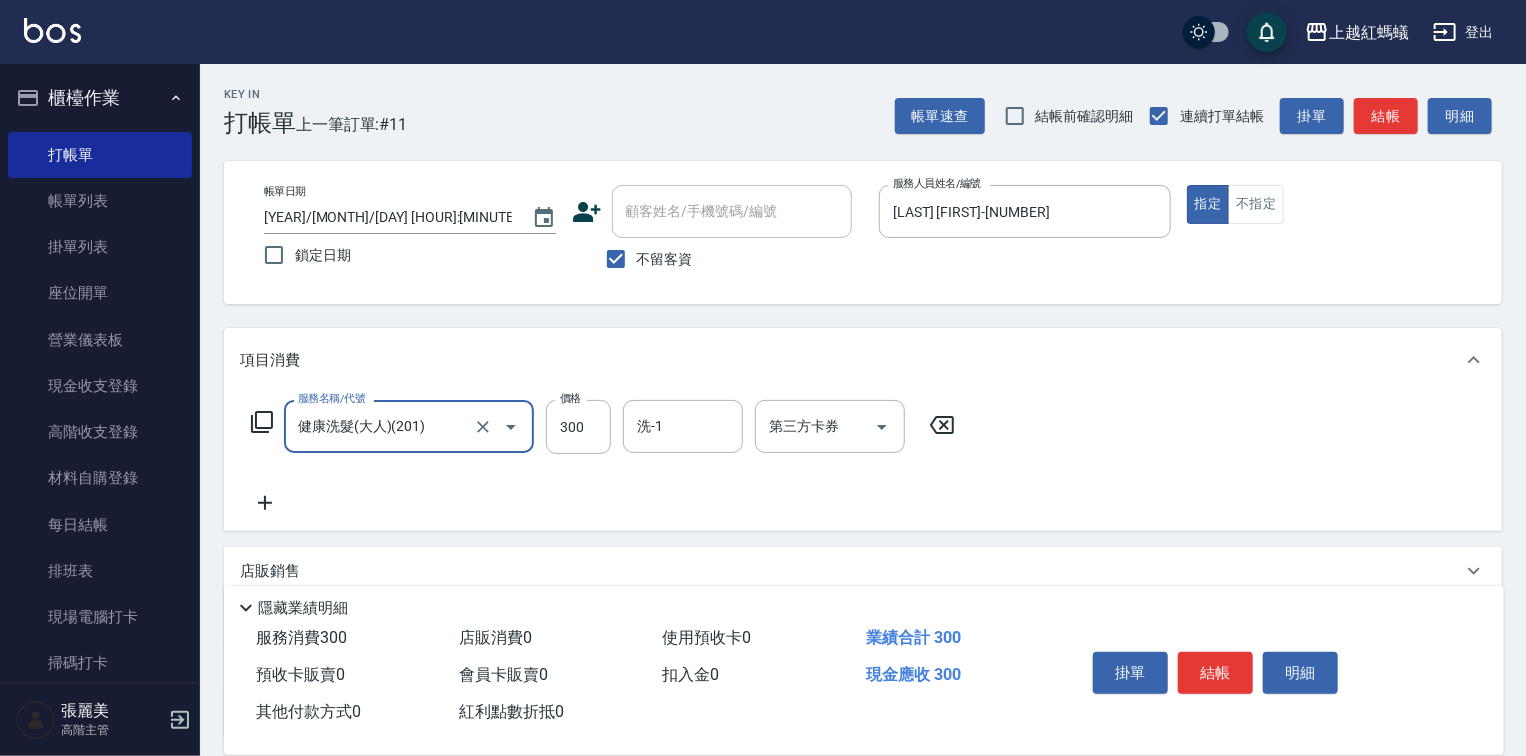 click on "結帳" at bounding box center [1215, 673] 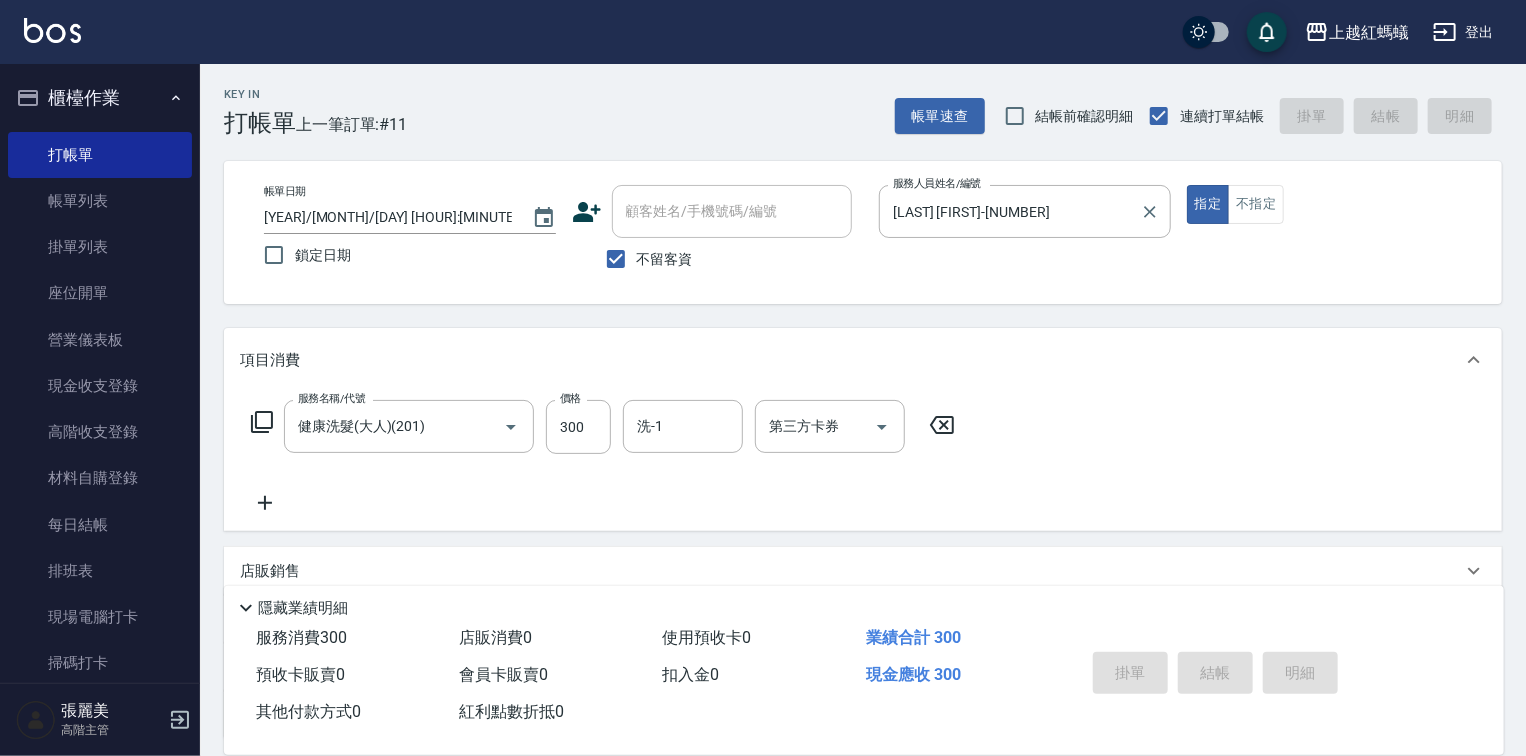 type 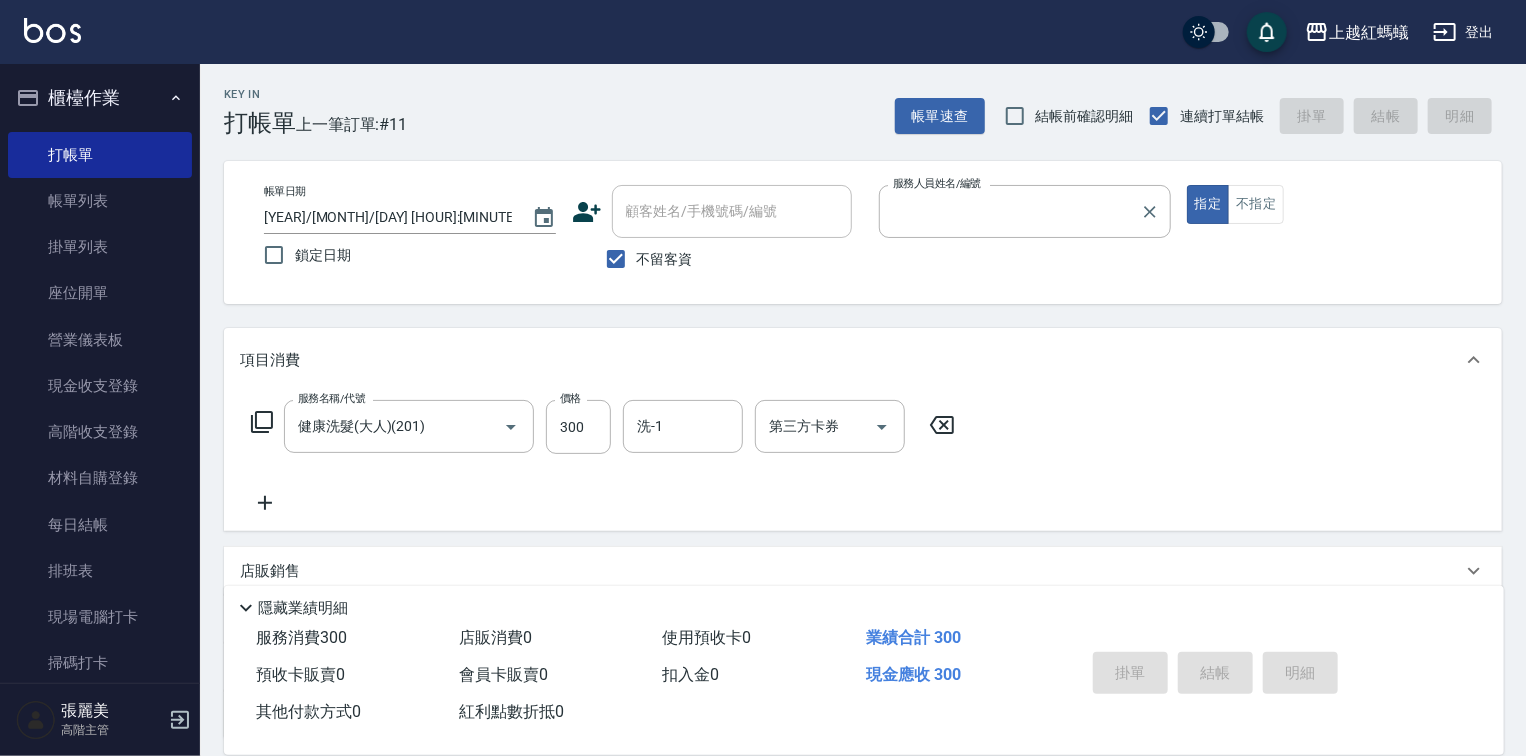 type 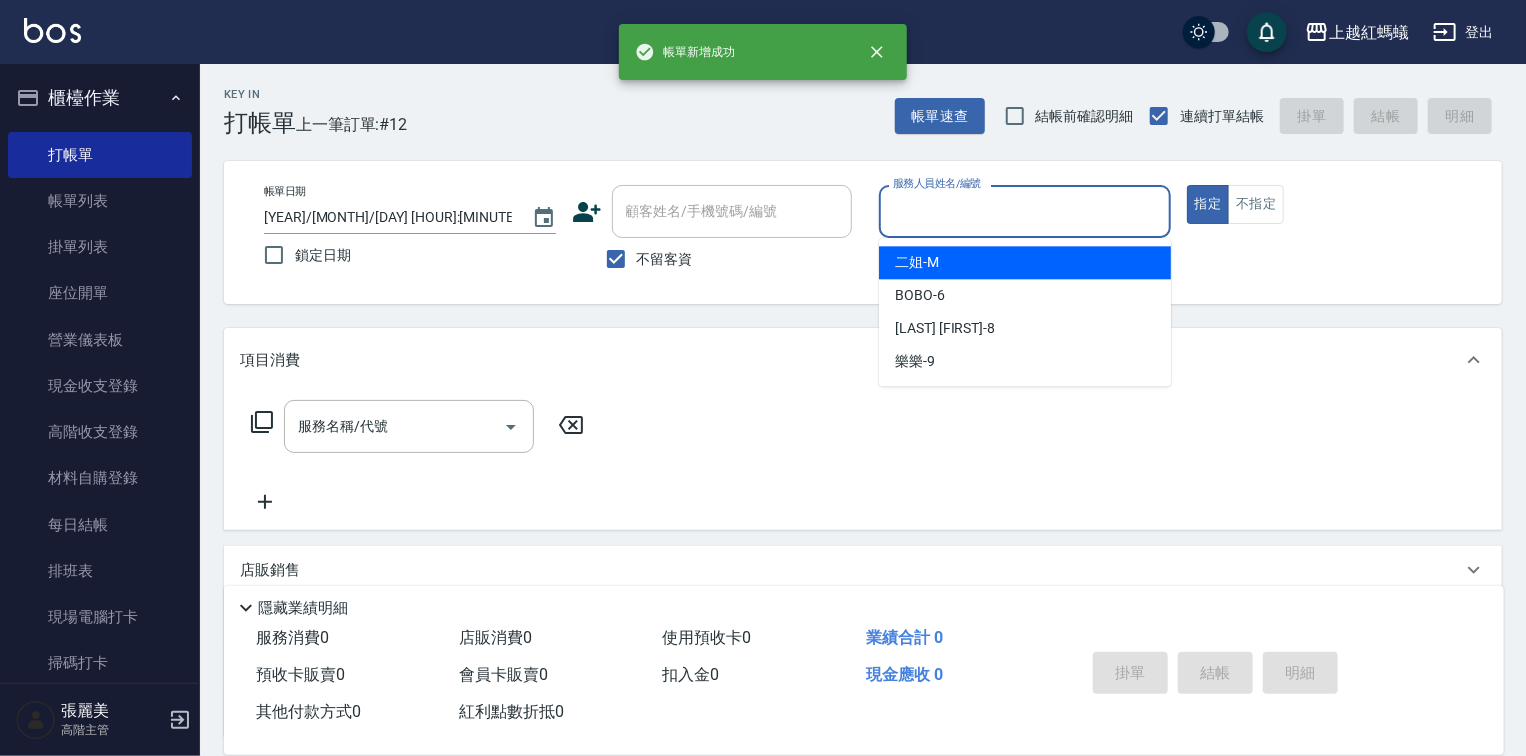click on "服務人員姓名/編號" at bounding box center (1025, 211) 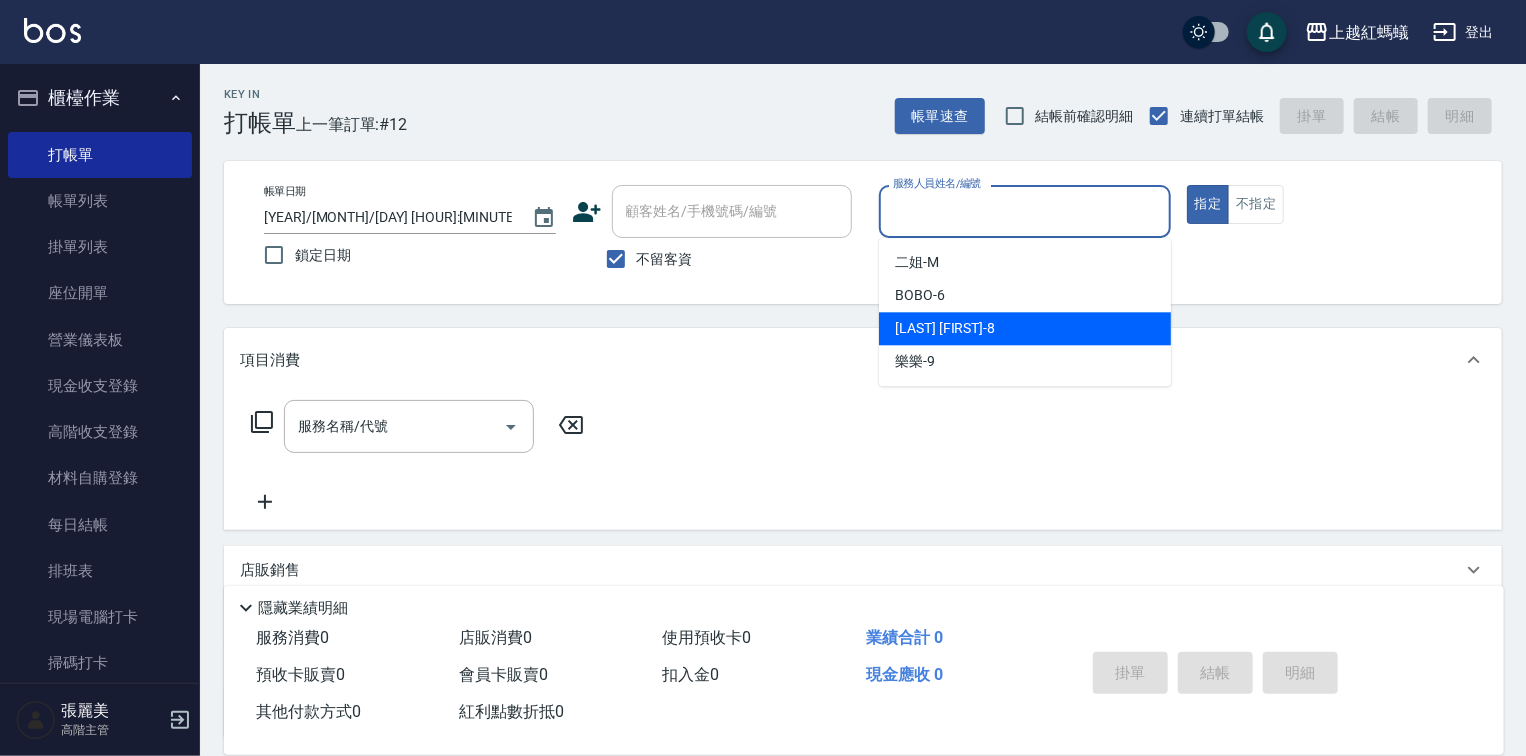 click on "[LAST] [FIRST] -[NUMBER]" at bounding box center [1025, 328] 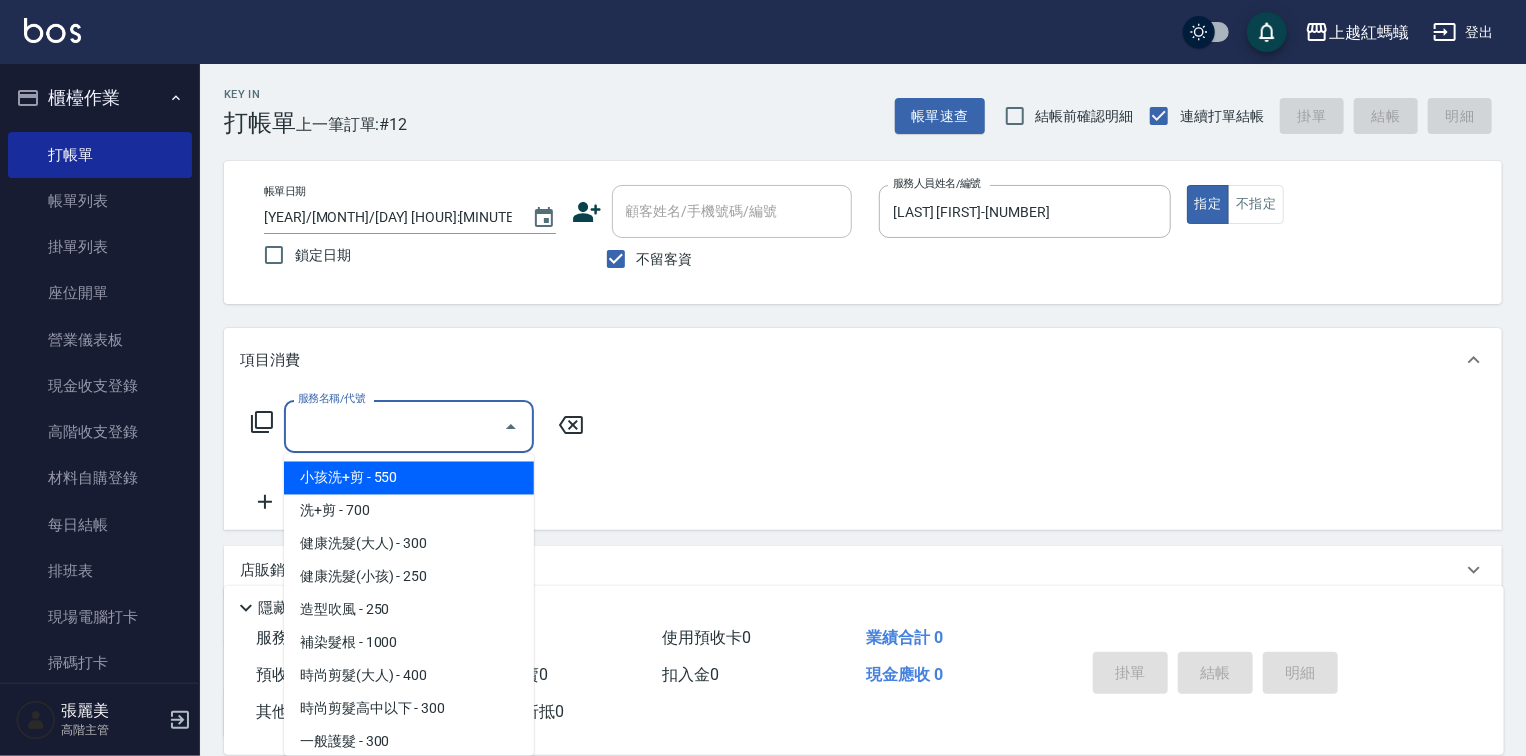click on "服務名稱/代號" at bounding box center (394, 426) 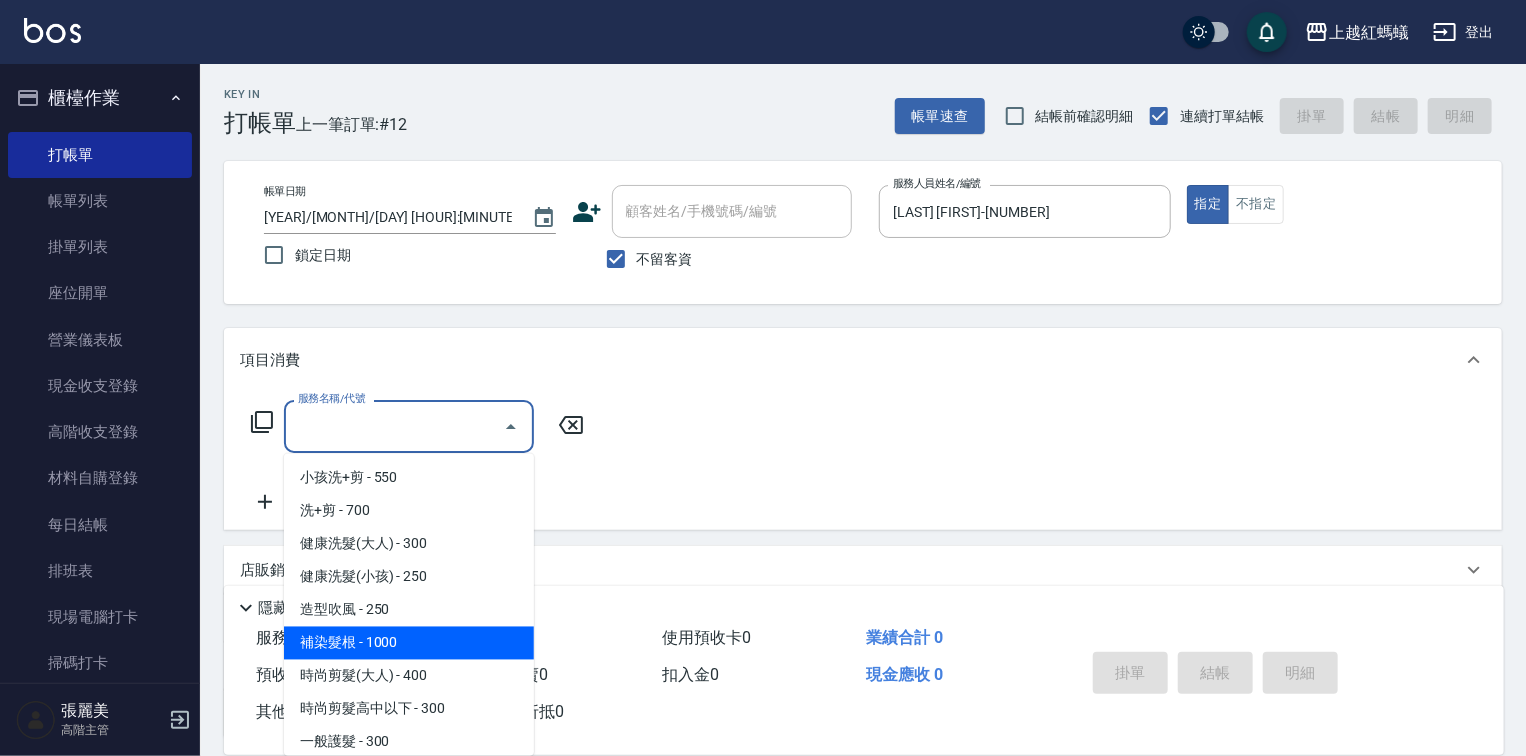 click on "補染髮根 - 1000" at bounding box center [409, 643] 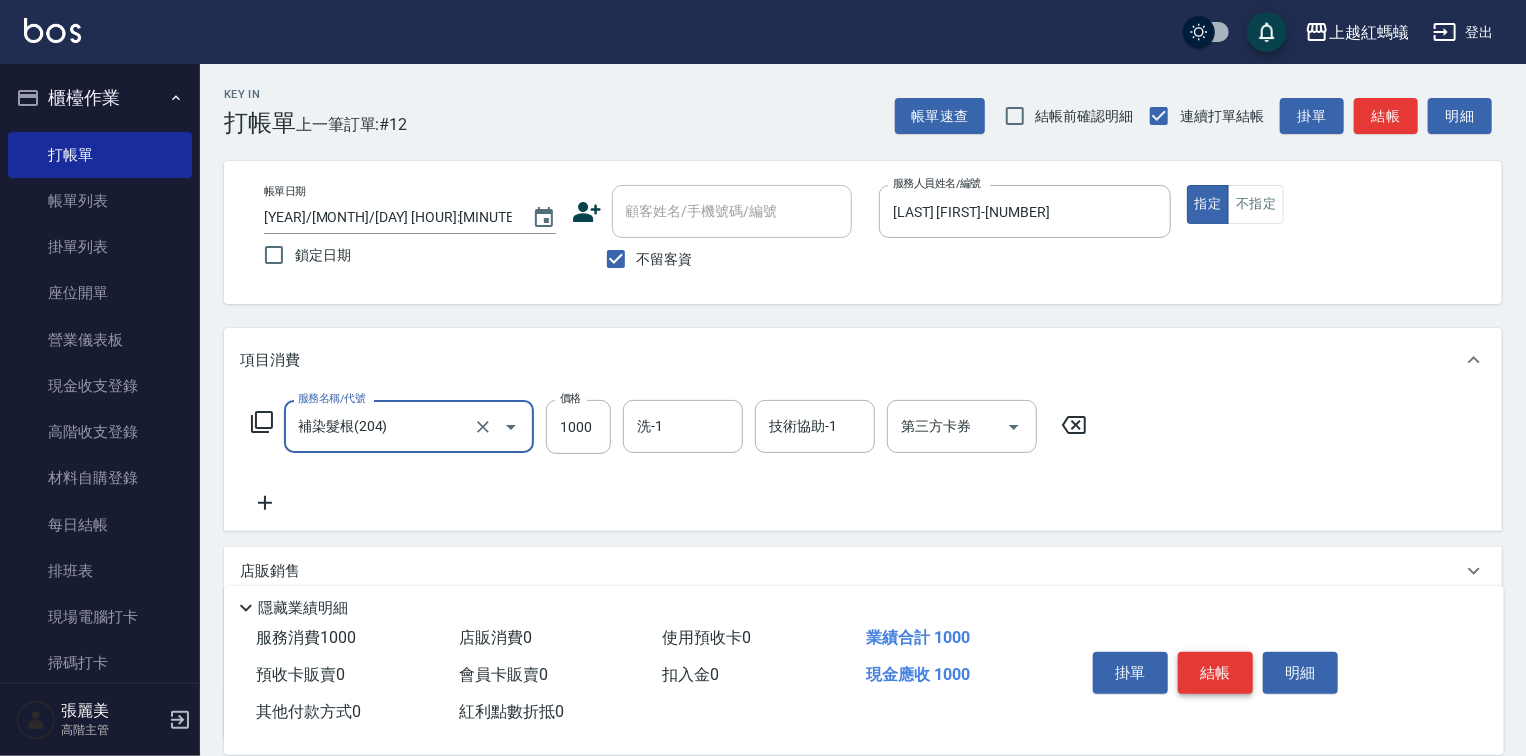 click on "結帳" at bounding box center [1215, 673] 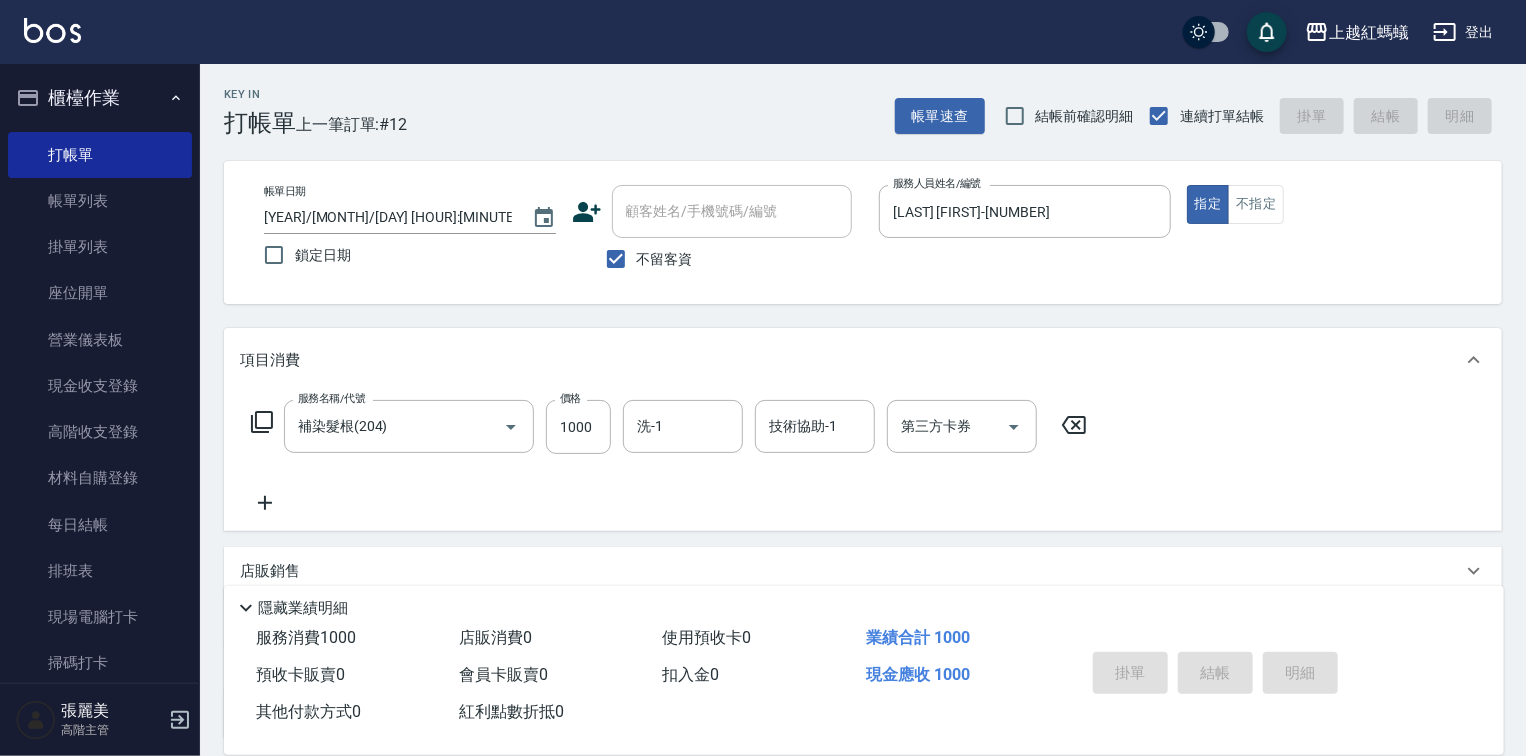 type 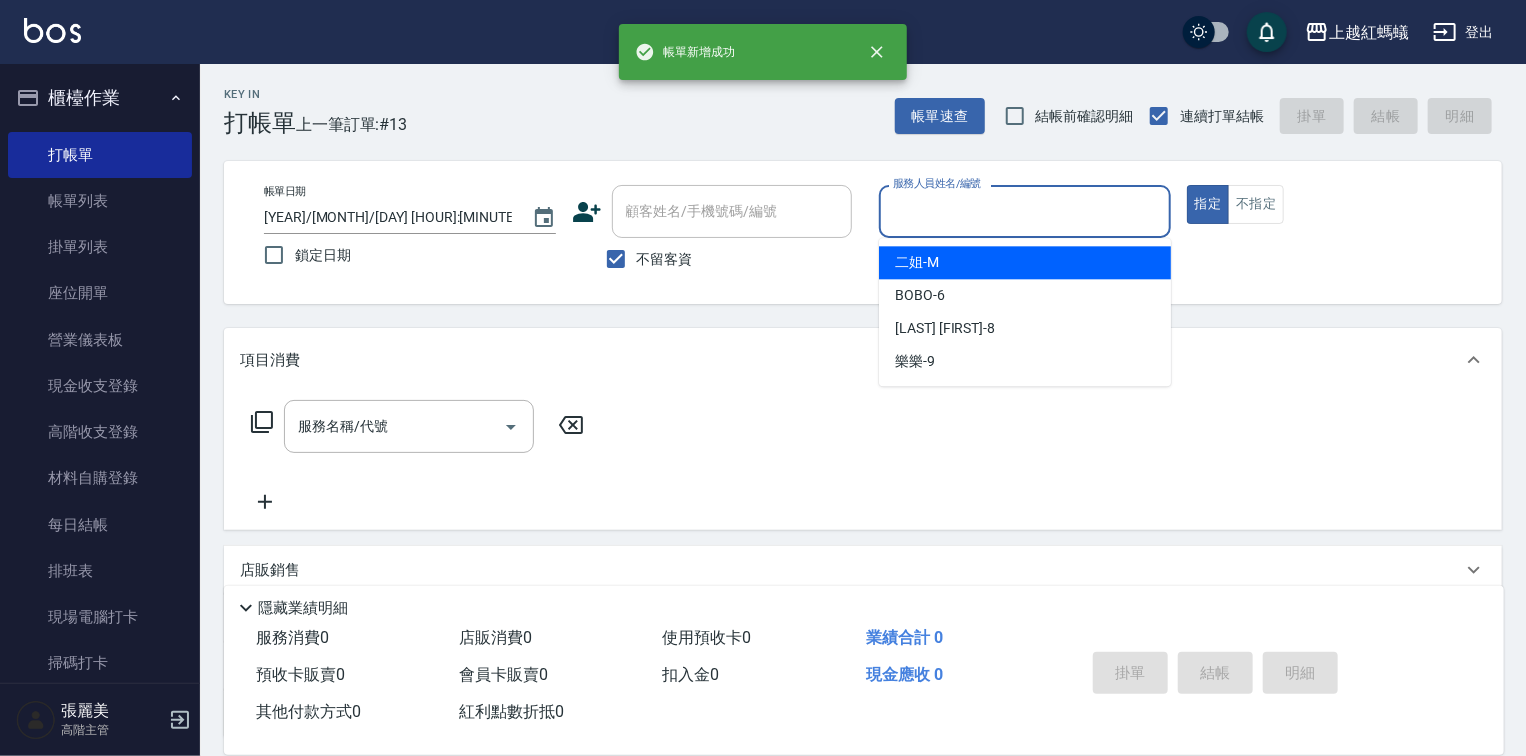 drag, startPoint x: 1066, startPoint y: 211, endPoint x: 1021, endPoint y: 284, distance: 85.75546 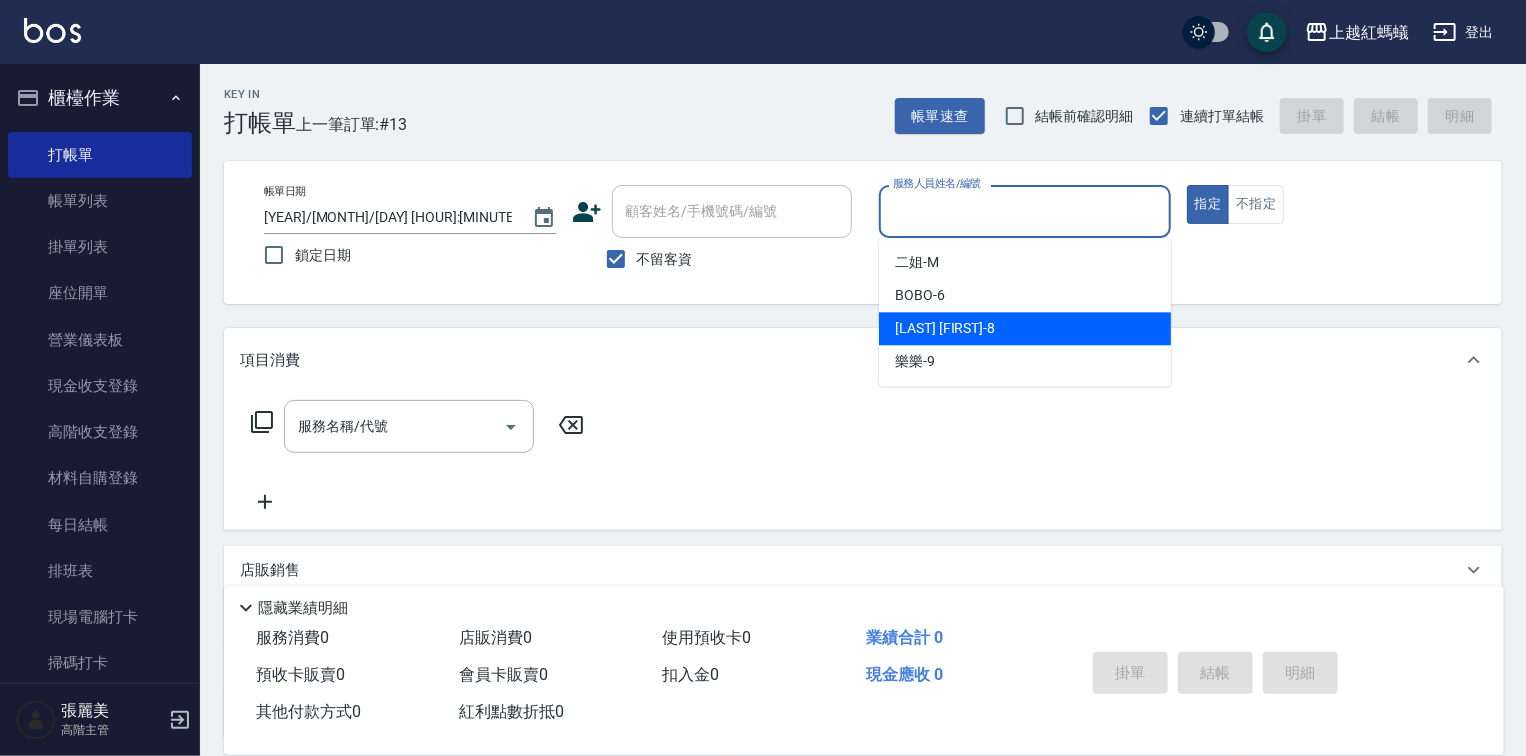 click on "[LAST] [FIRST] -[NUMBER]" at bounding box center (1025, 328) 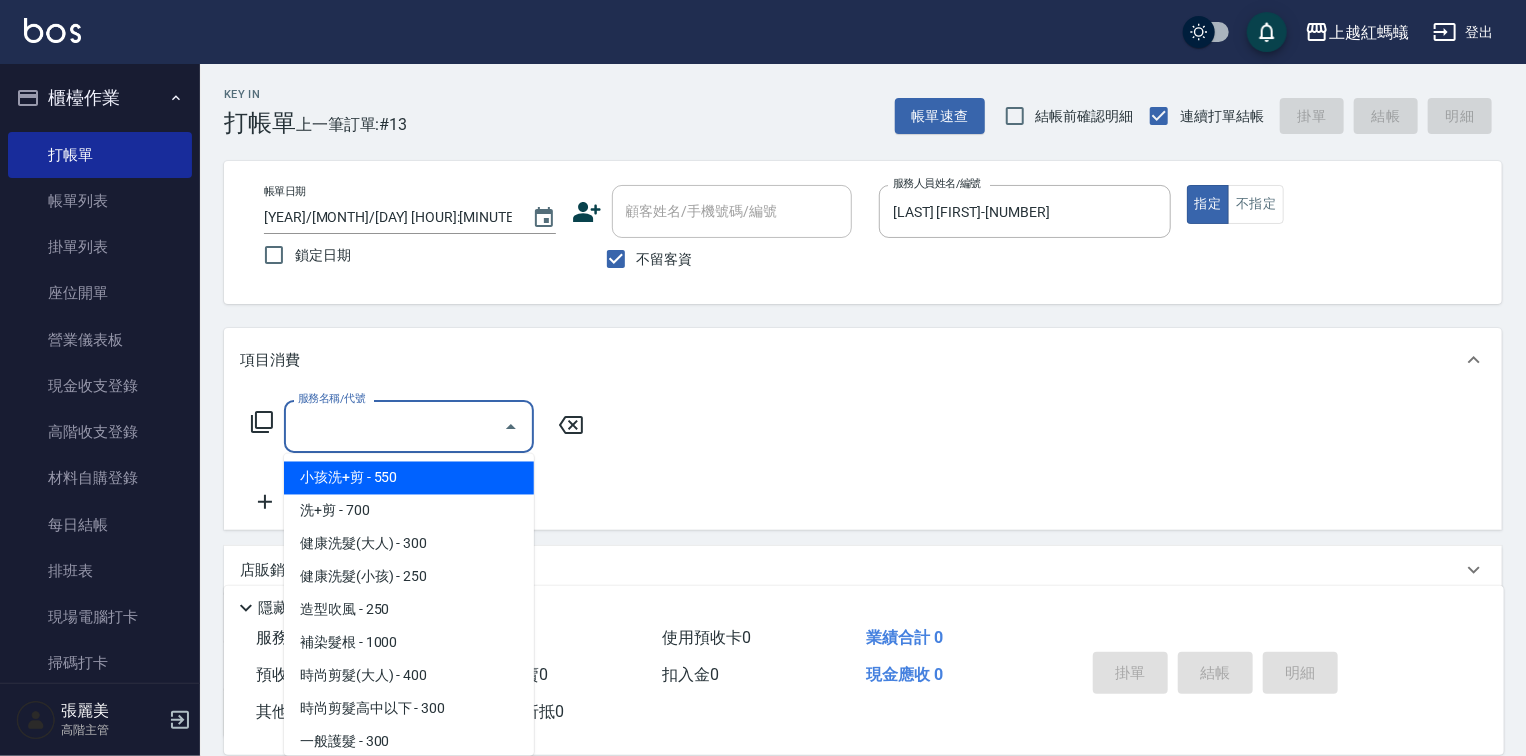click on "服務名稱/代號" at bounding box center (394, 426) 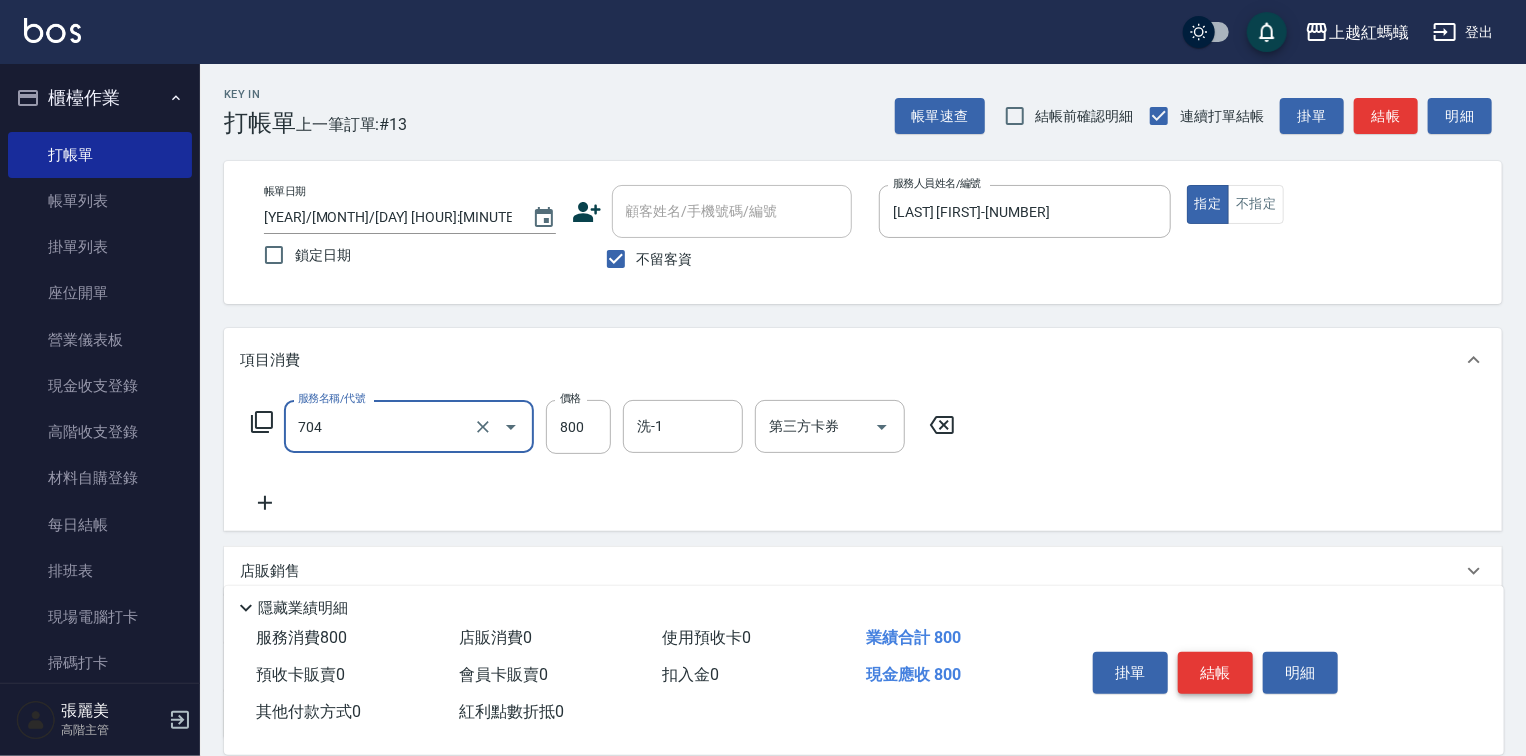 type on "華旭四段頭皮養護(704)" 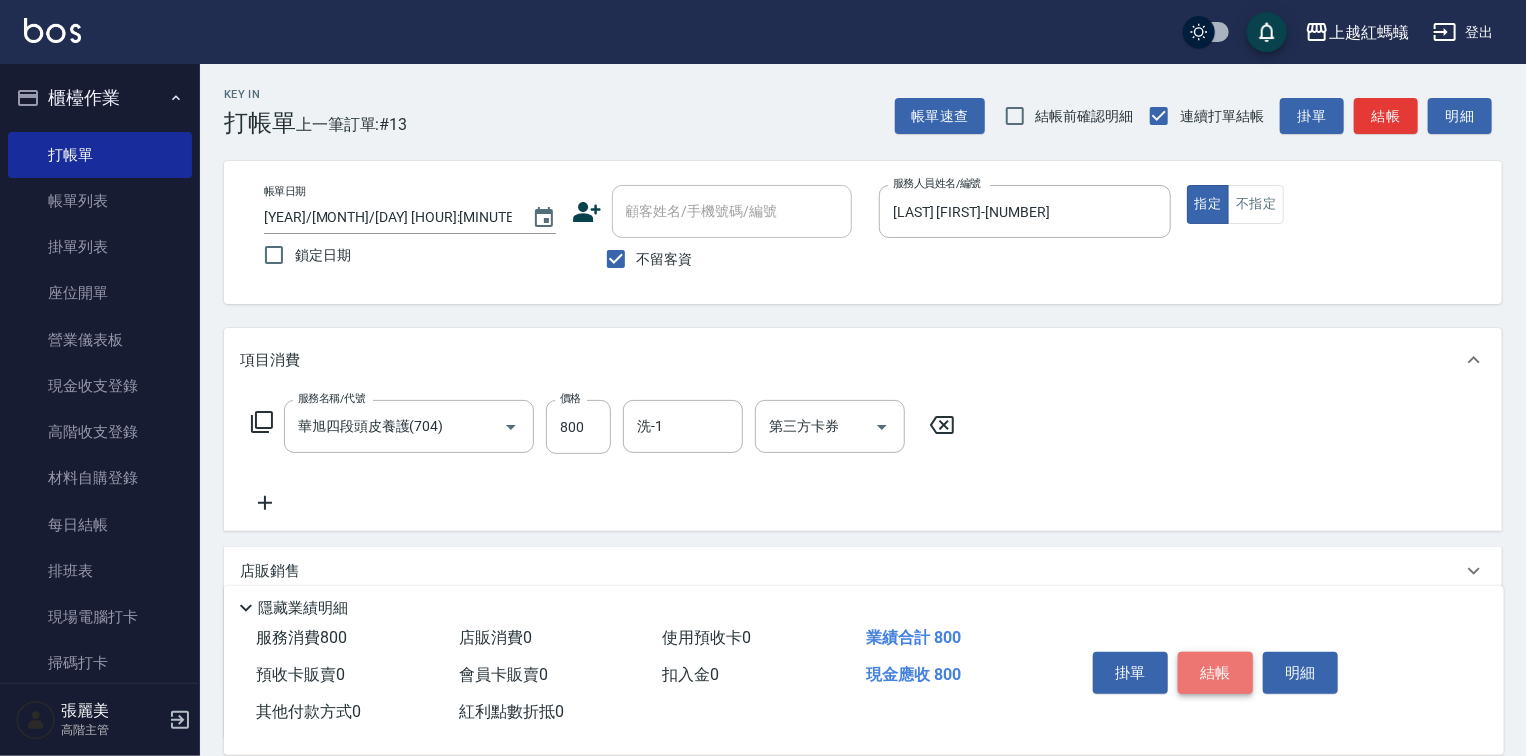 click on "結帳" at bounding box center [1215, 673] 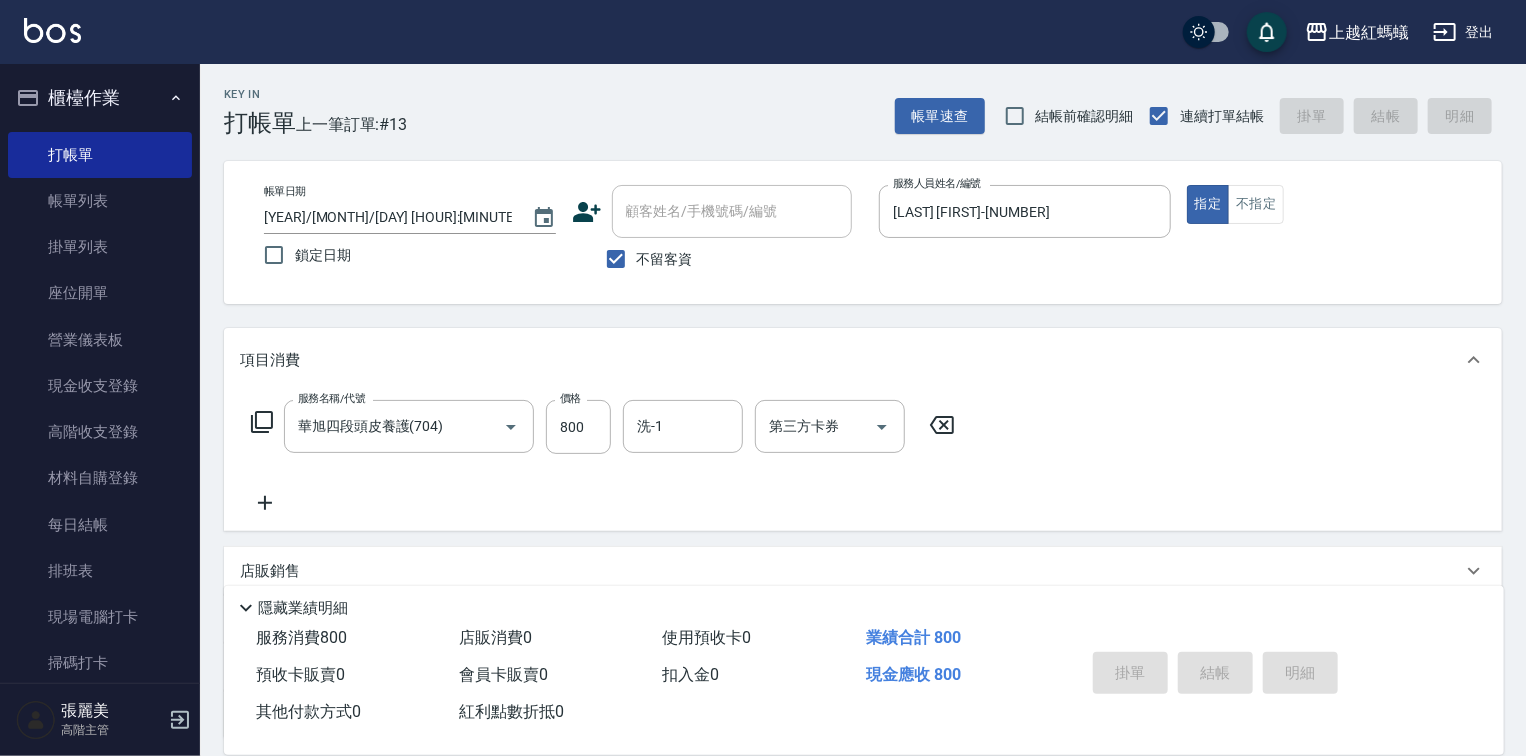 type on "[YEAR]/[MONTH]/[DAY] [HOUR]:[MINUTE]" 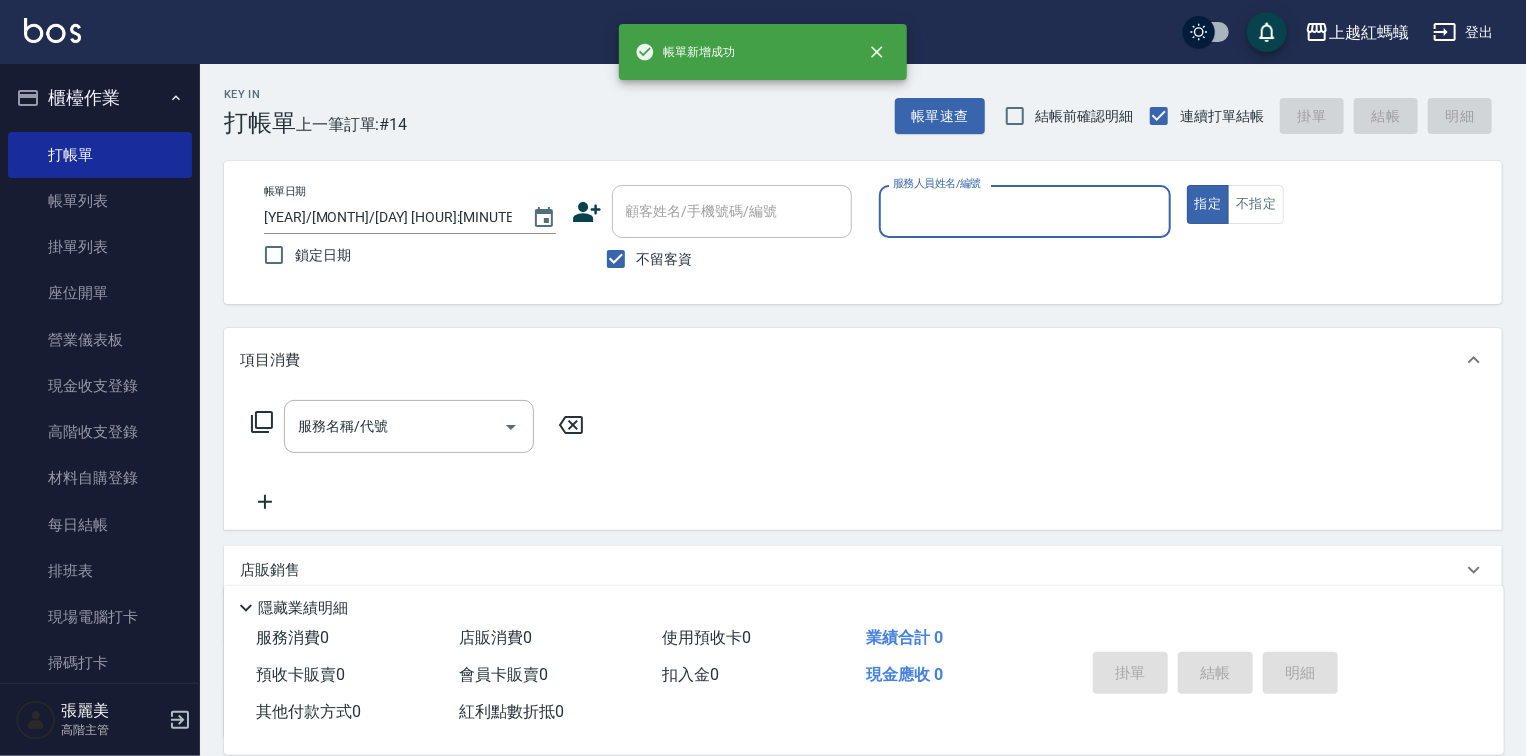 click on "服務人員姓名/編號" at bounding box center (1025, 211) 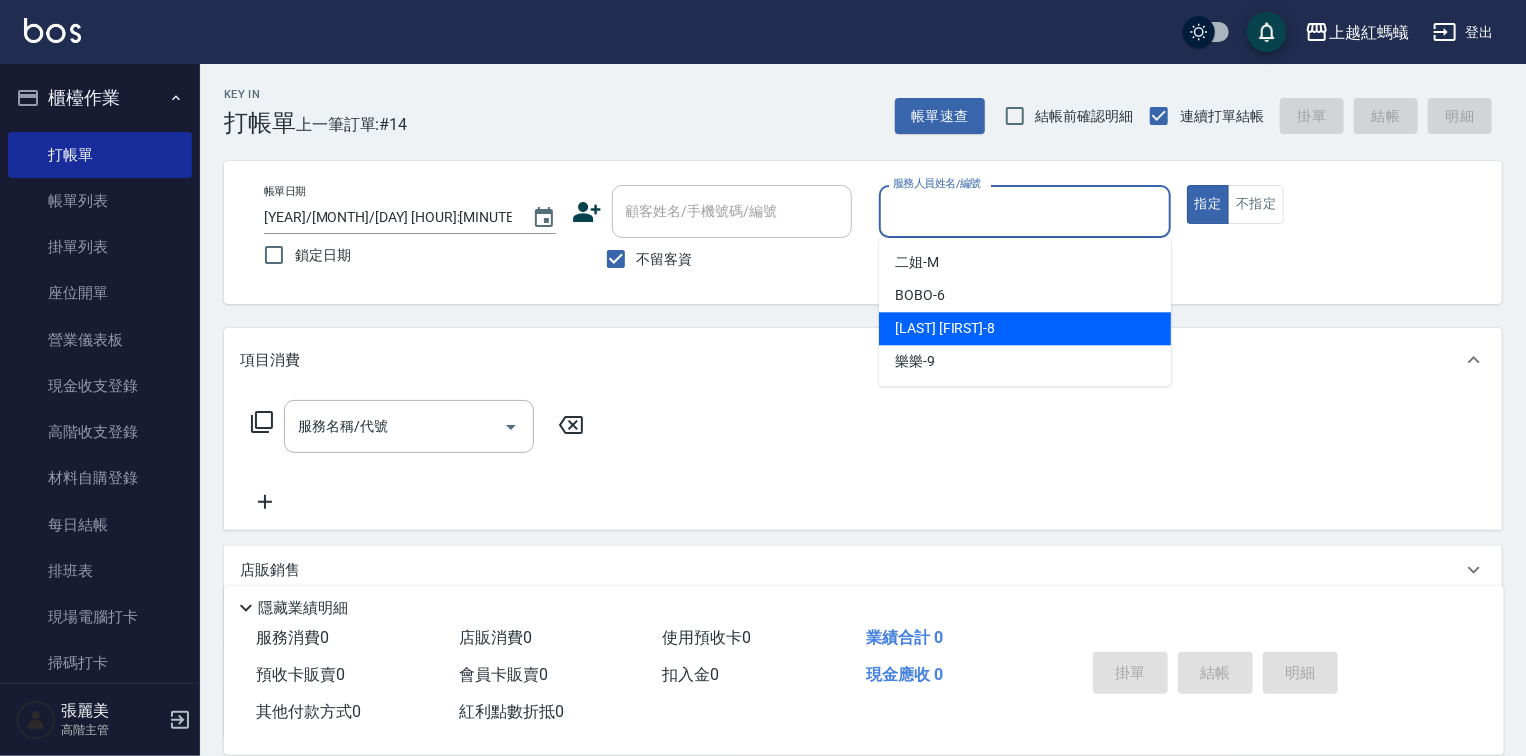 click on "[LAST] [FIRST] -[NUMBER]" at bounding box center (1025, 328) 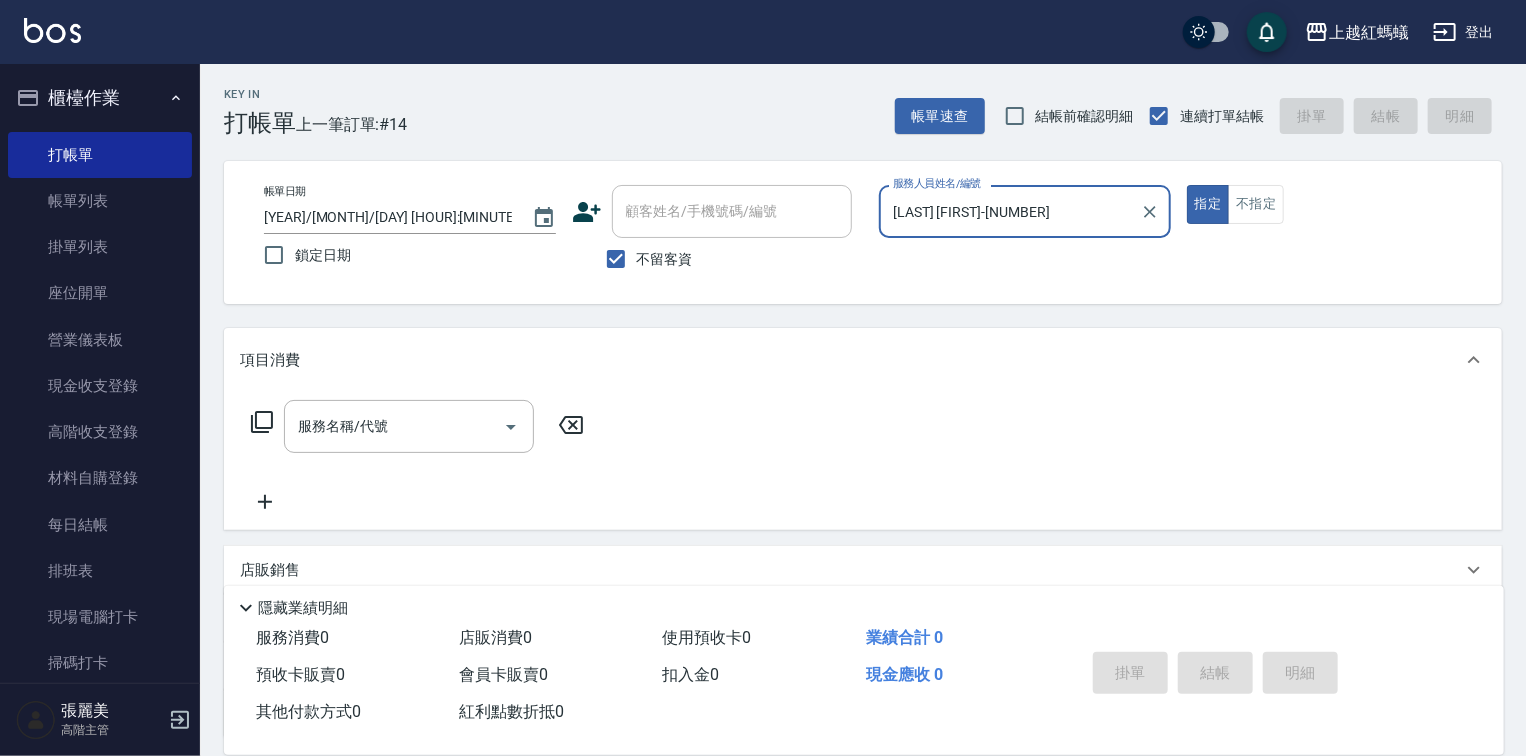 click on "服務名稱/代號 服務名稱/代號" at bounding box center [409, 426] 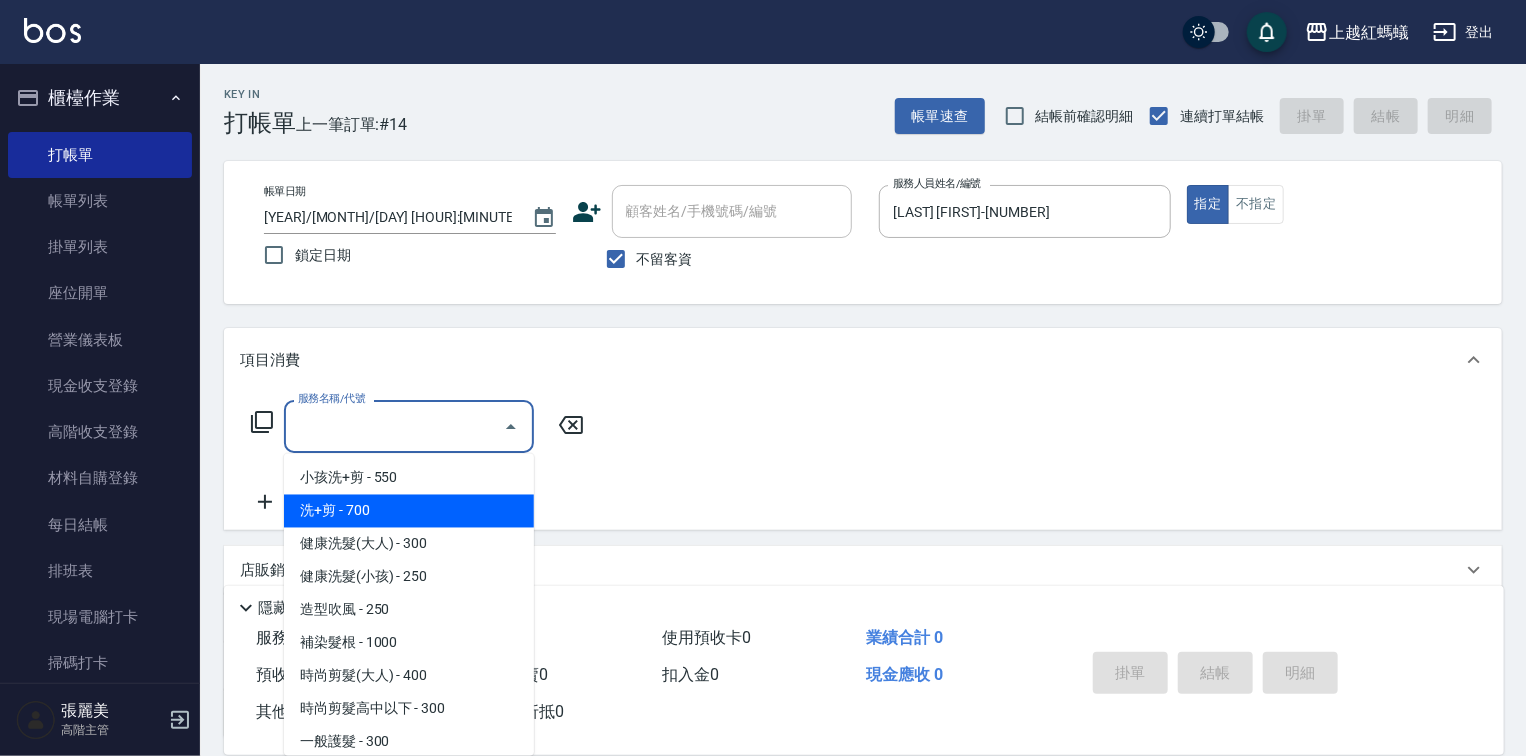 click on "洗+剪 - 700" at bounding box center (409, 511) 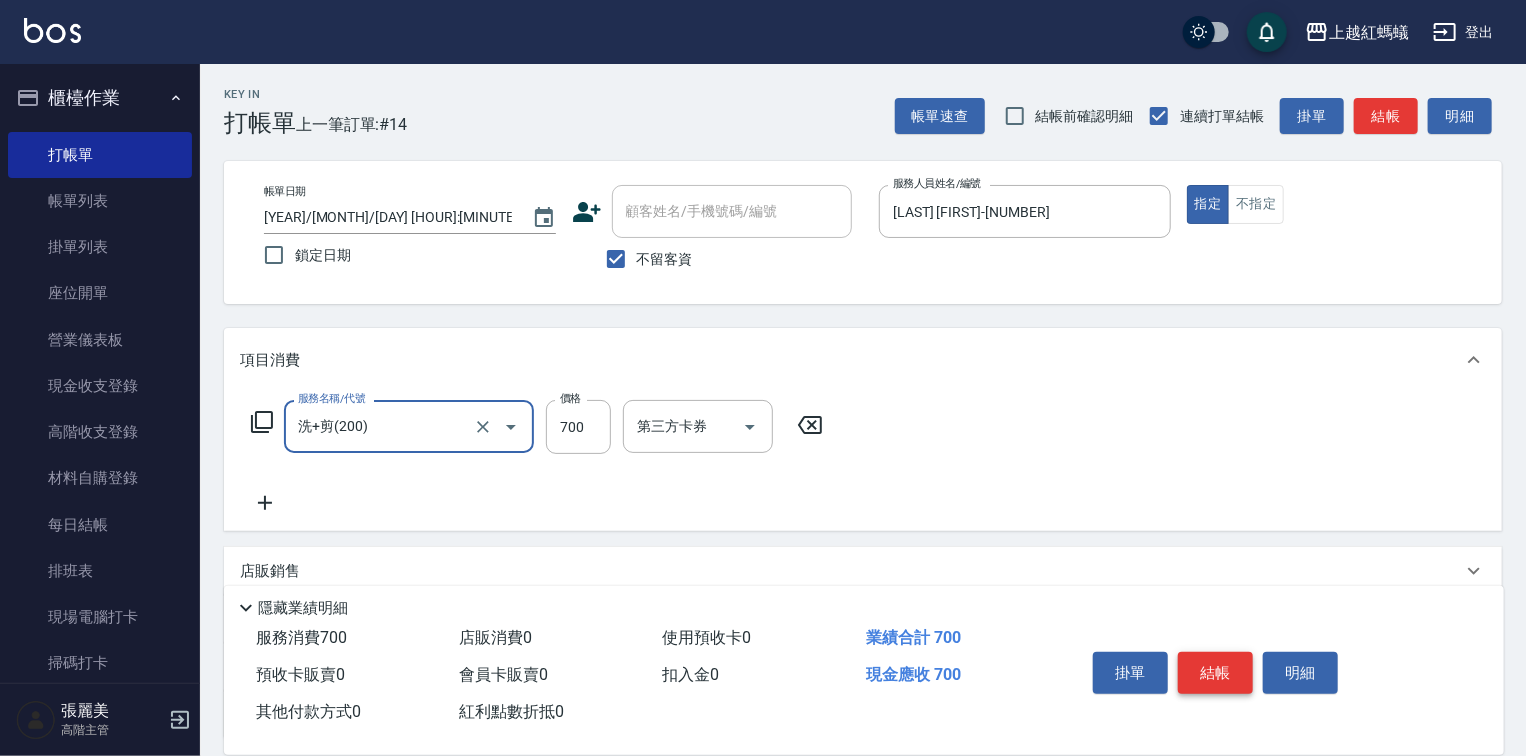 click on "結帳" at bounding box center (1215, 673) 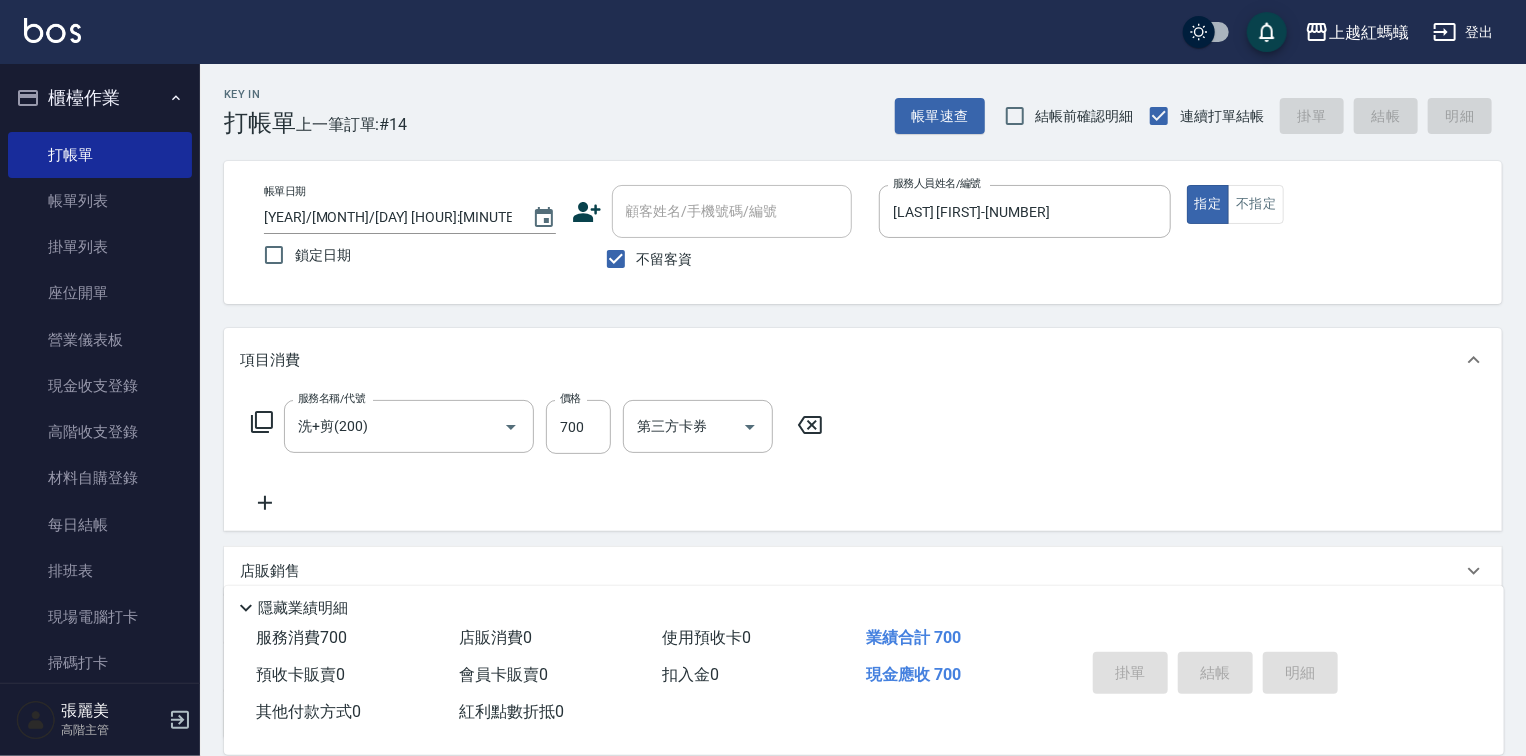 type 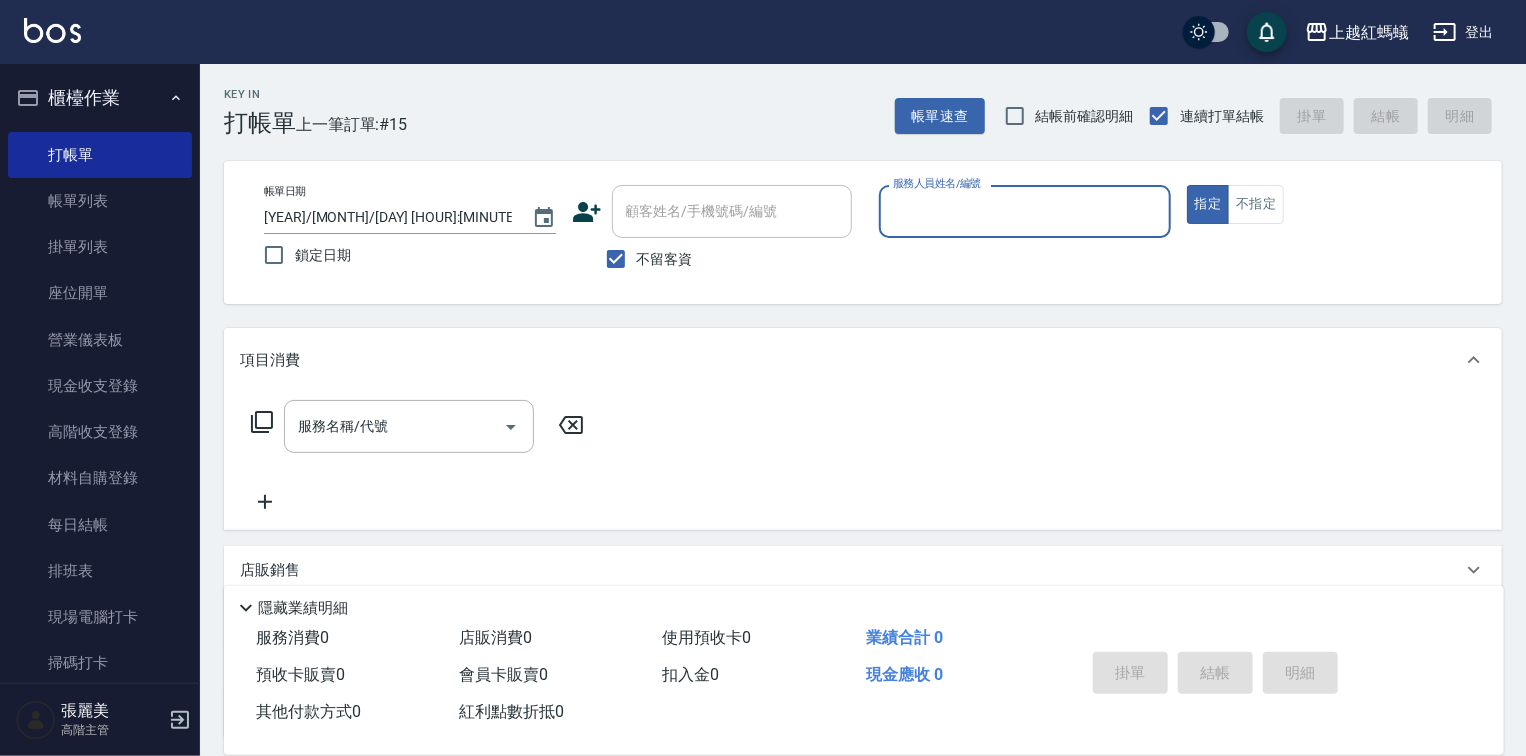 click on "服務人員姓名/編號" at bounding box center (1025, 211) 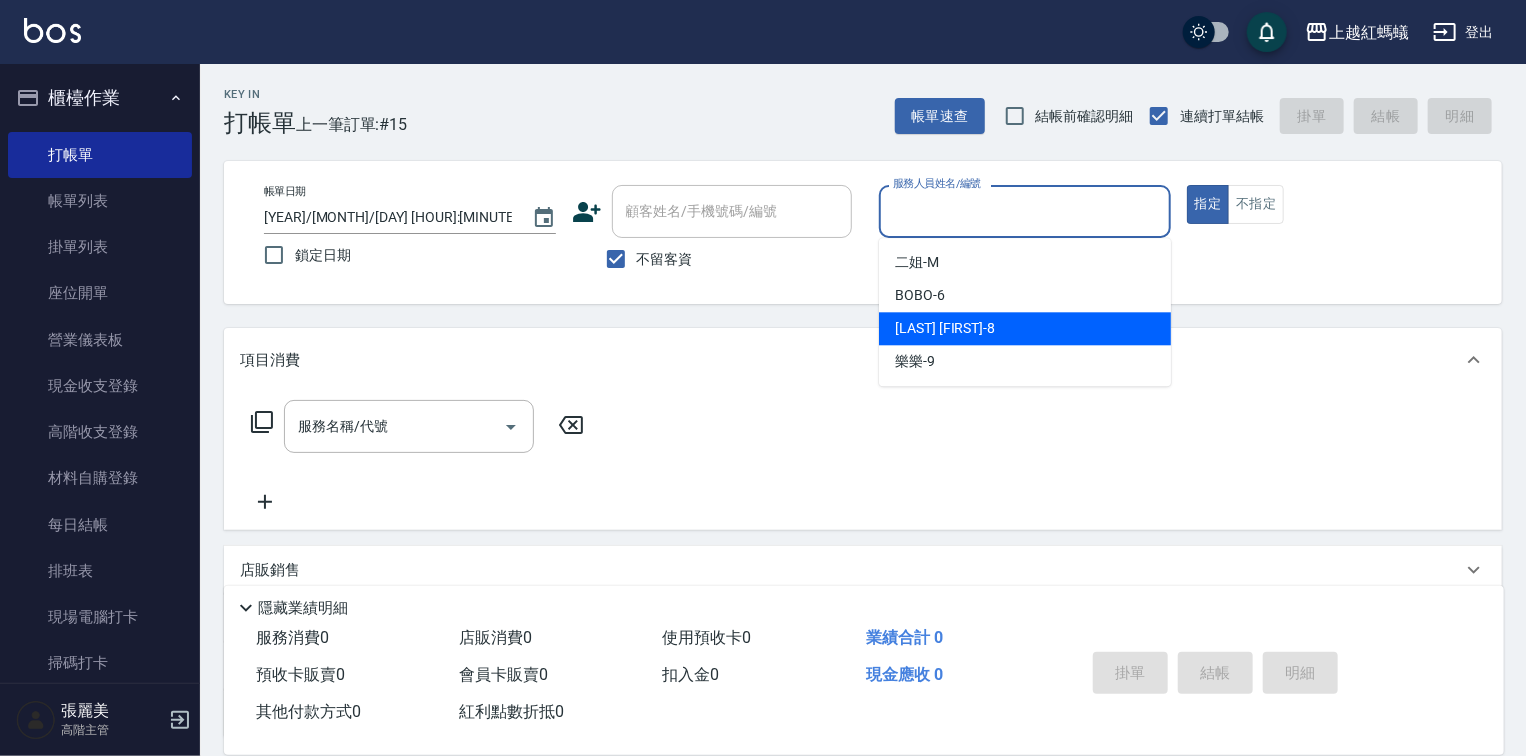 click on "[LAST] [FIRST] -[NUMBER]" at bounding box center [945, 328] 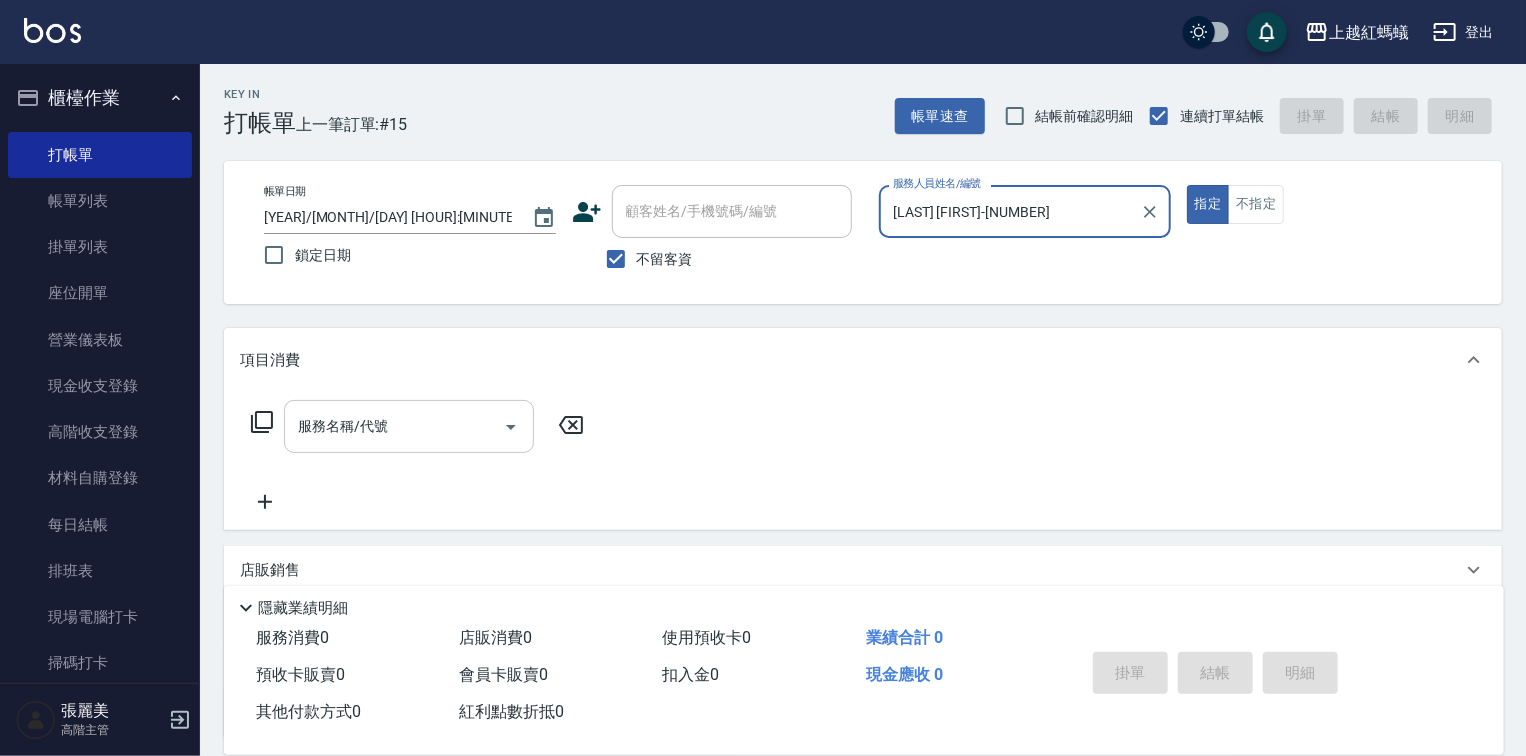 click on "服務名稱/代號" at bounding box center [394, 426] 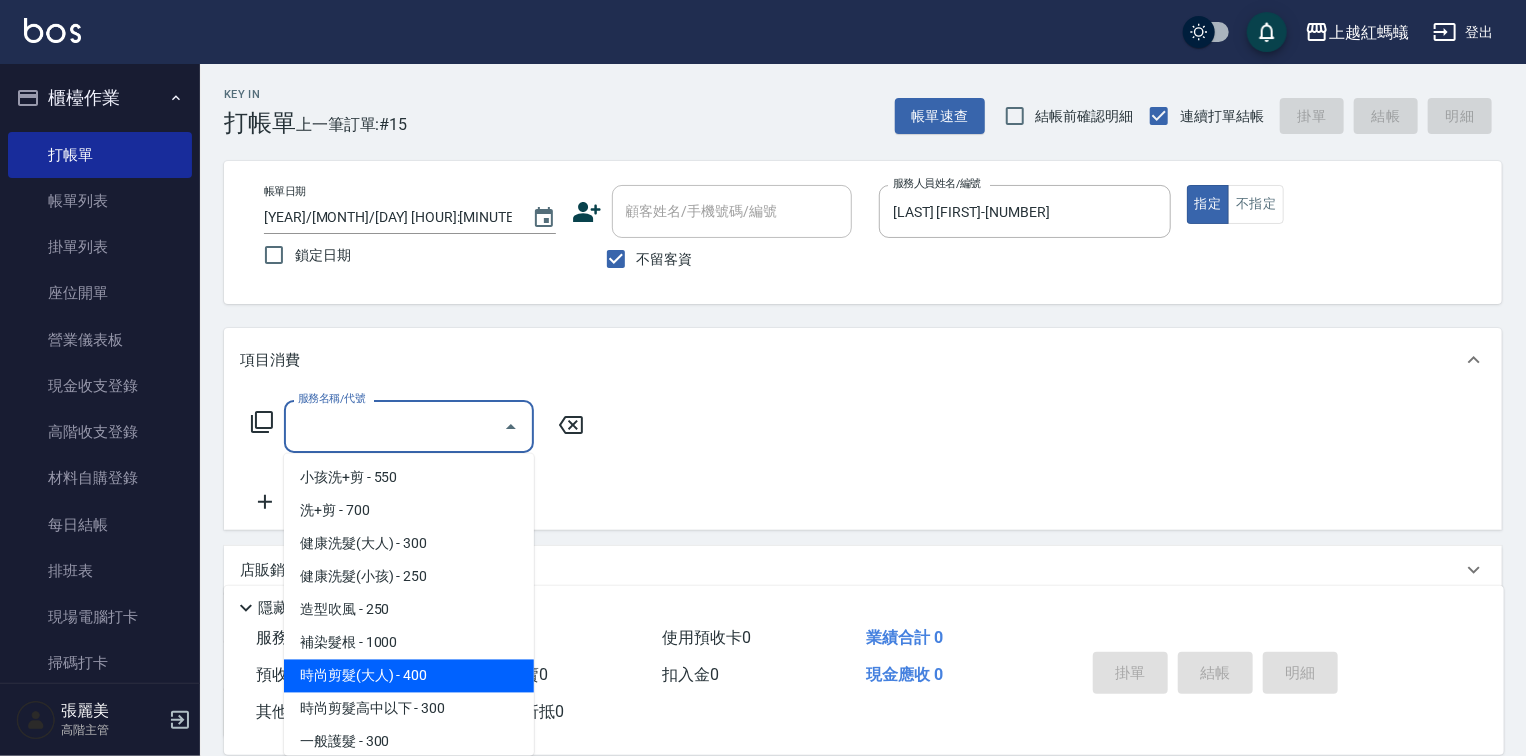 click on "時尚剪髮(大人) - 400" at bounding box center [409, 676] 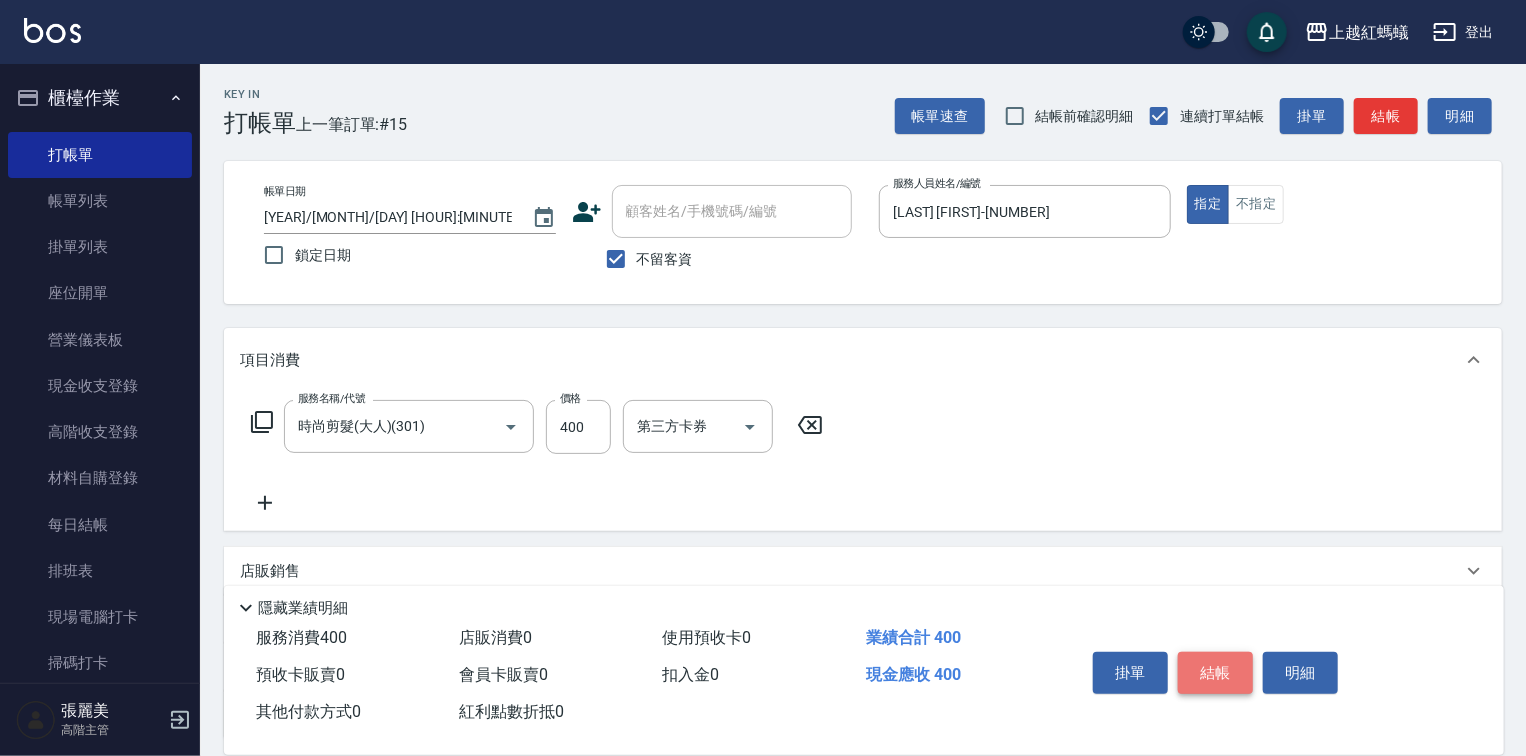 click on "結帳" at bounding box center (1215, 673) 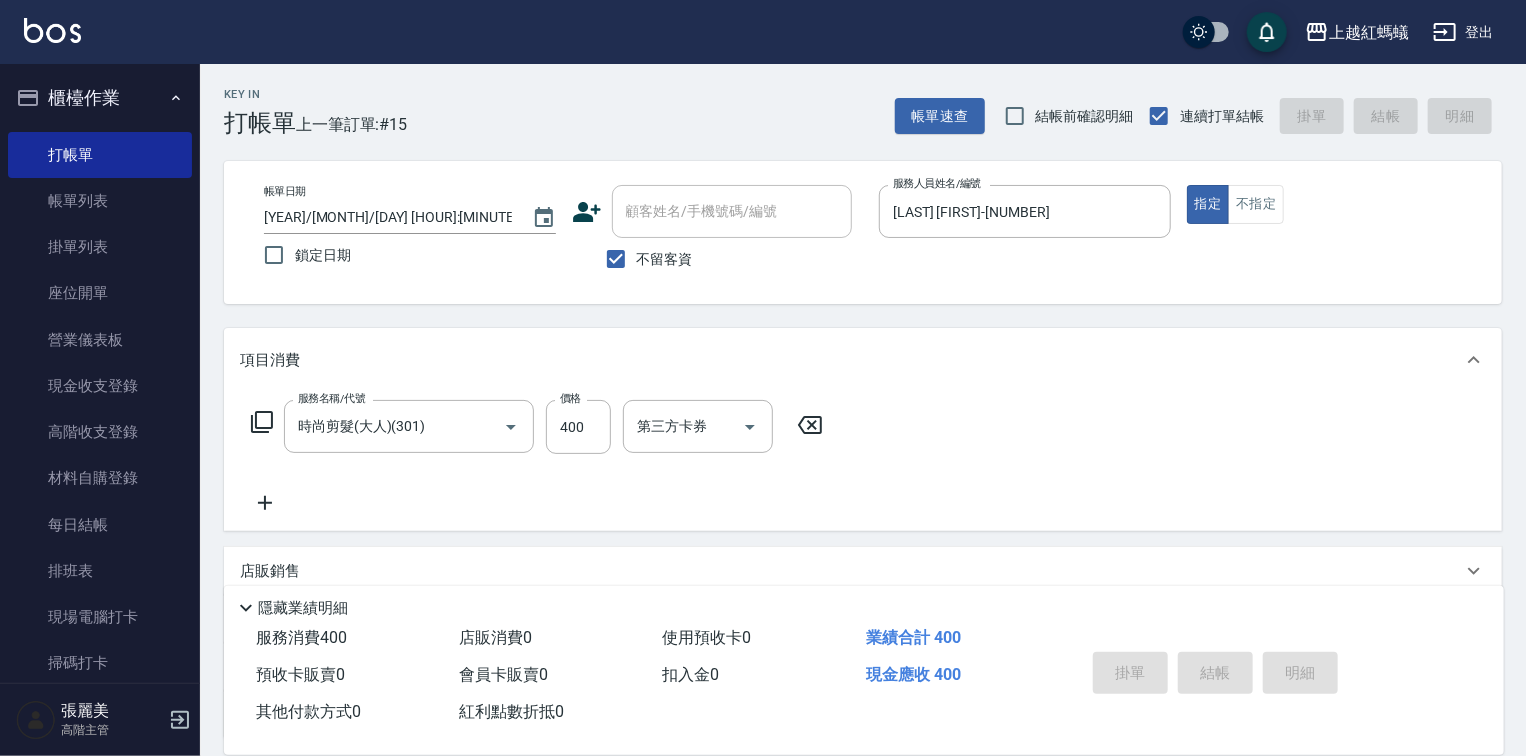 type 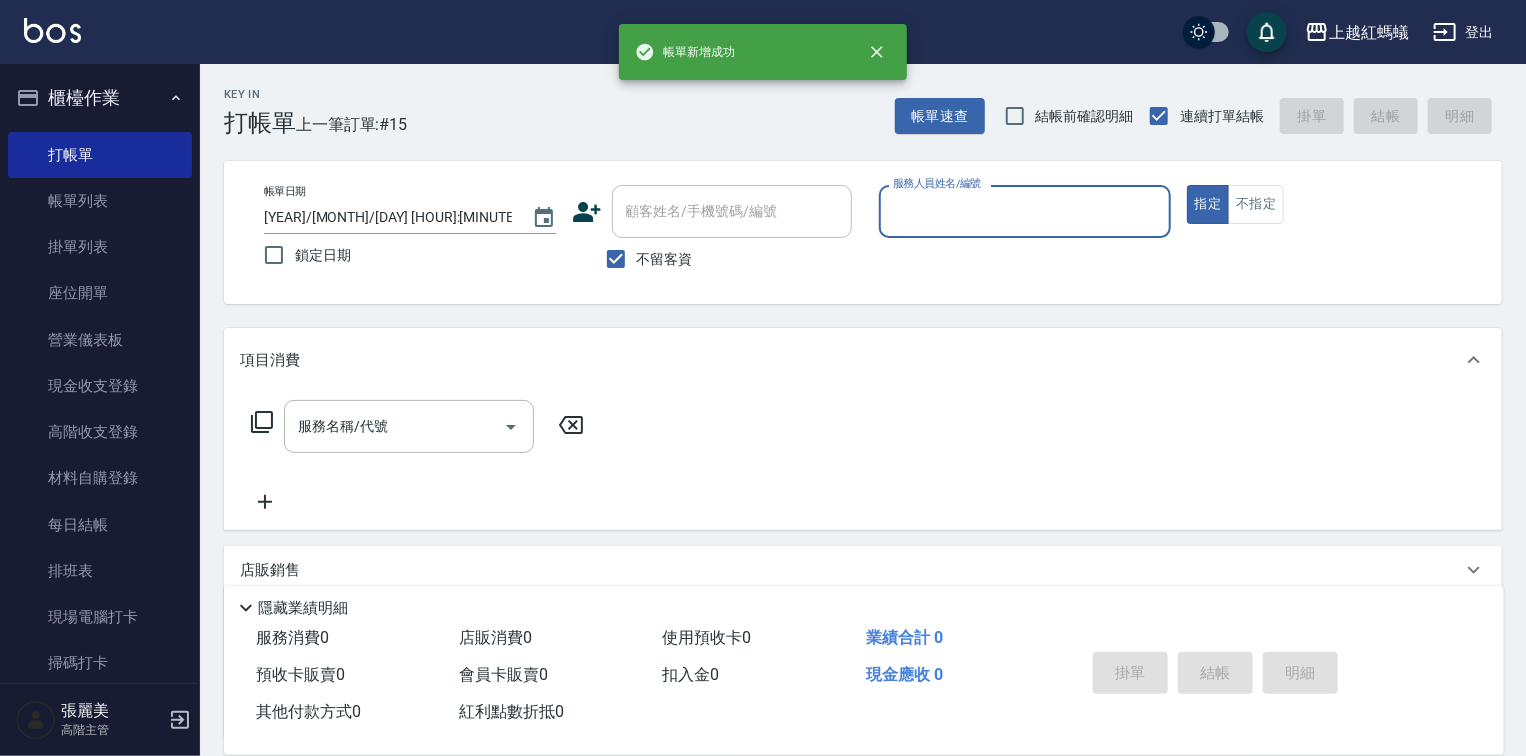 drag, startPoint x: 990, startPoint y: 213, endPoint x: 985, endPoint y: 224, distance: 12.083046 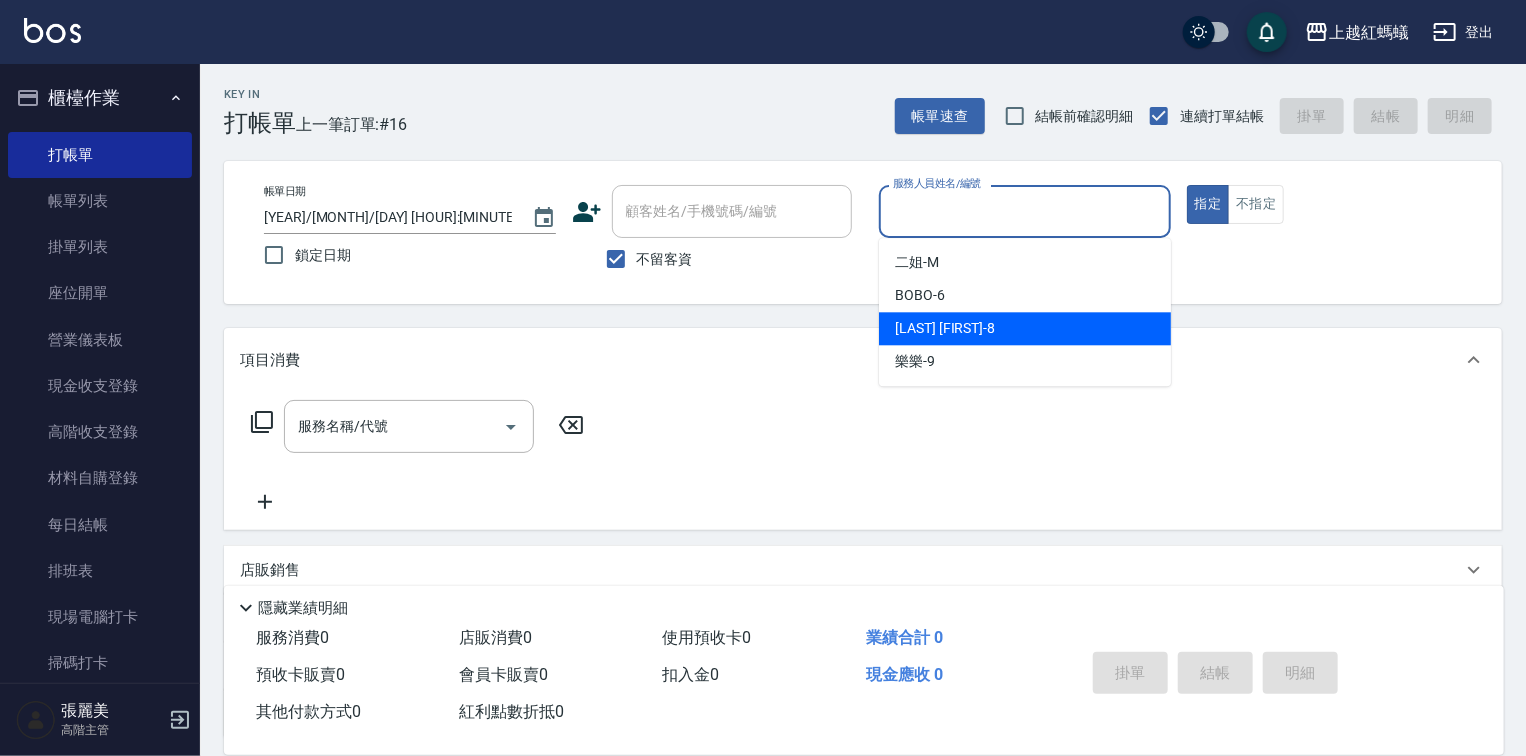 click on "[LAST] [FIRST] -[NUMBER]" at bounding box center [945, 328] 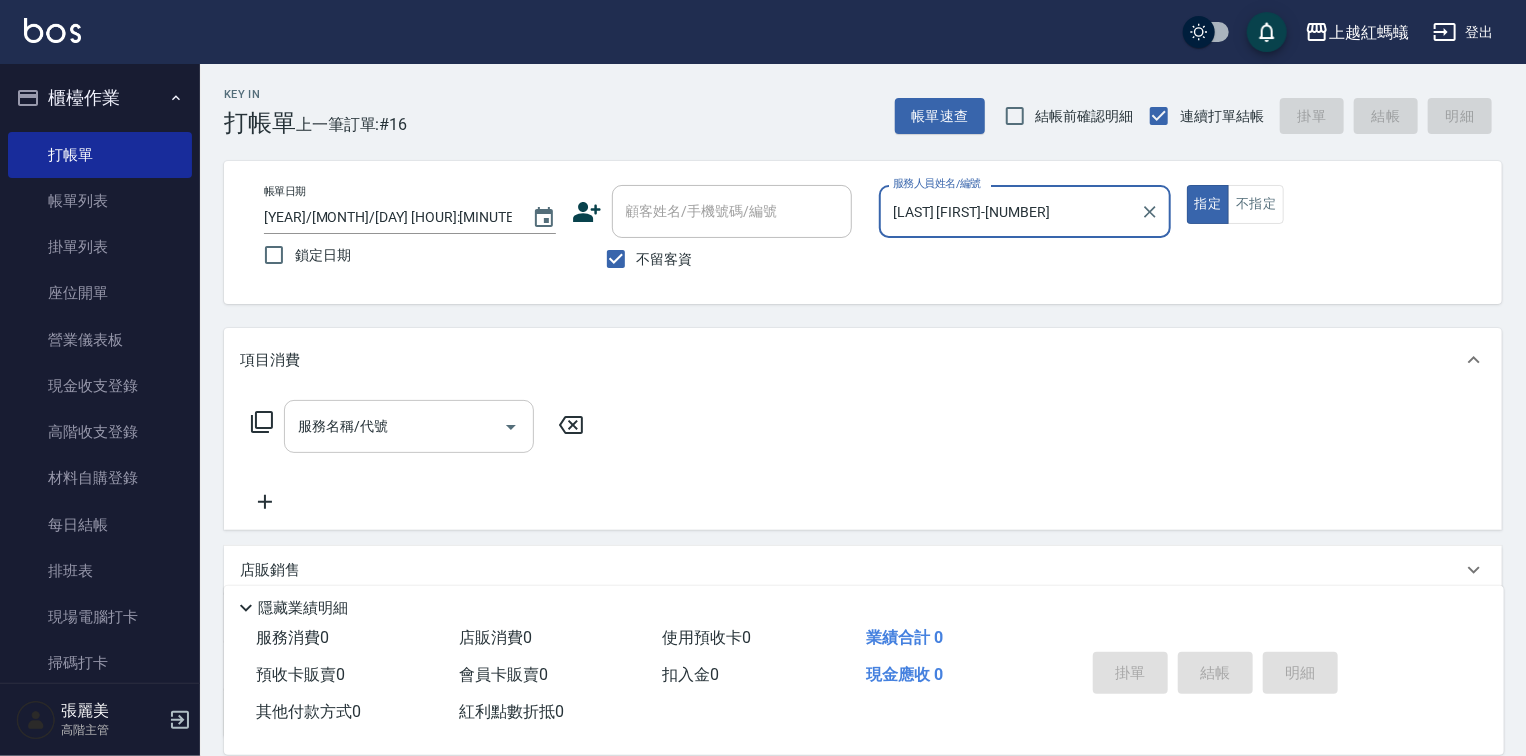 click on "服務名稱/代號" at bounding box center [409, 426] 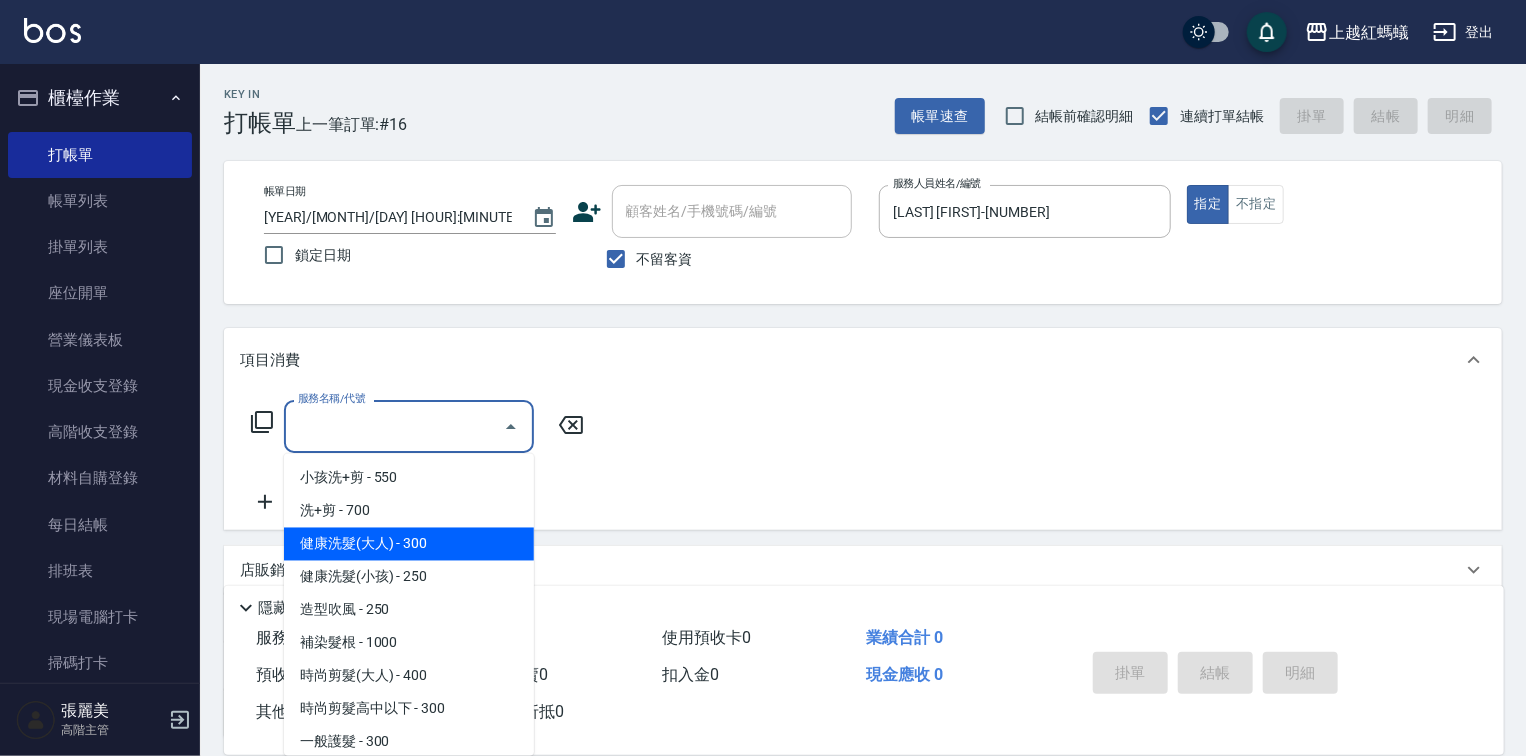 click on "健康洗髮(大人) - 300" at bounding box center [409, 544] 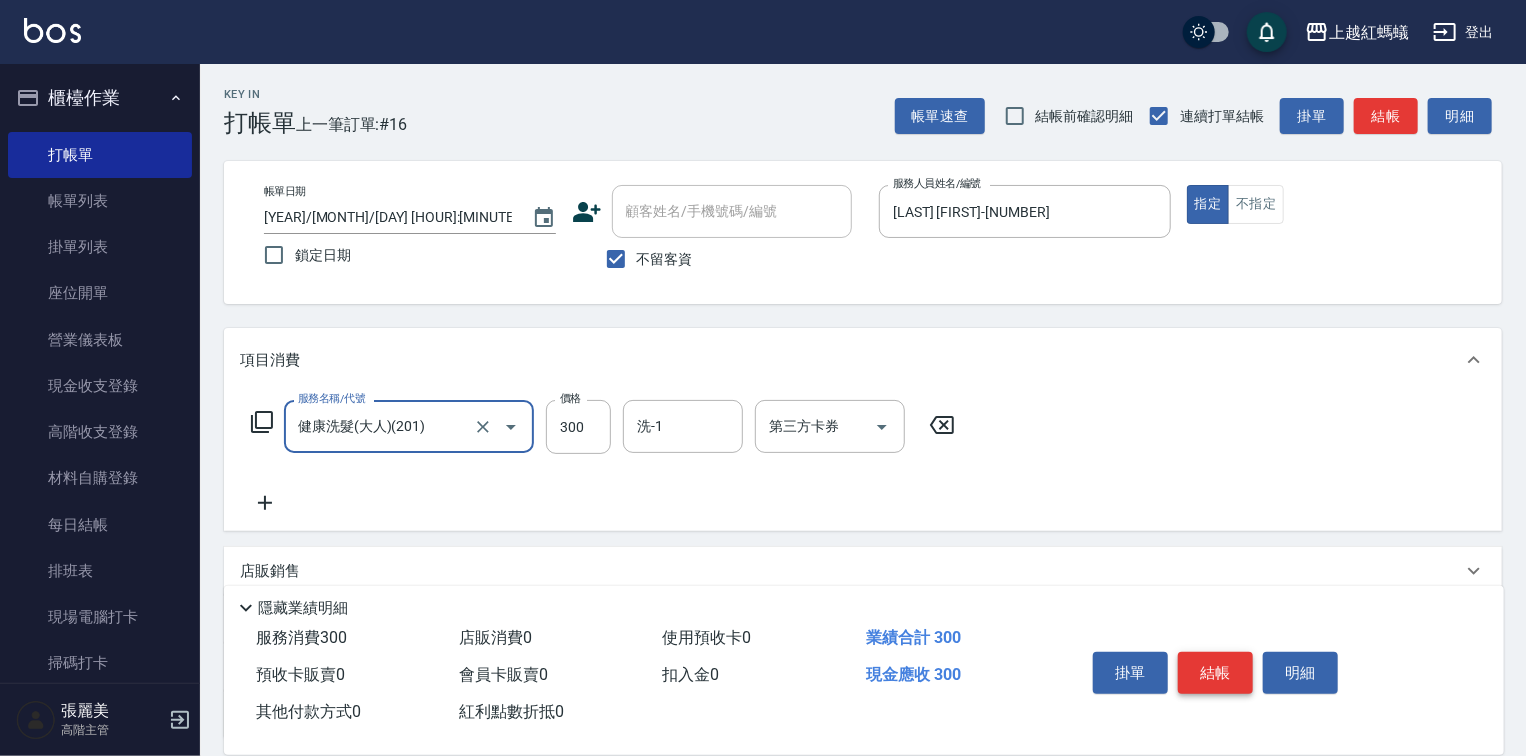 click on "結帳" at bounding box center (1215, 673) 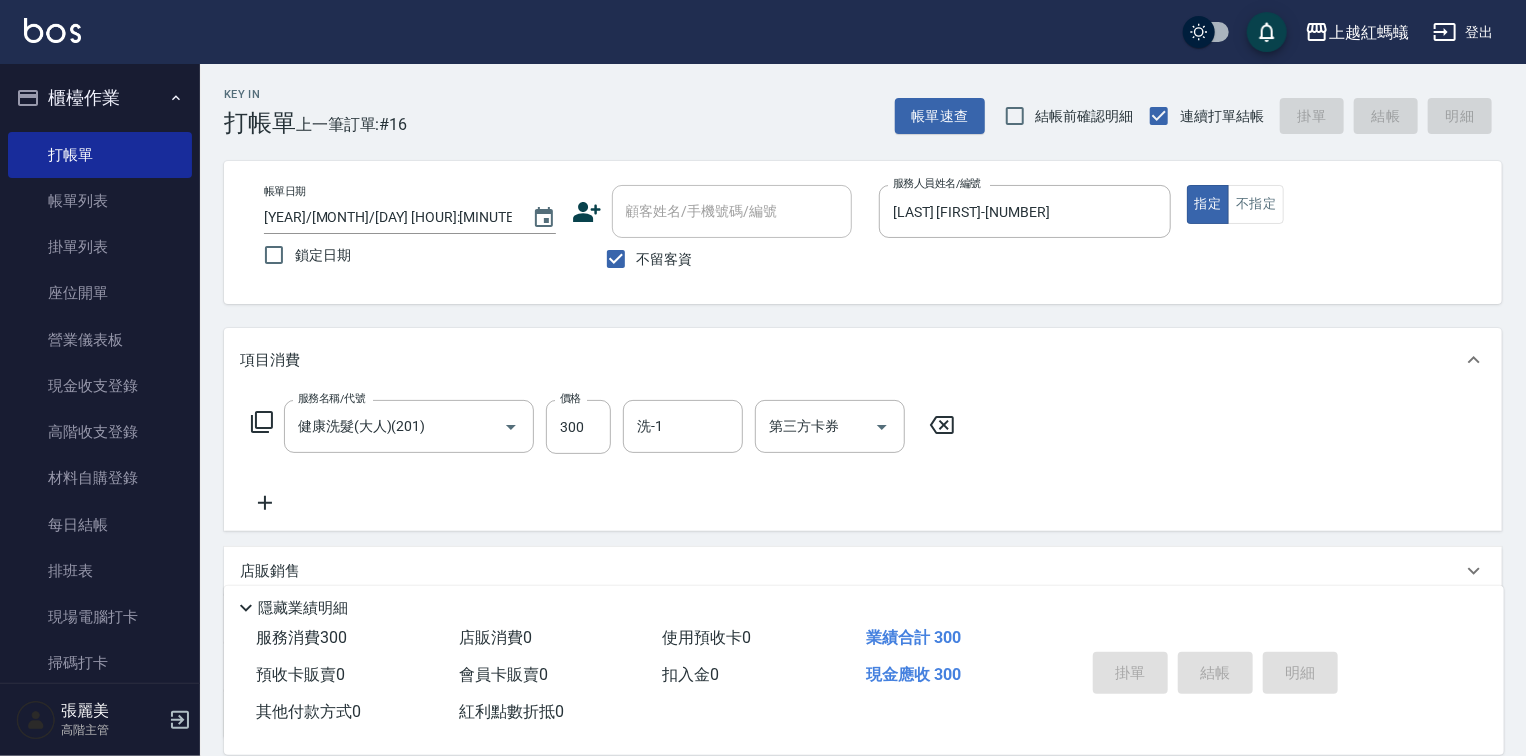 type 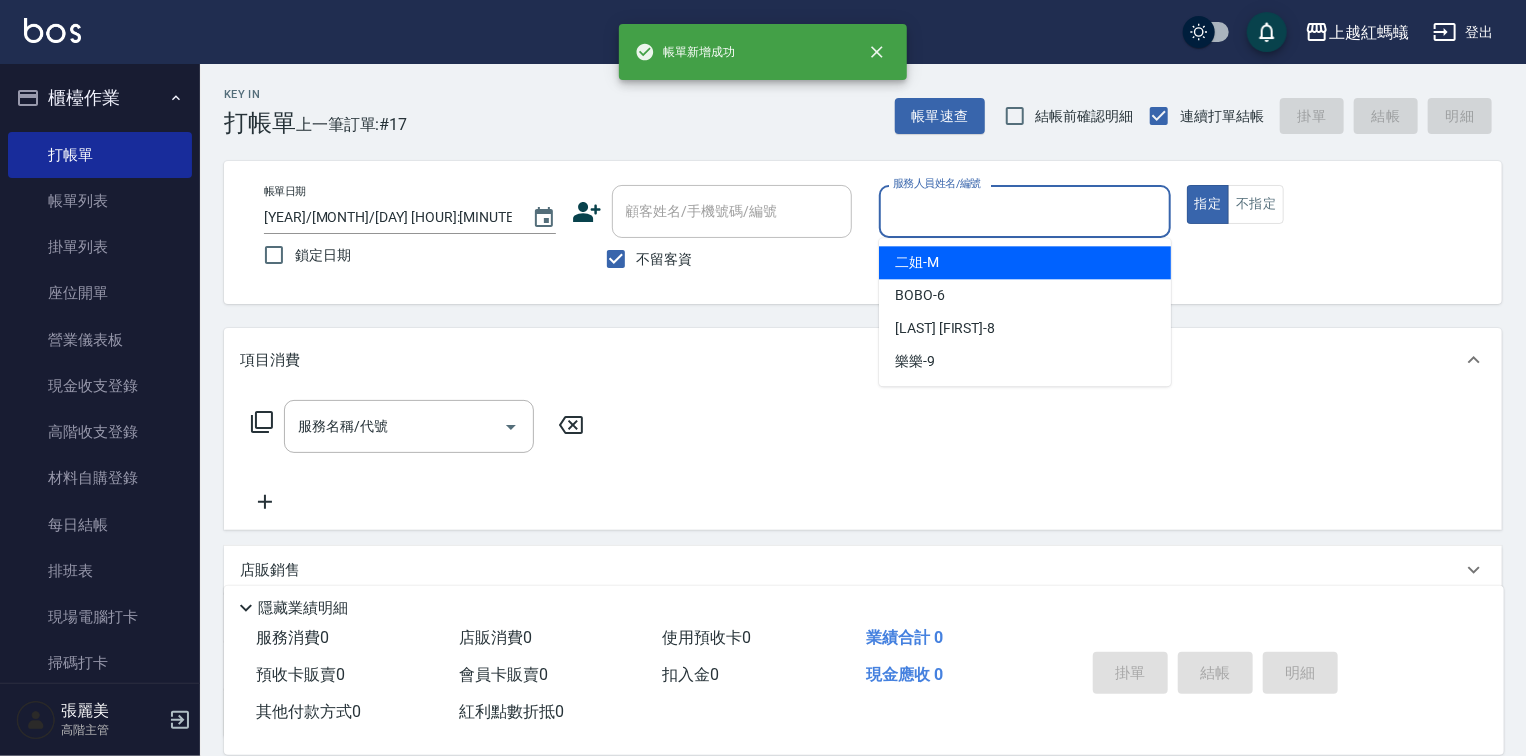 click on "服務人員姓名/編號" at bounding box center [1025, 211] 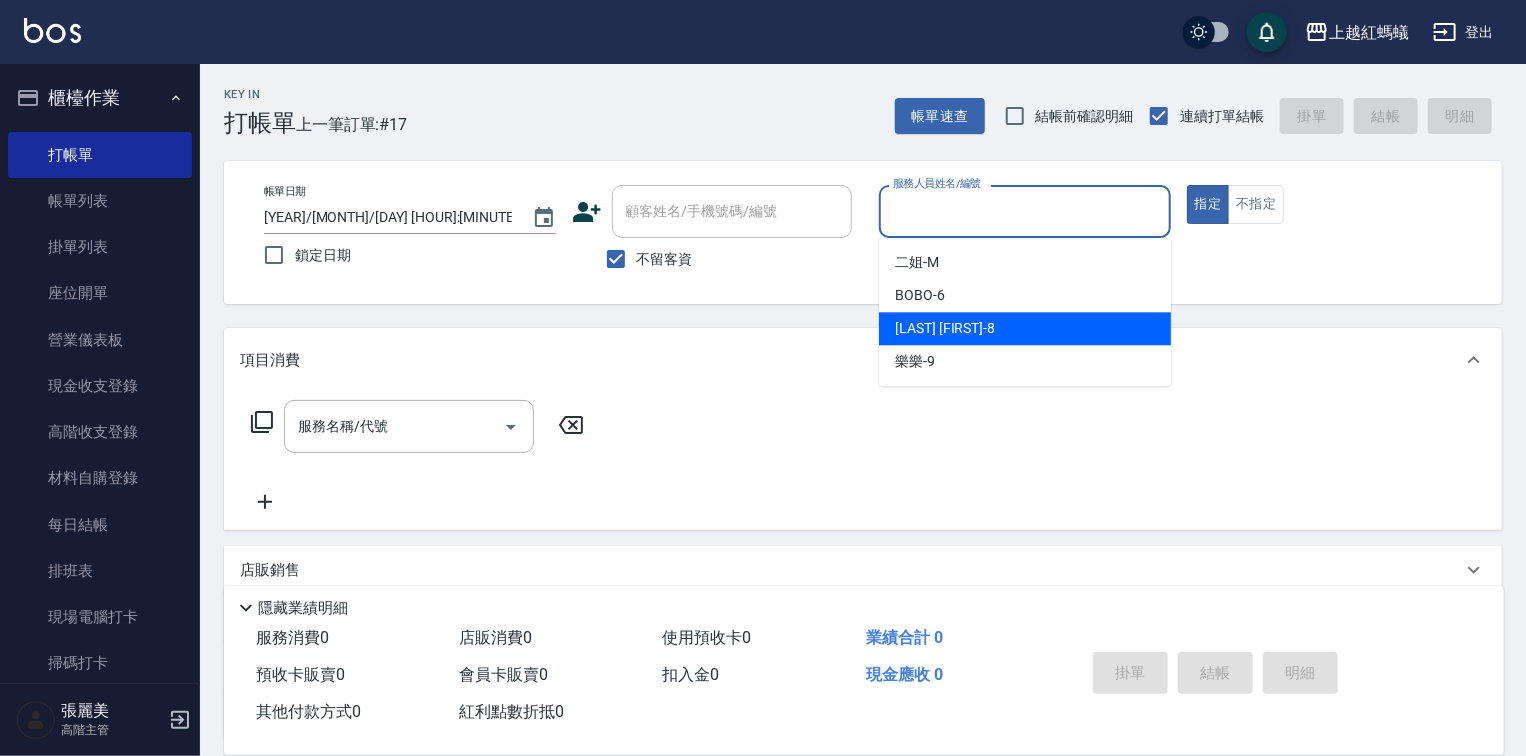 click on "[LAST] [FIRST] -[NUMBER]" at bounding box center [1025, 328] 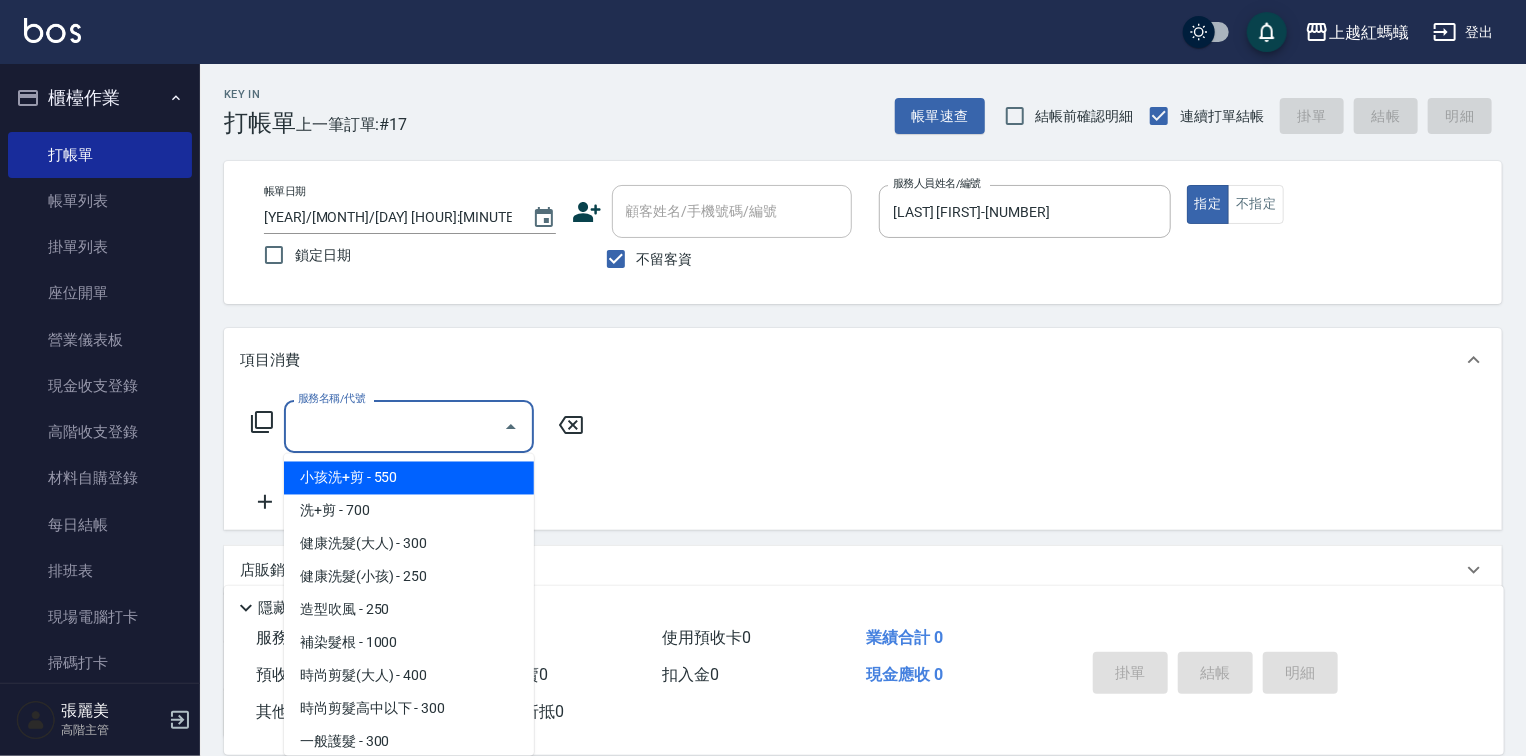click on "服務名稱/代號" at bounding box center [394, 426] 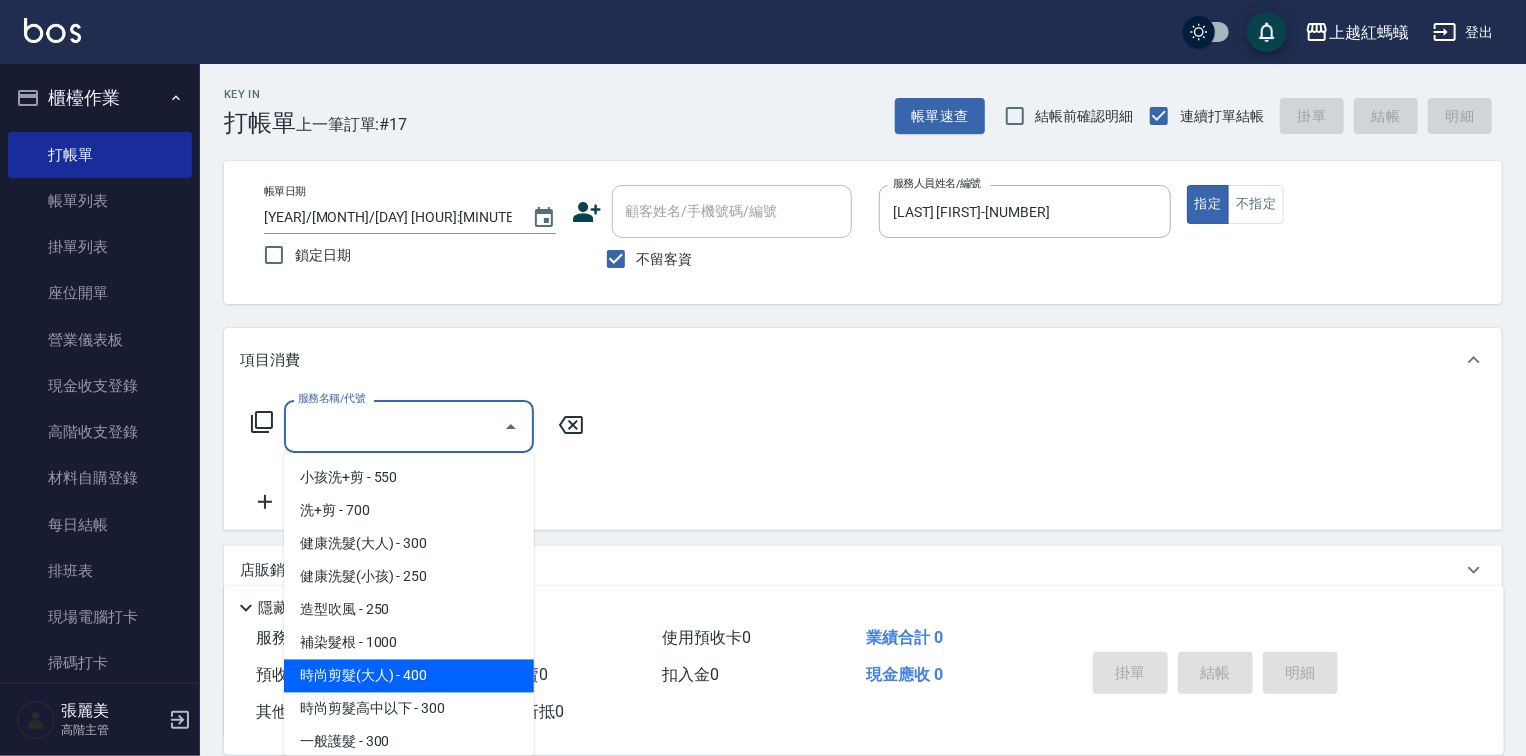 click on "時尚剪髮(大人) - 400" at bounding box center [409, 676] 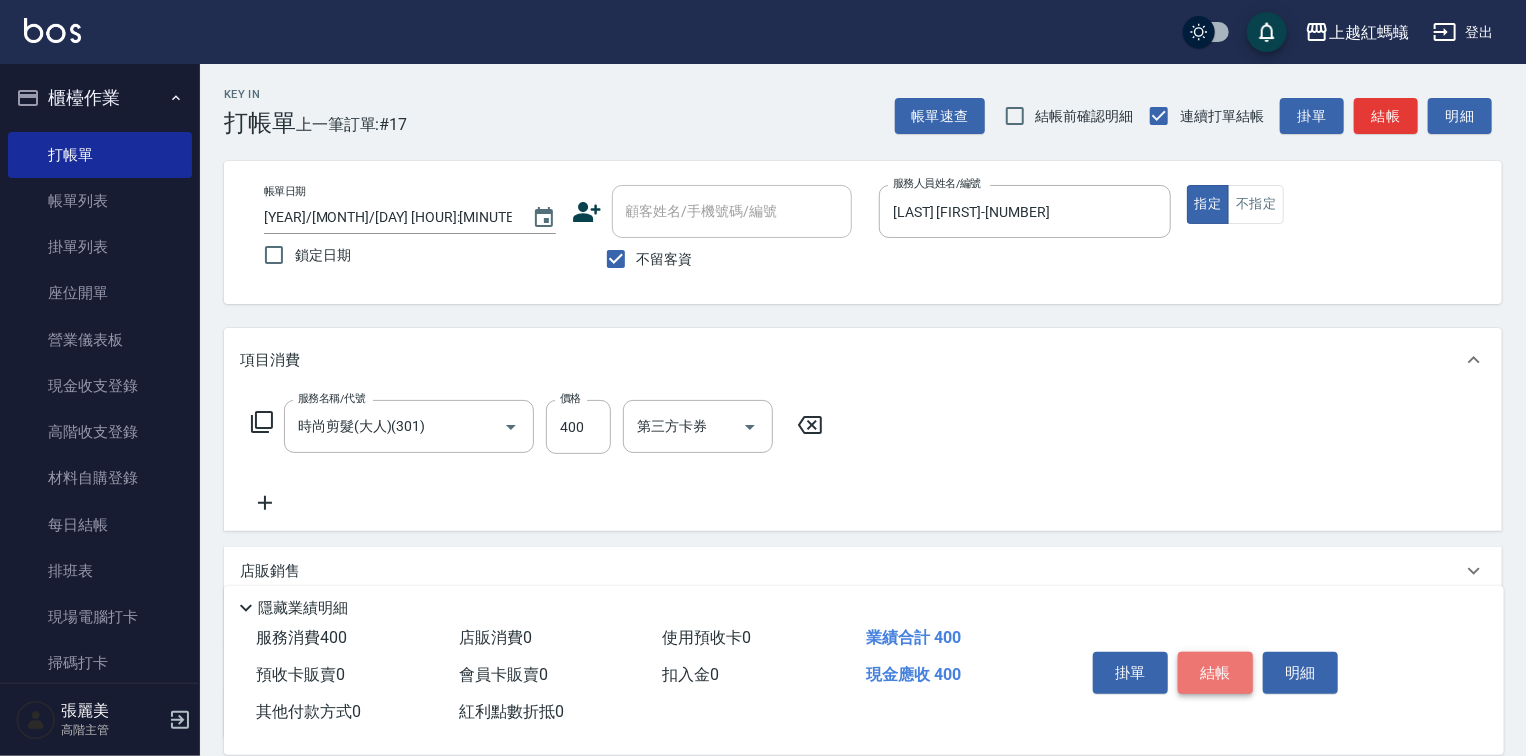 click on "結帳" at bounding box center [1215, 673] 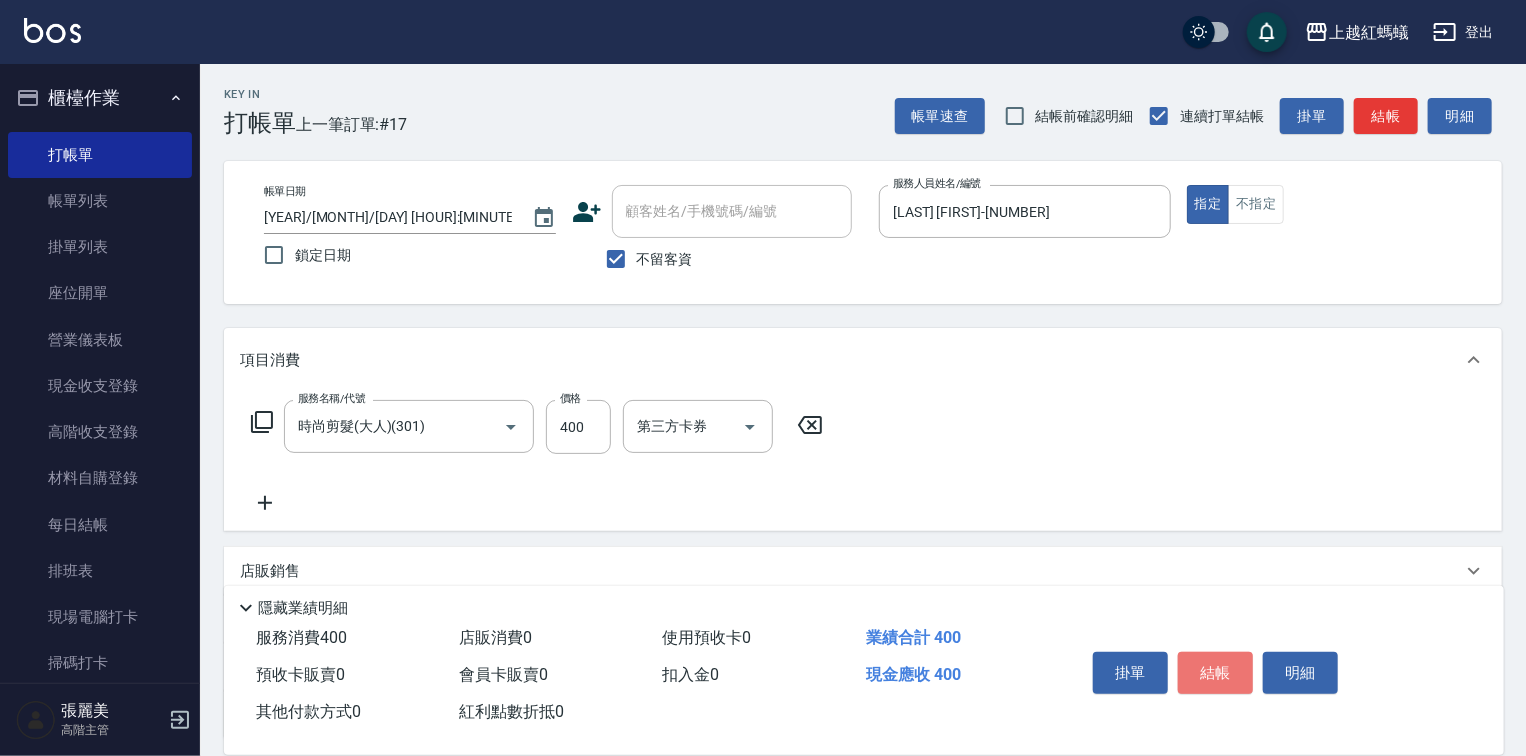 type 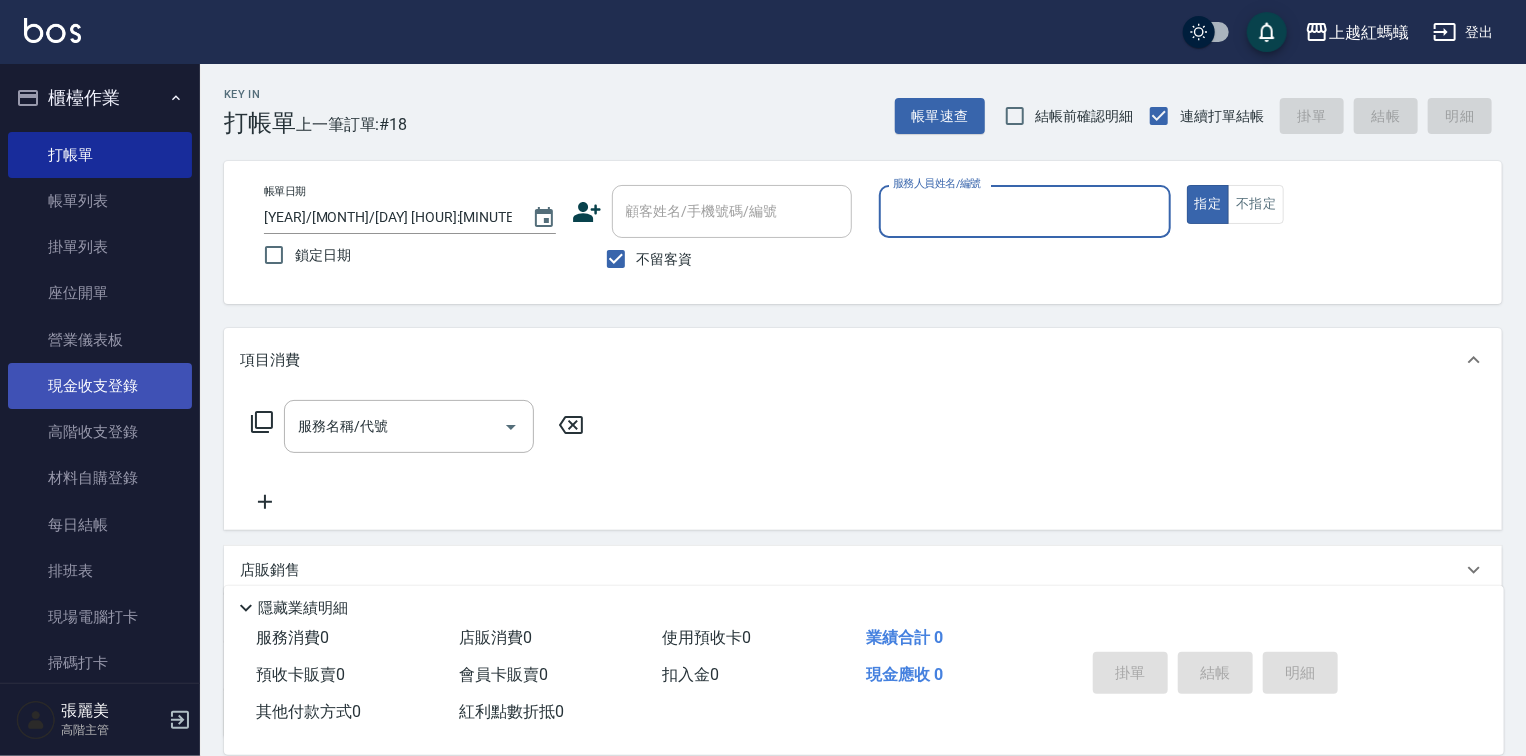 click on "現金收支登錄" at bounding box center [100, 386] 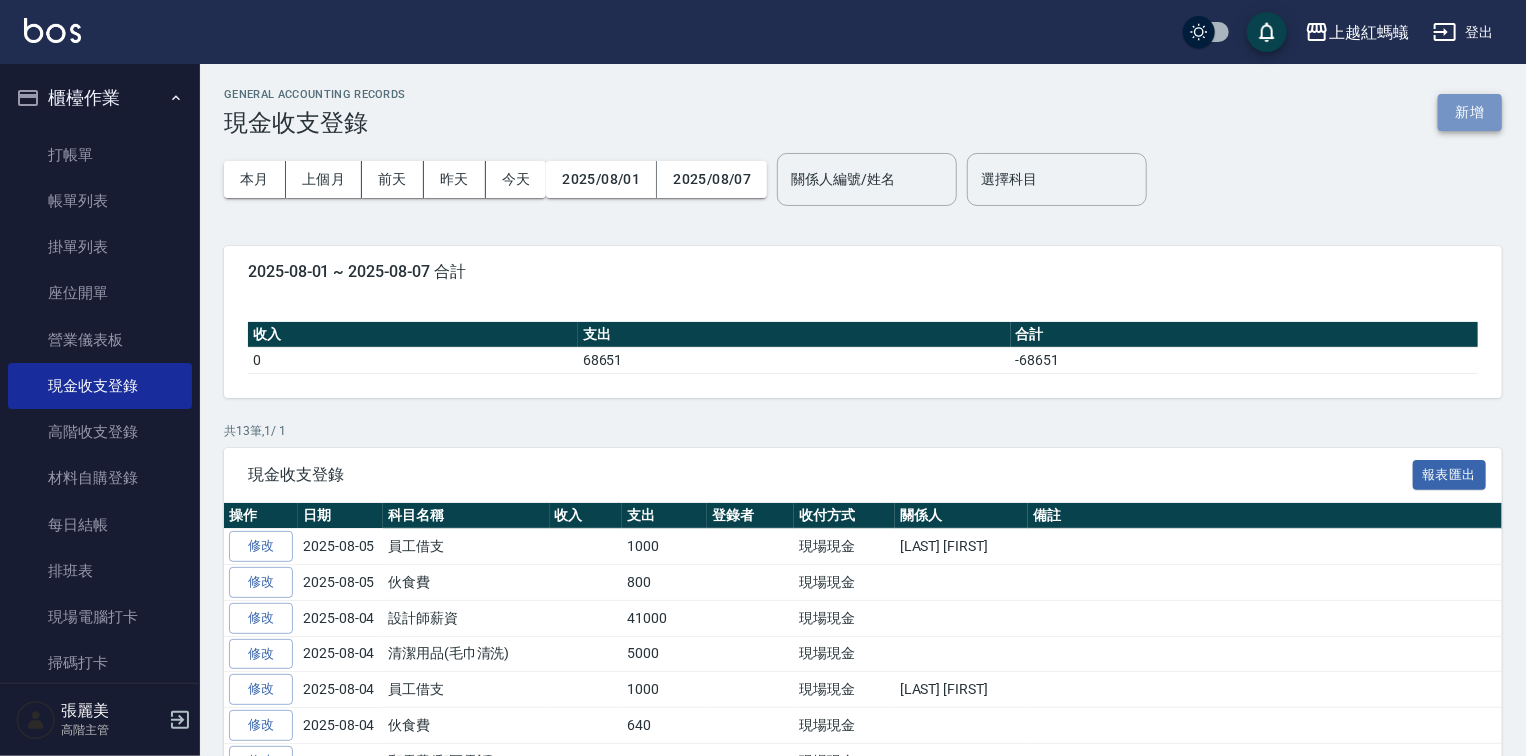 click on "新增" at bounding box center [1470, 112] 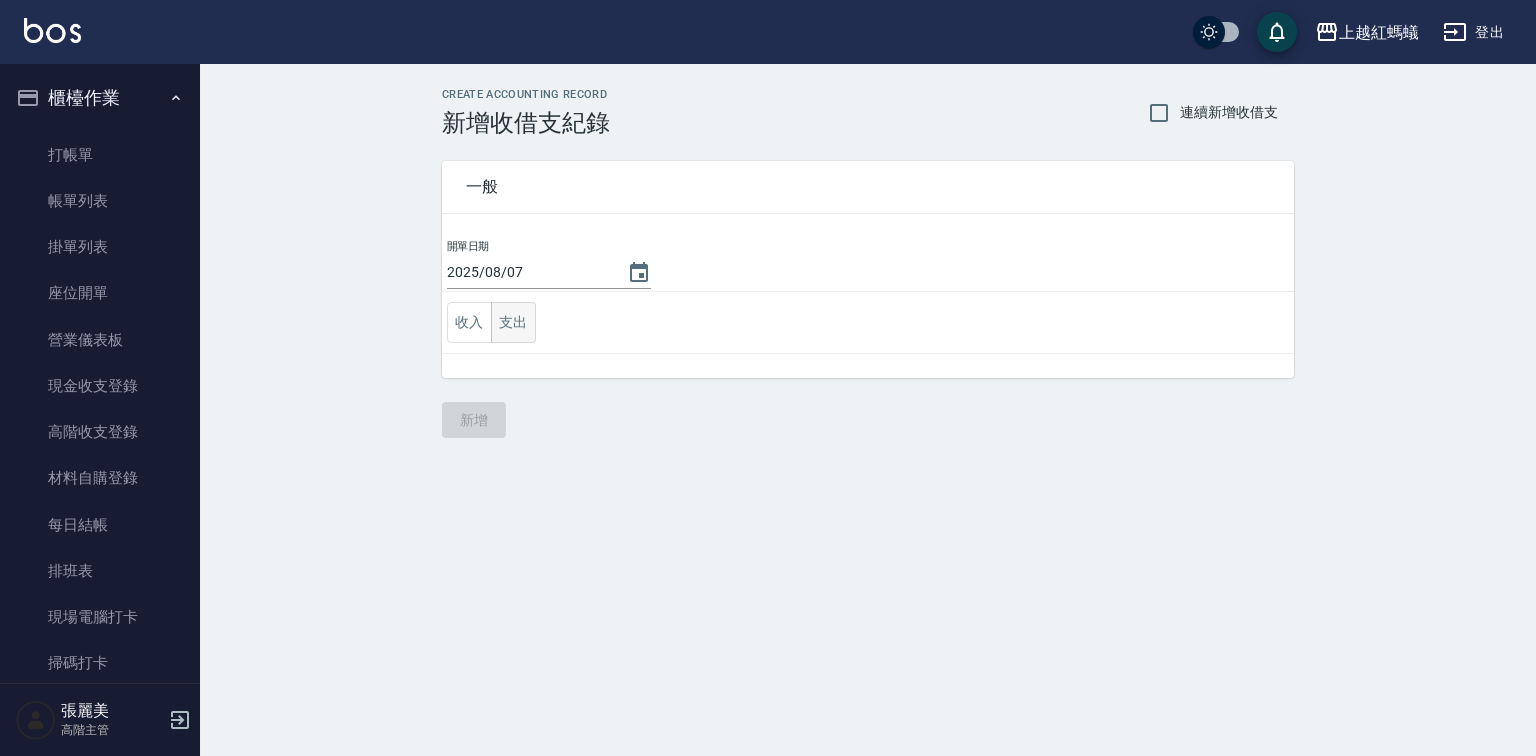click on "支出" at bounding box center (513, 322) 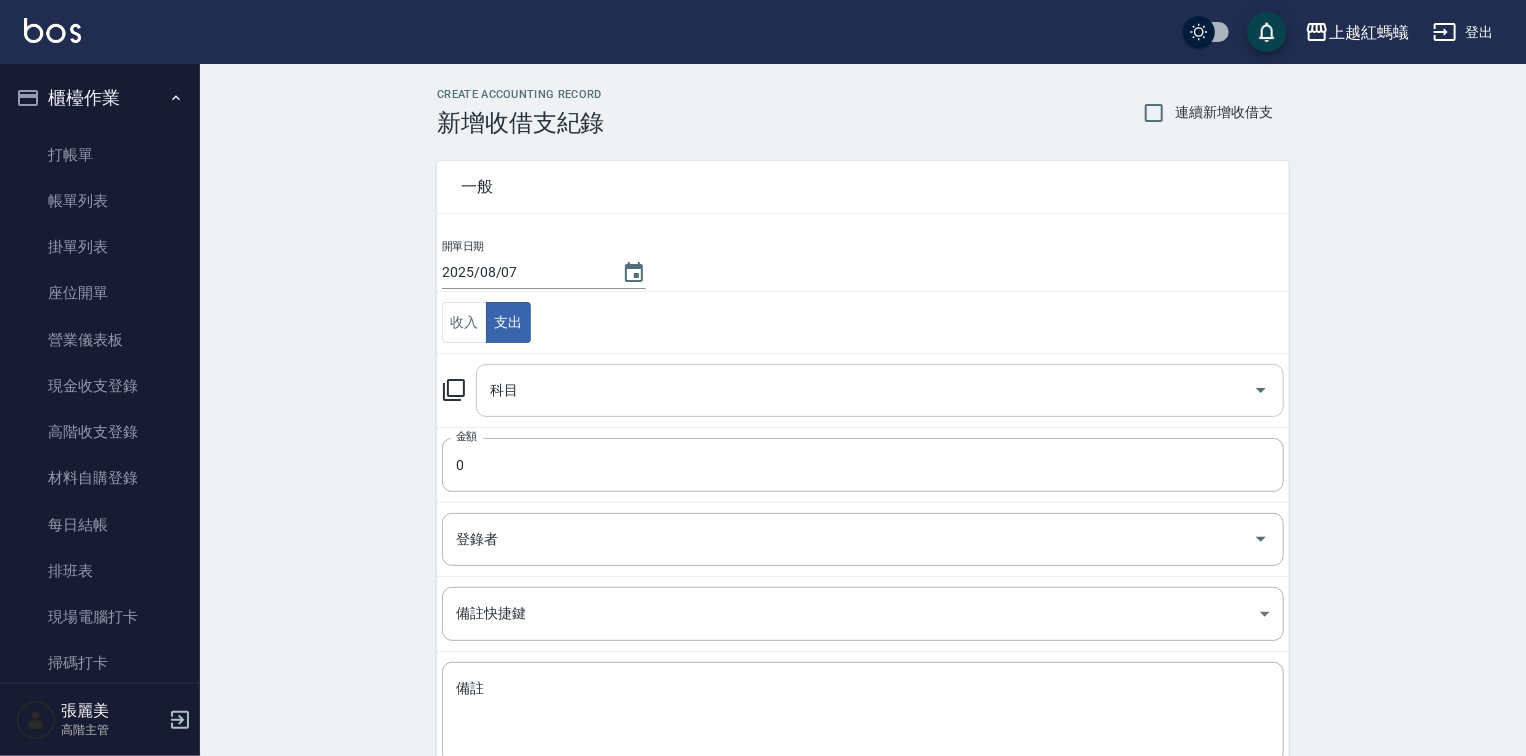 click on "科目" at bounding box center (865, 390) 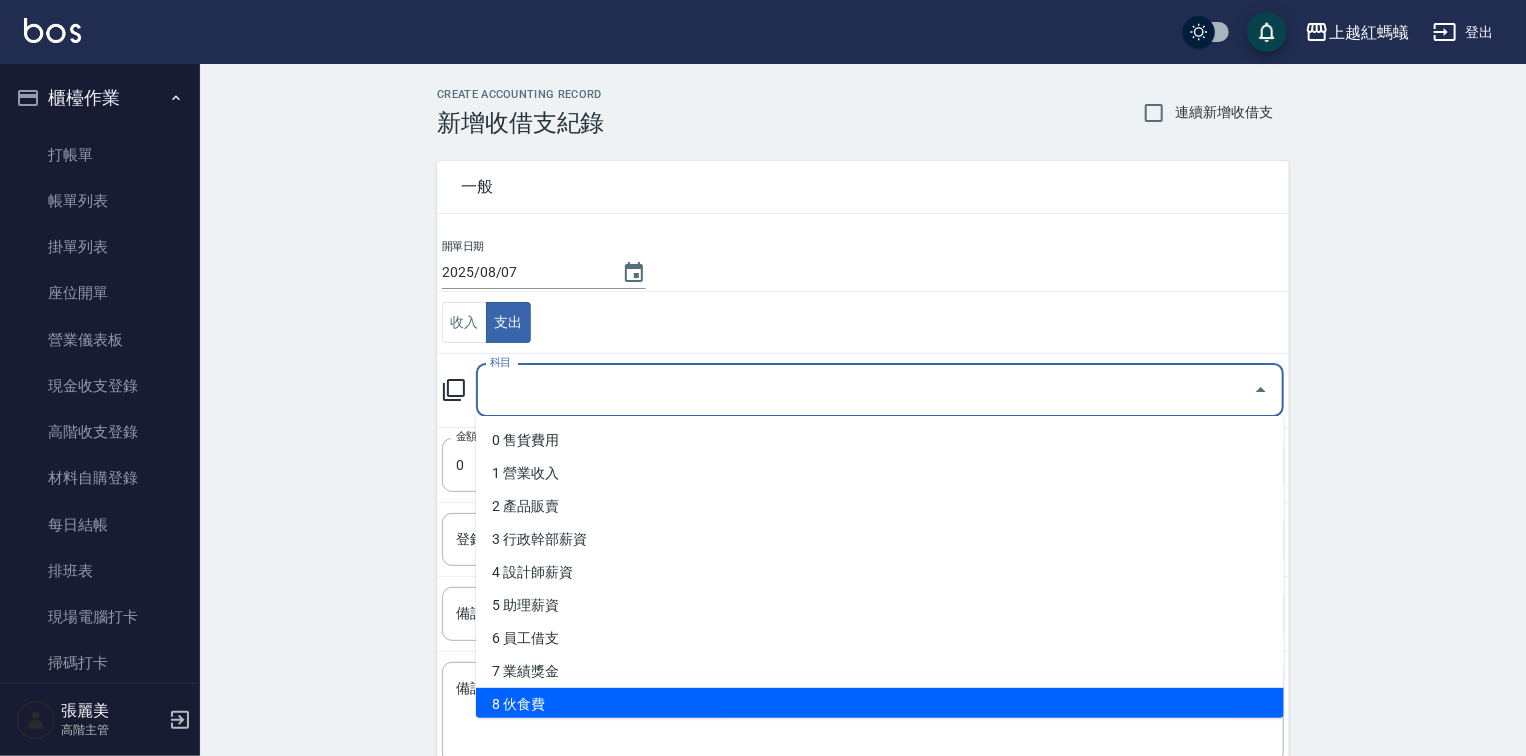 click on "8 伙食費" at bounding box center (880, 704) 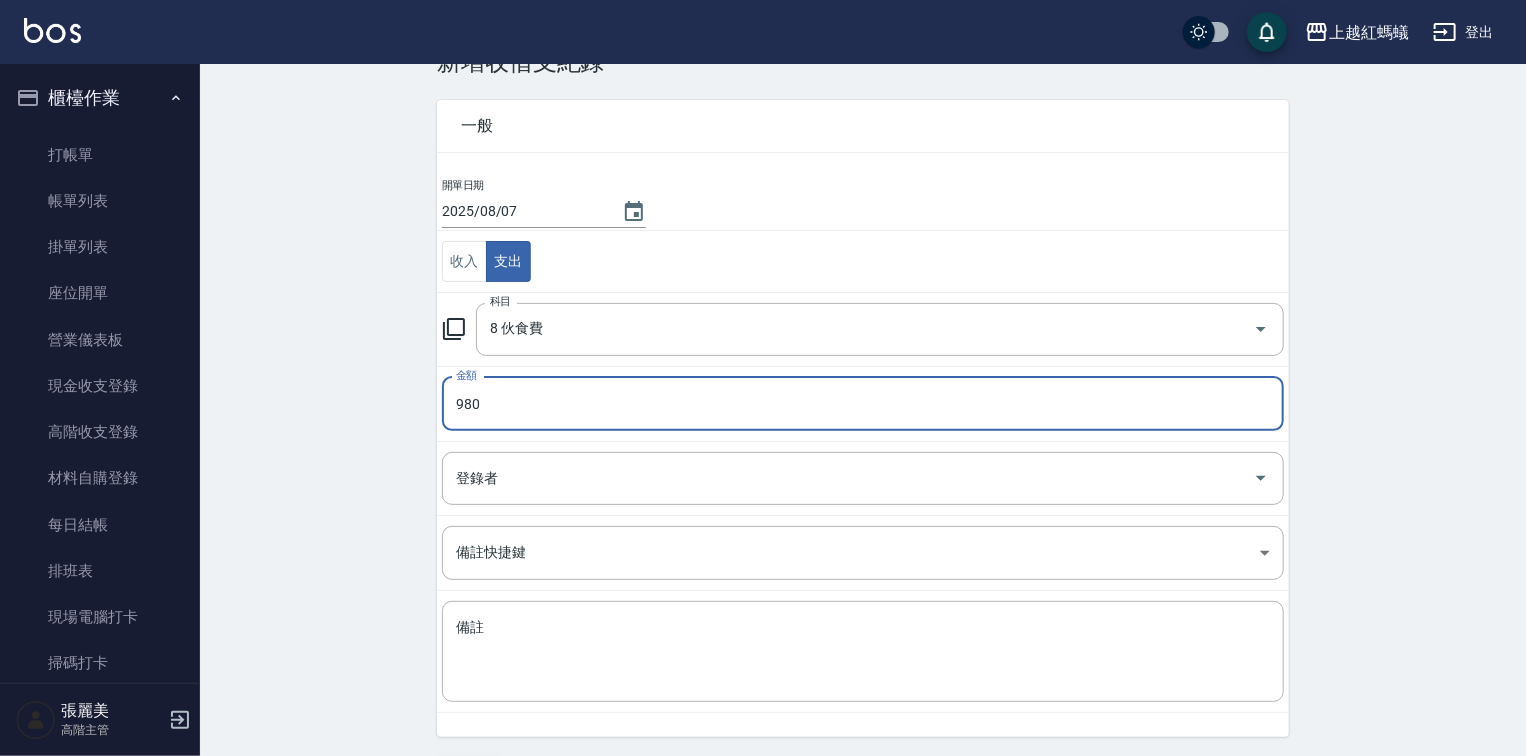 scroll, scrollTop: 124, scrollLeft: 0, axis: vertical 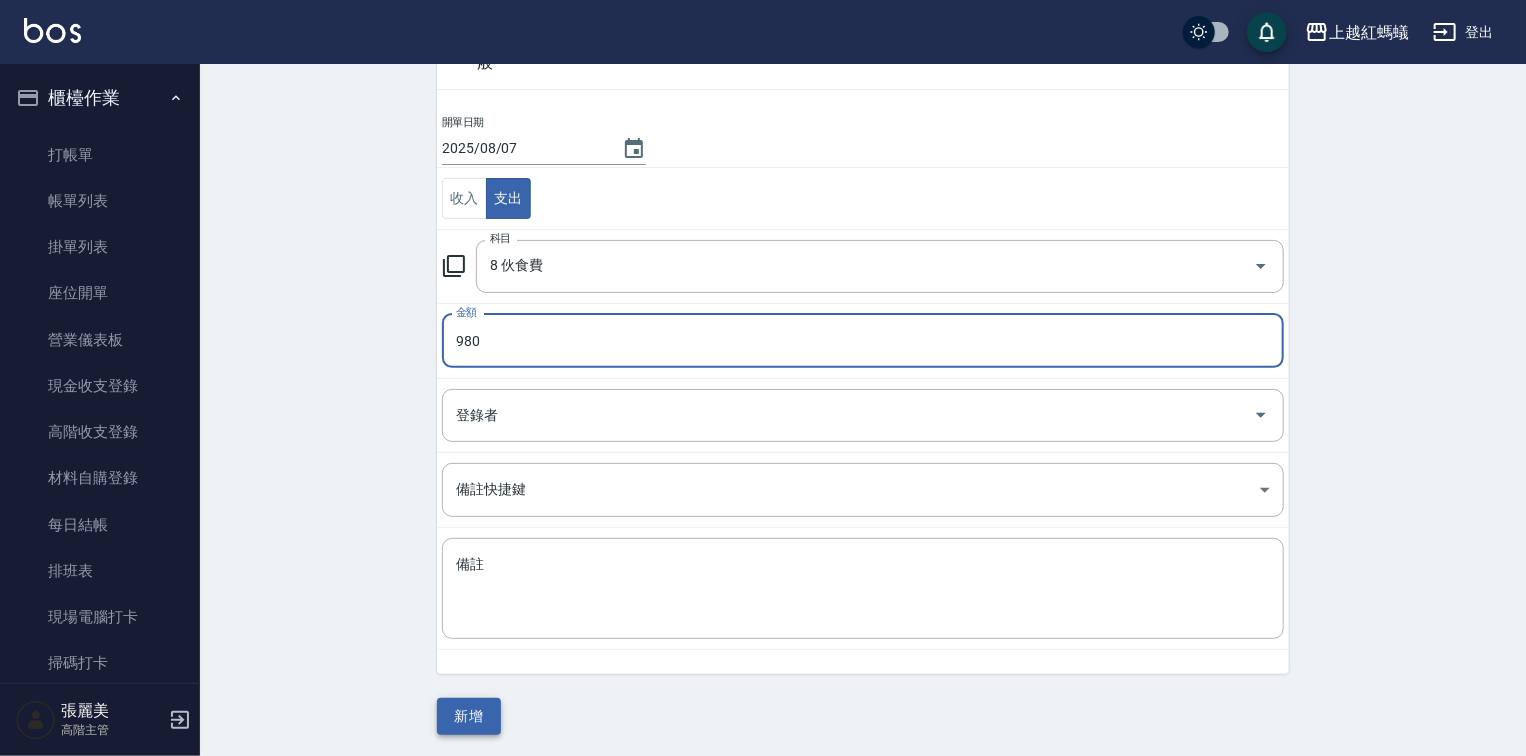 type on "980" 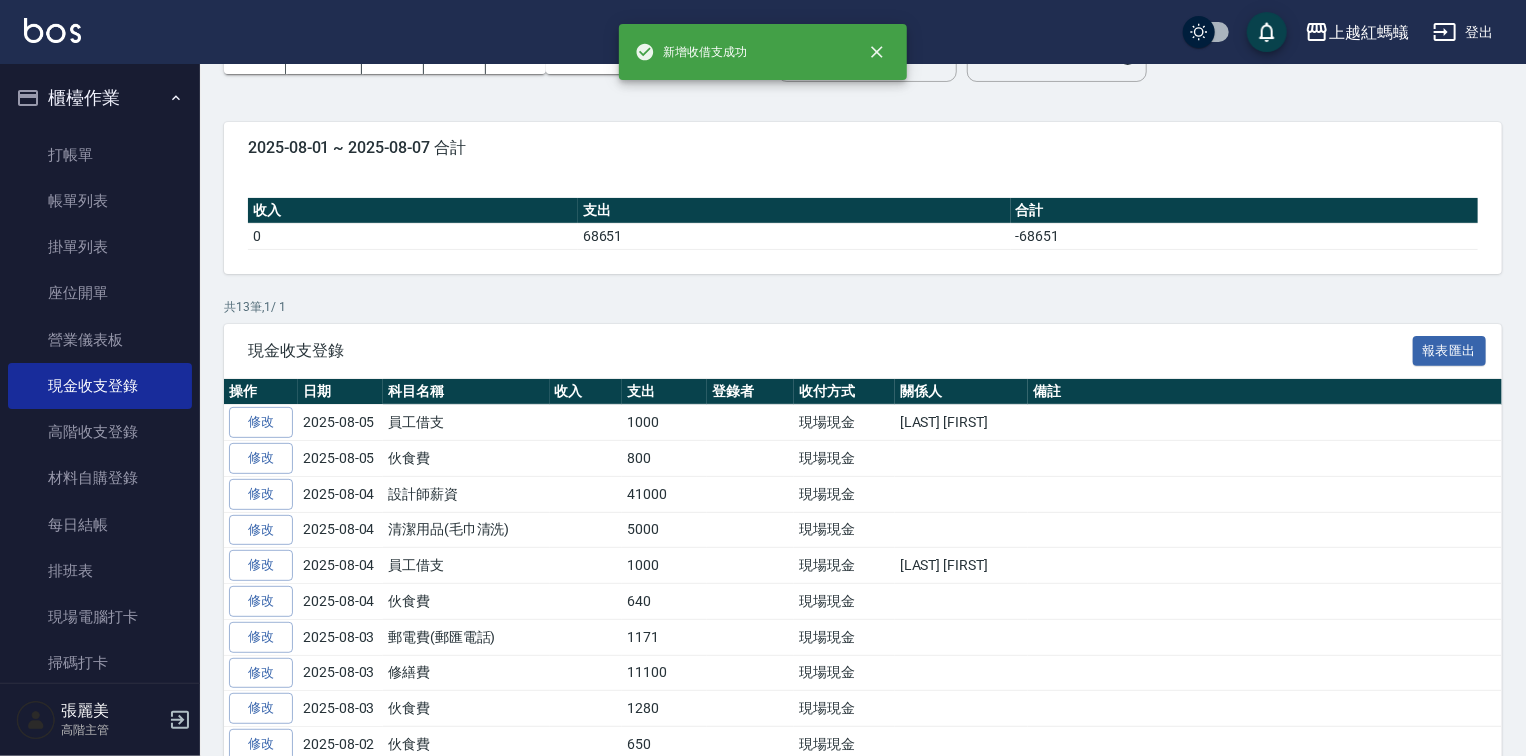 scroll, scrollTop: 0, scrollLeft: 0, axis: both 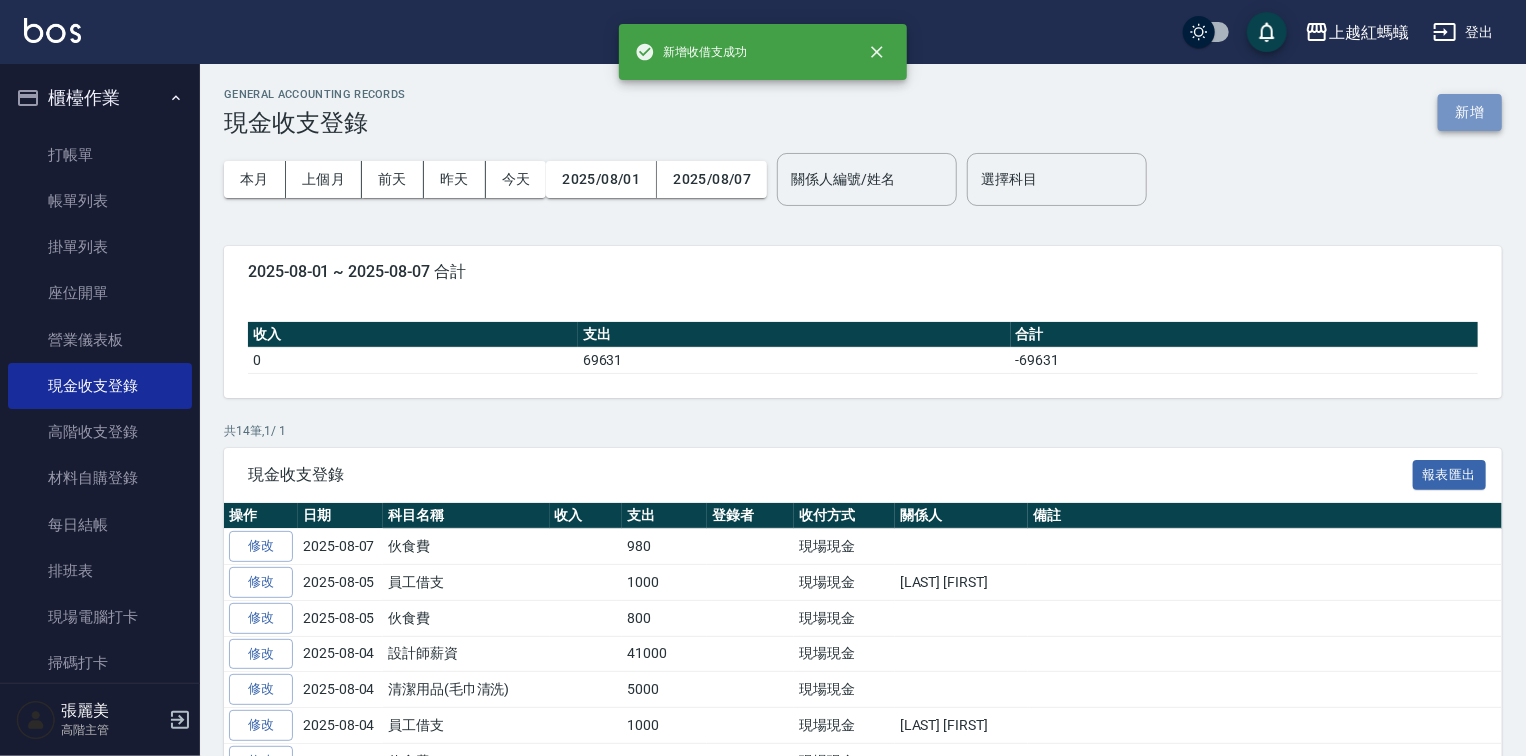 click on "新增" at bounding box center (1470, 112) 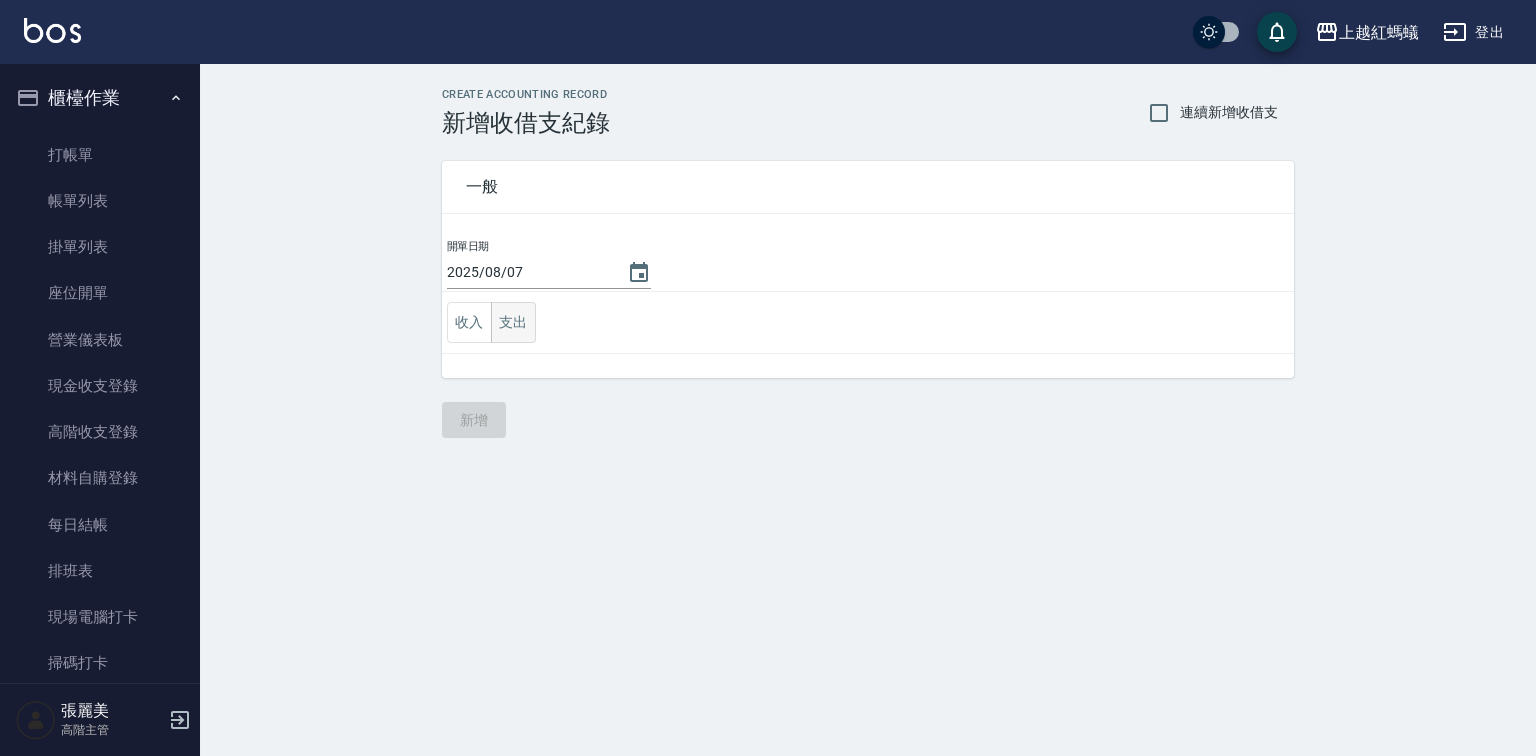 click on "支出" at bounding box center [513, 322] 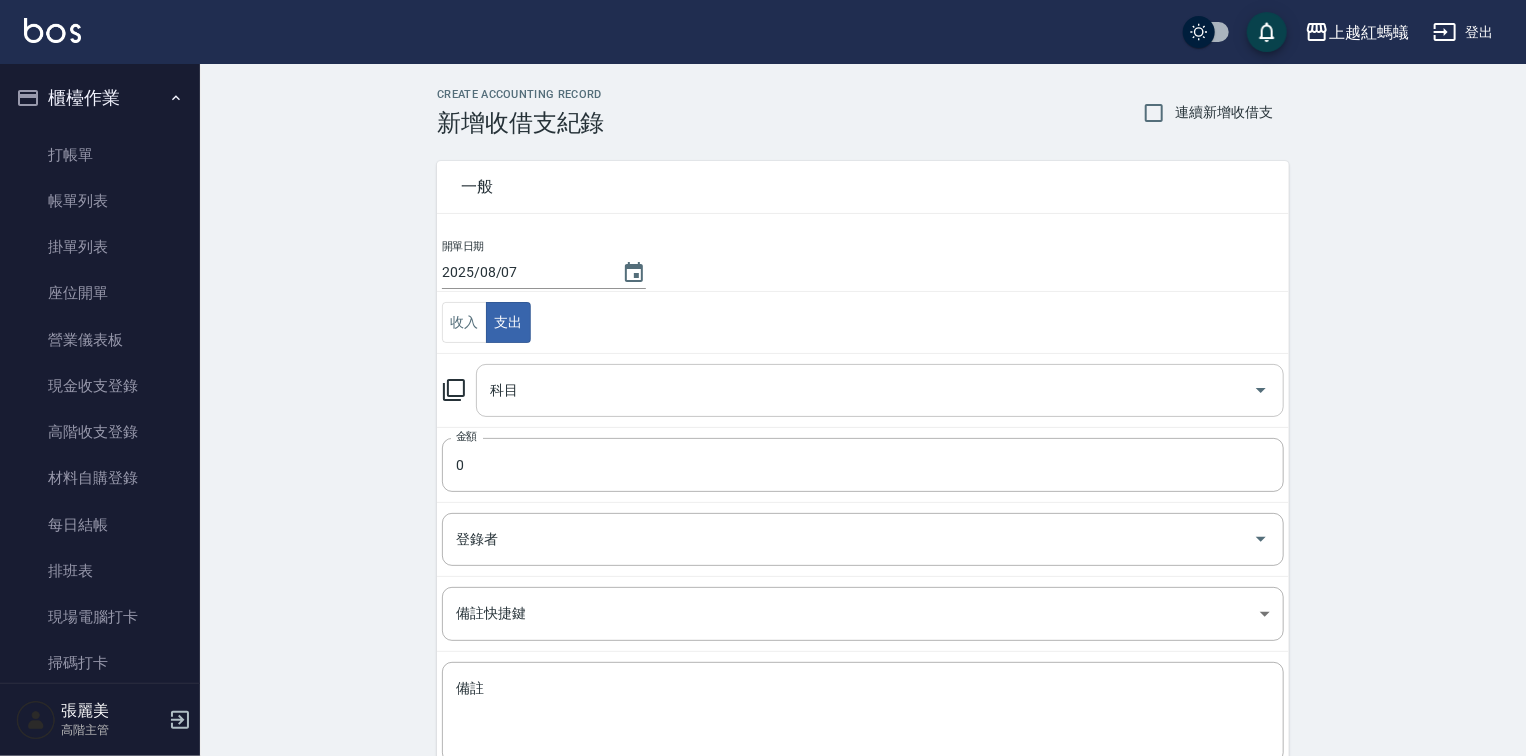 click on "科目" at bounding box center [865, 390] 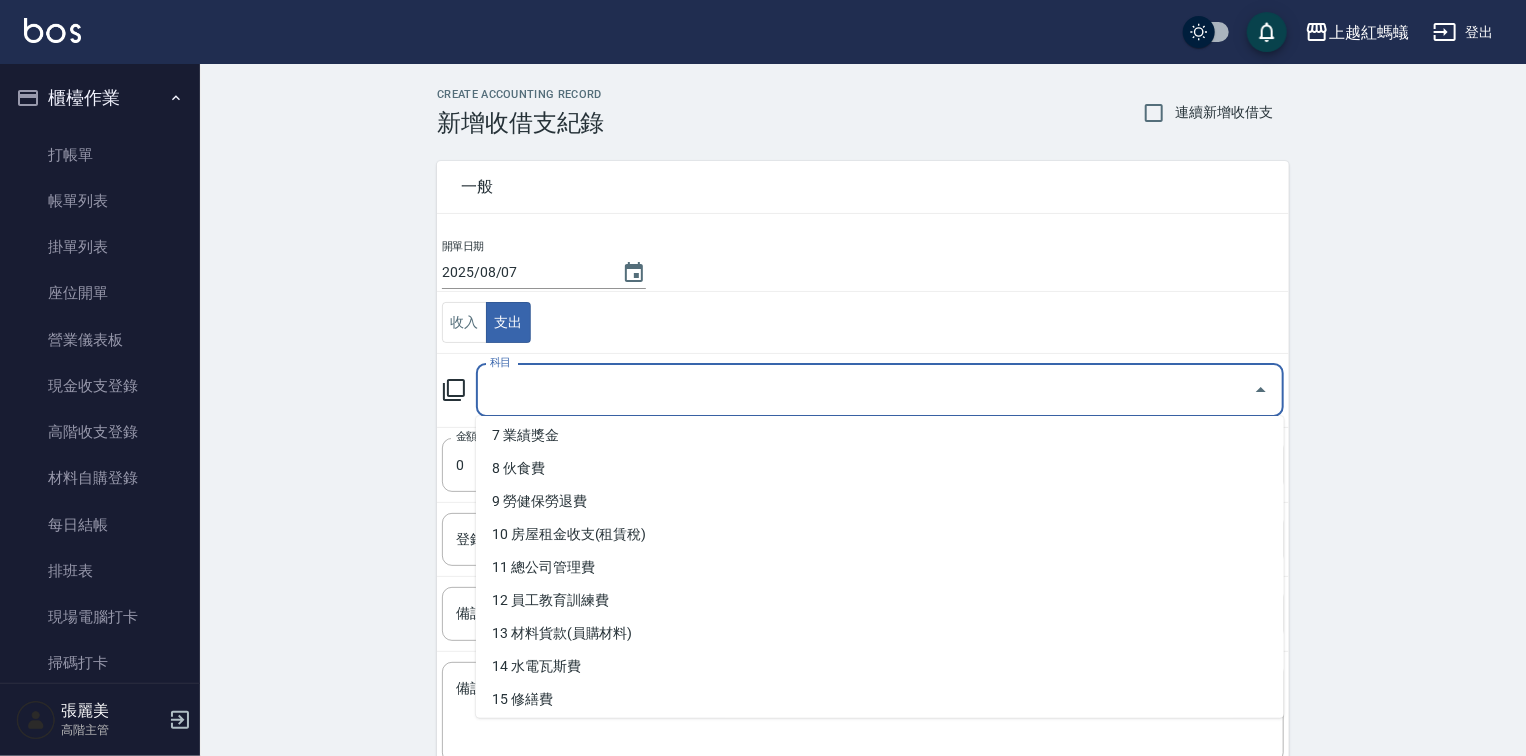 scroll, scrollTop: 400, scrollLeft: 0, axis: vertical 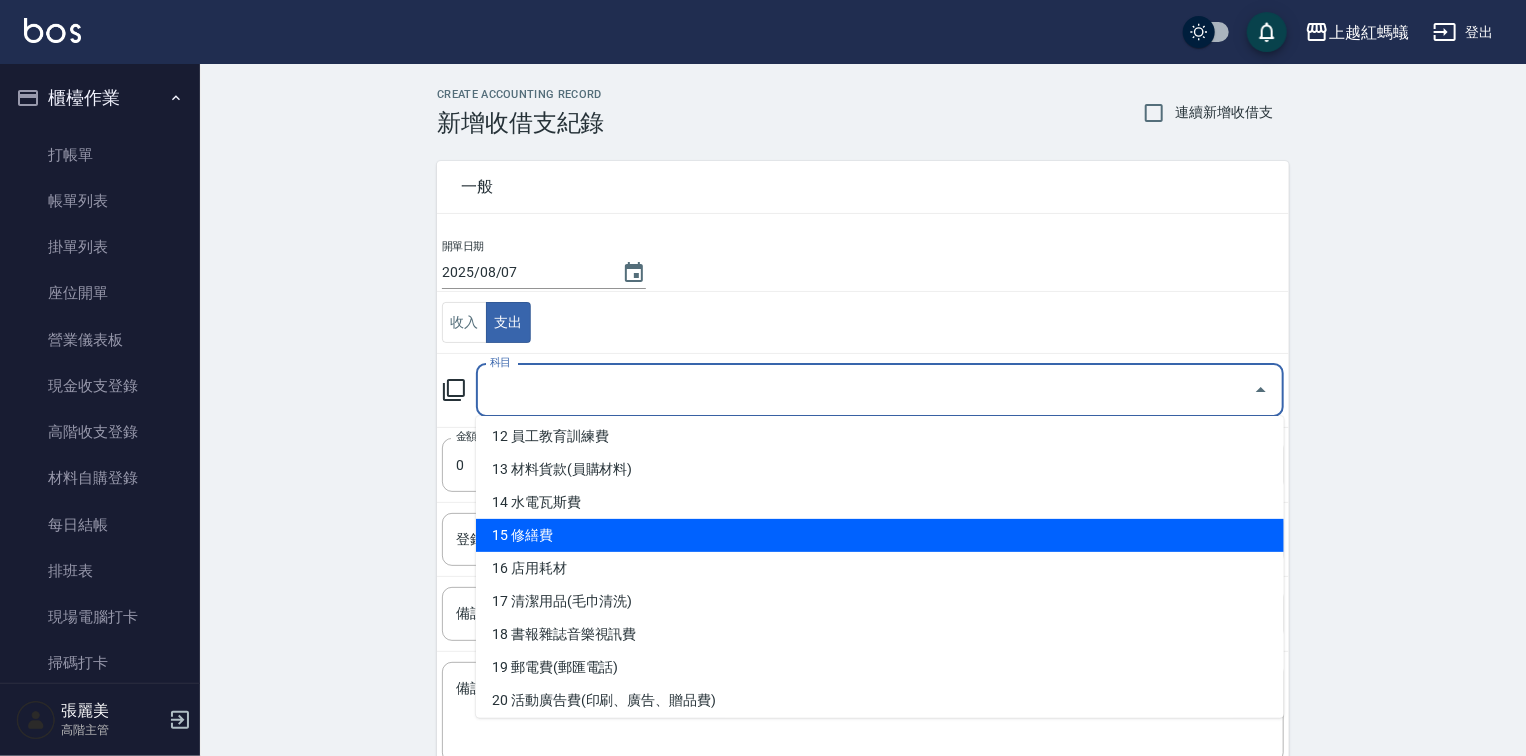 click on "0 售貨費用 1 營業收入 2 產品販賣 3 行政幹部薪資 4 設計師薪資 5 助理薪資 6 員工借支 7 業績獎金 8 伙食費 9 勞健保勞退費 10 房屋租金收支(租賃稅) 11 總公司管理費 12 員工教育訓練費 13 材料貨款(員購材料) 14 水電瓦斯費 15 修繕費 16 店用耗材 17 清潔用品(毛巾清洗) 18 書報雜誌音樂視訊費 19 郵電費(郵匯電話) 20 活動廣告費(印刷、廣告、贈品費) 21 營業稅(稅捐) 22 折舊費(互助會) 23 職工福利 24 交通費 25 交際費(公關) 26 其他(雜項)收支 27 店用器材設備 28 信用卡 29 短溢金 30 髮券銷售 31 入金卡 32 暫收墊款(ex.學費) 33 年度大項支出 34 顧客欠單 35 水費 36 電費 37 瓦斯費" at bounding box center (880, 567) 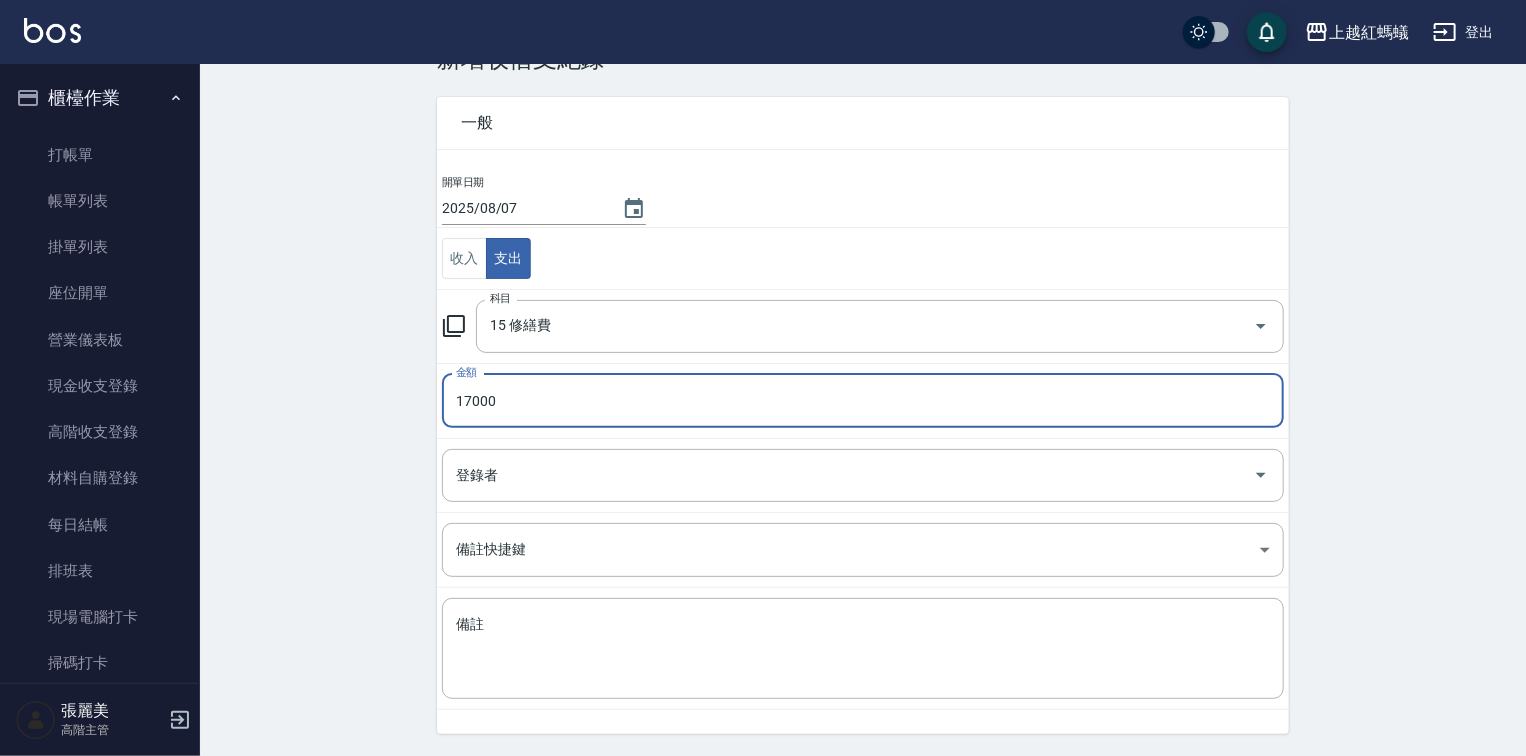 scroll, scrollTop: 124, scrollLeft: 0, axis: vertical 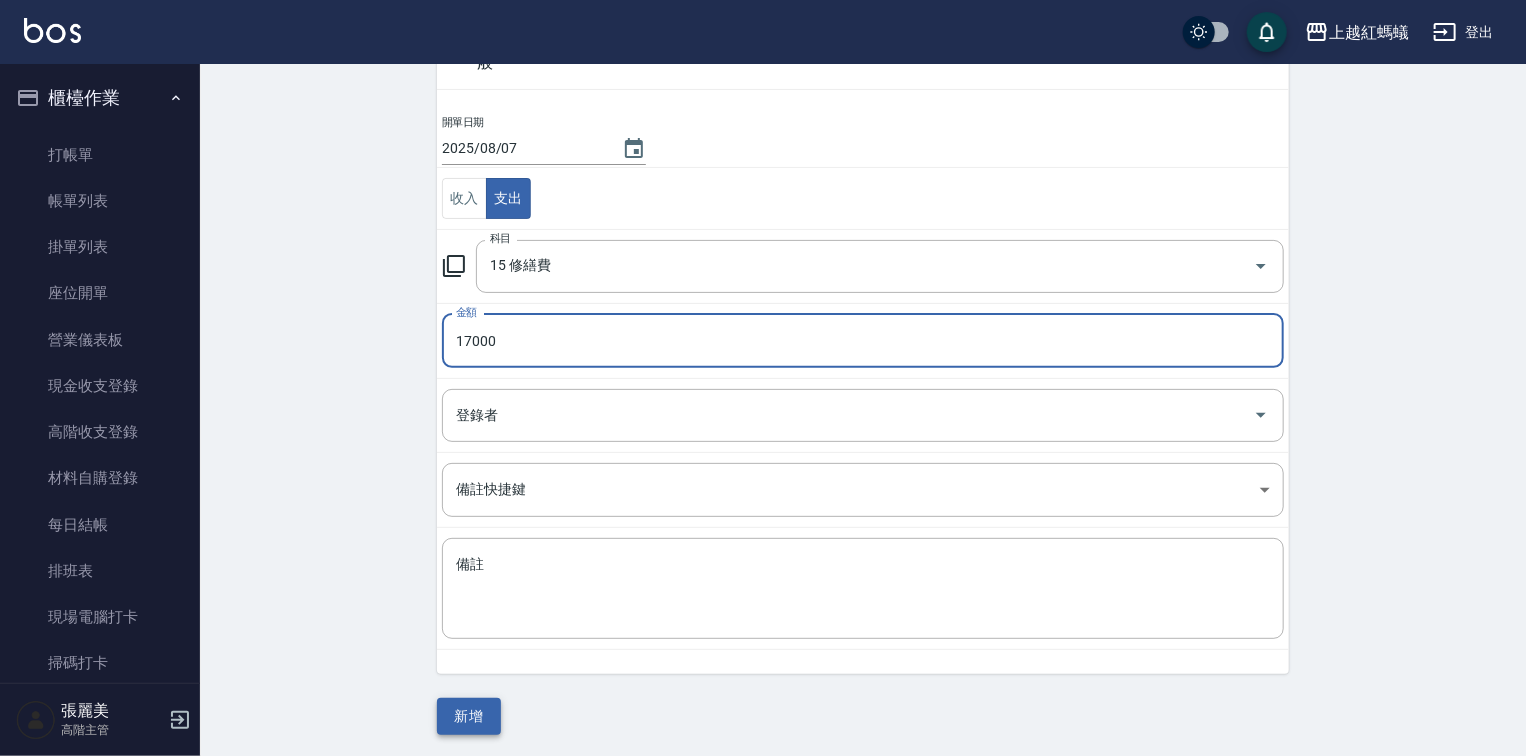 type on "17000" 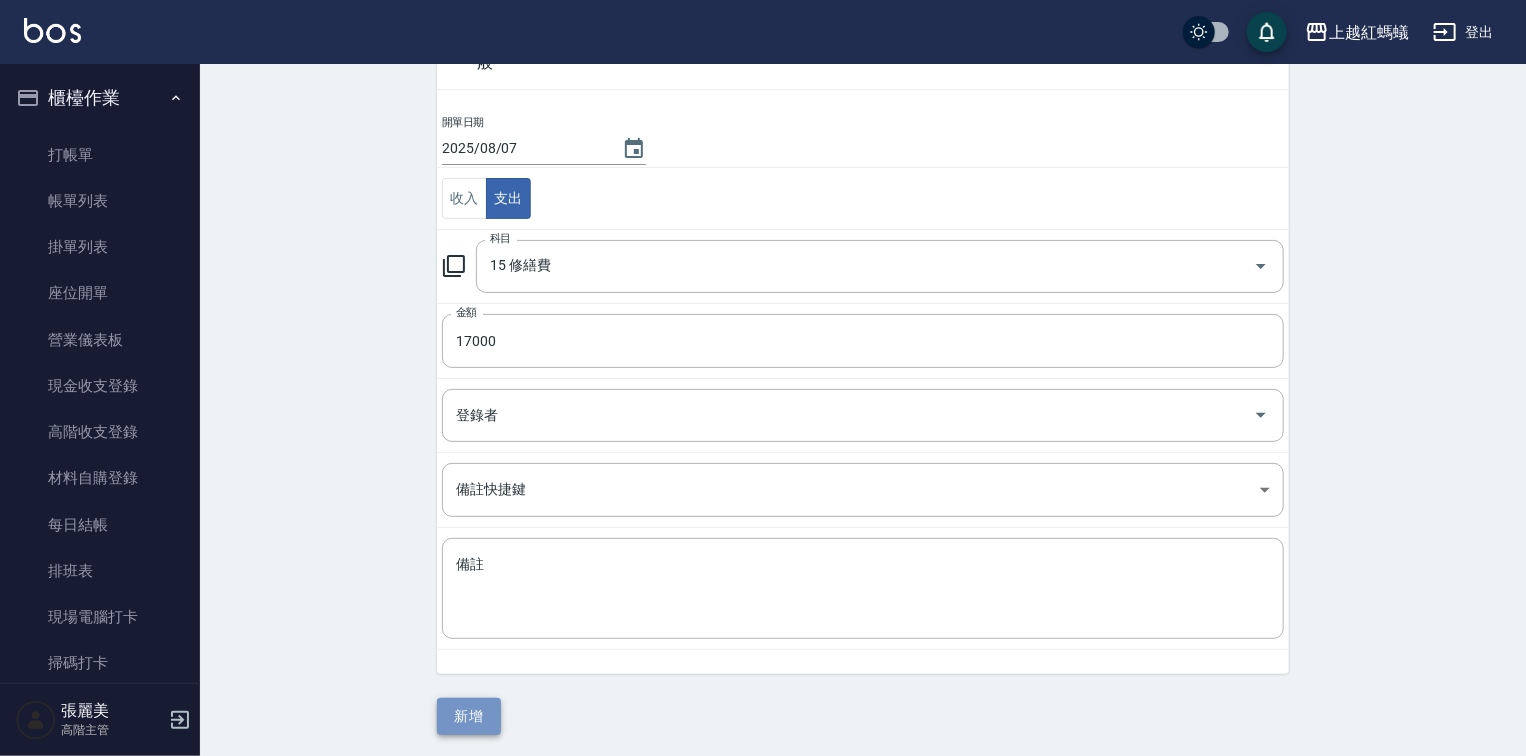 click on "新增" at bounding box center [469, 716] 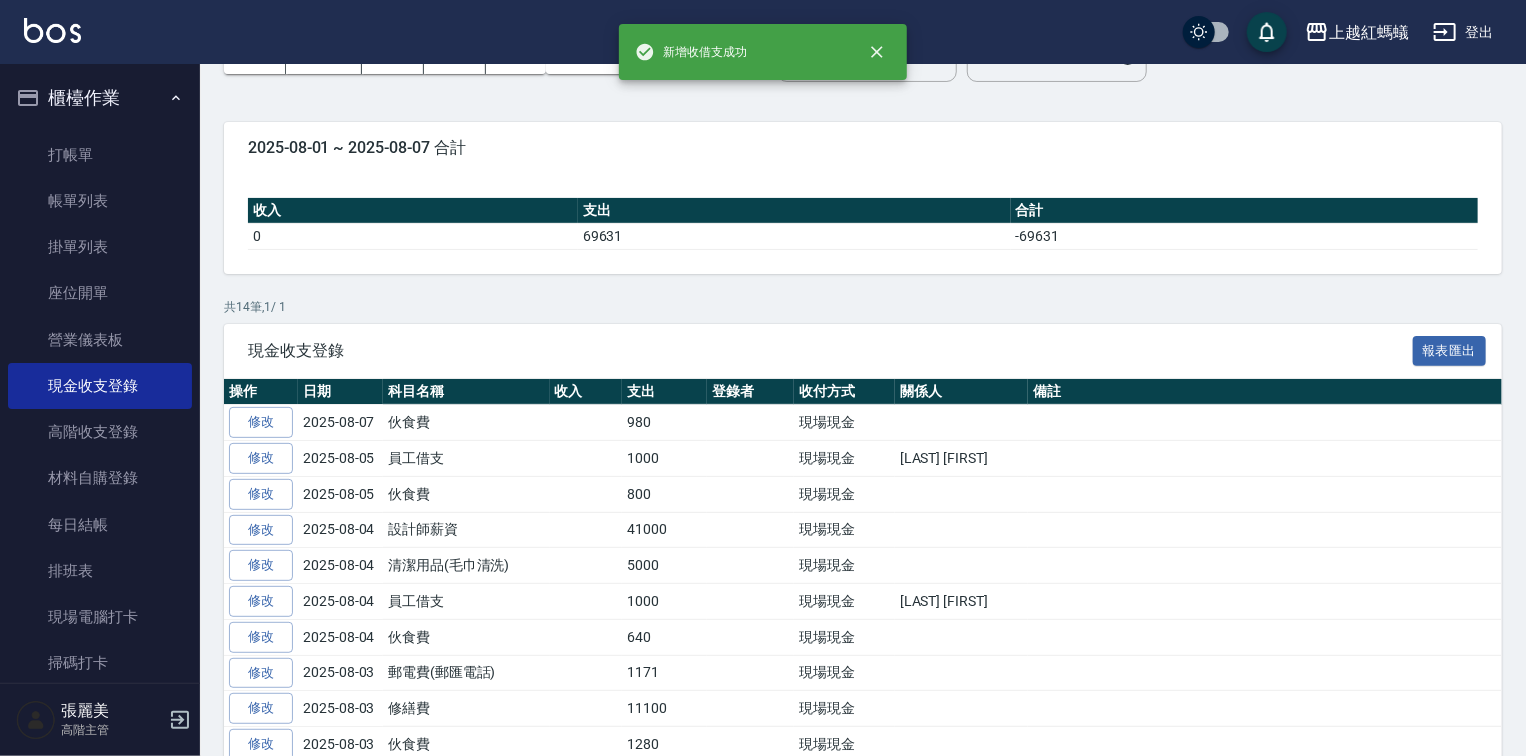 scroll, scrollTop: 0, scrollLeft: 0, axis: both 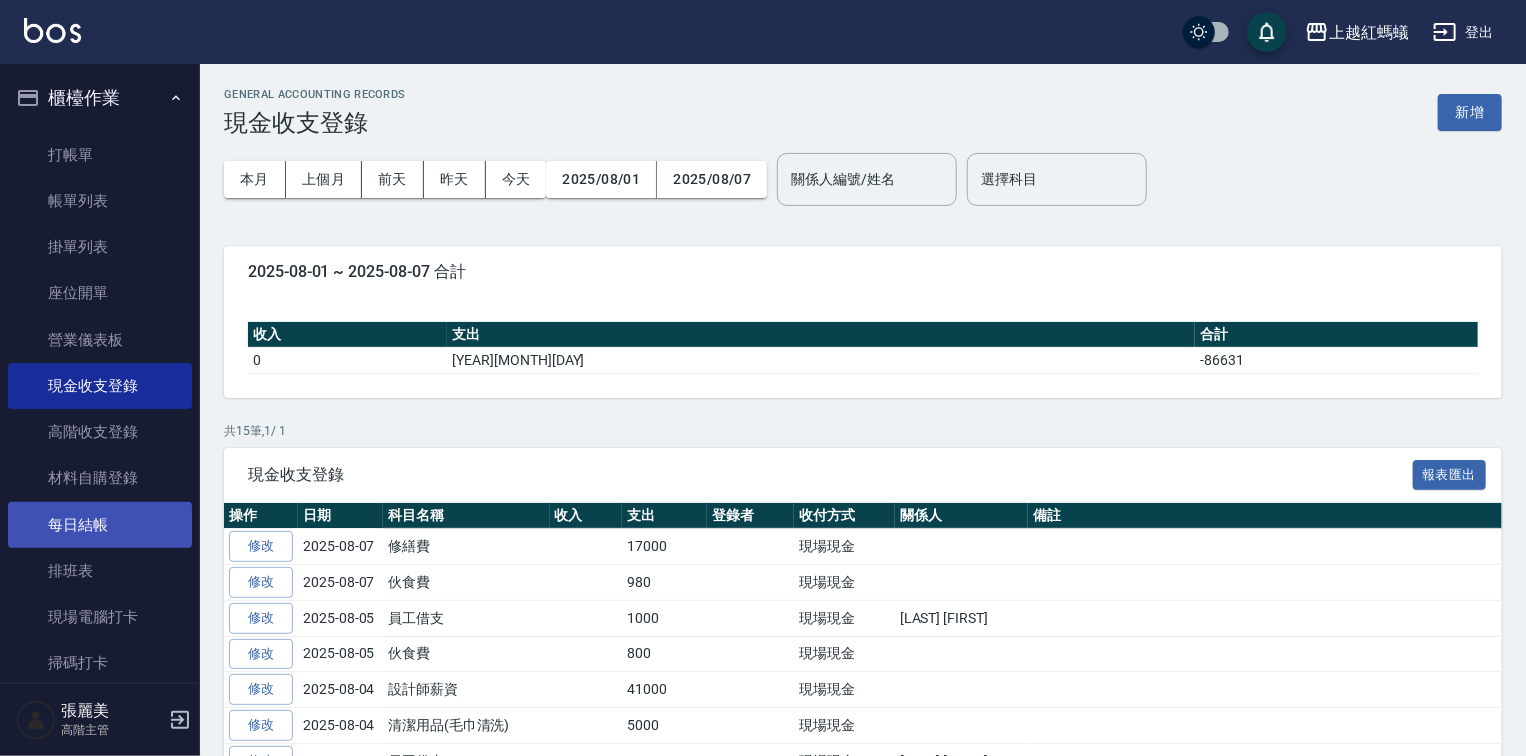 click on "每日結帳" at bounding box center [100, 525] 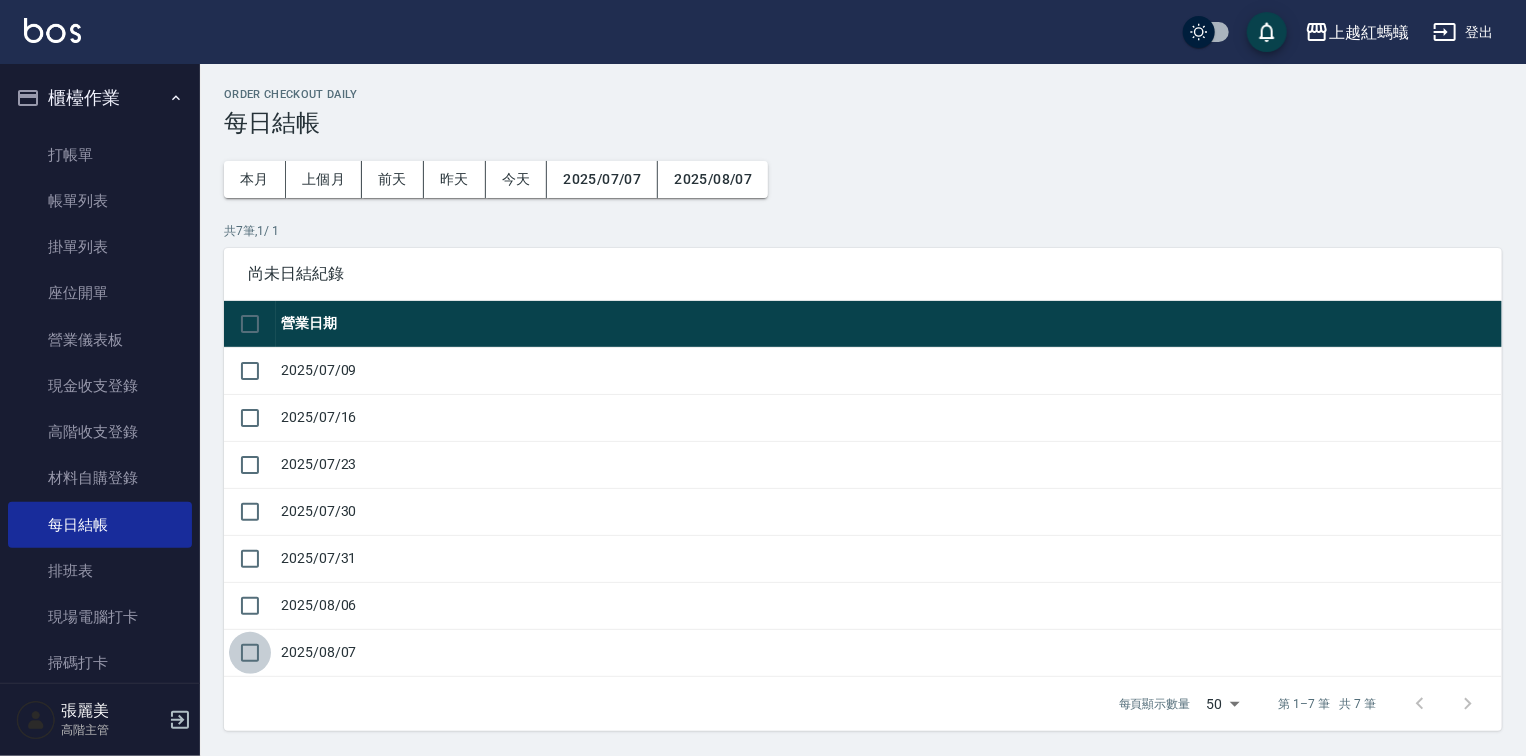 click at bounding box center (250, 653) 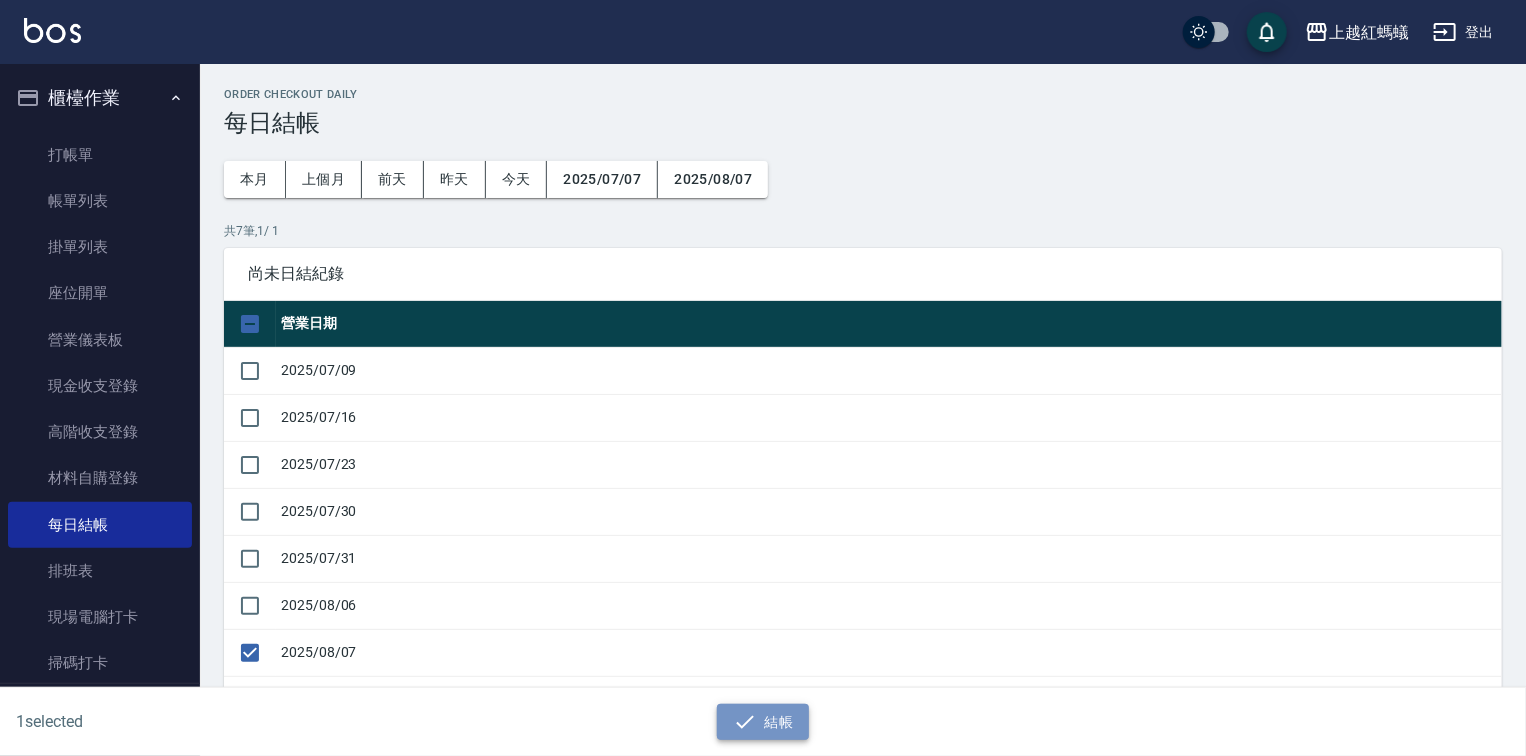 click 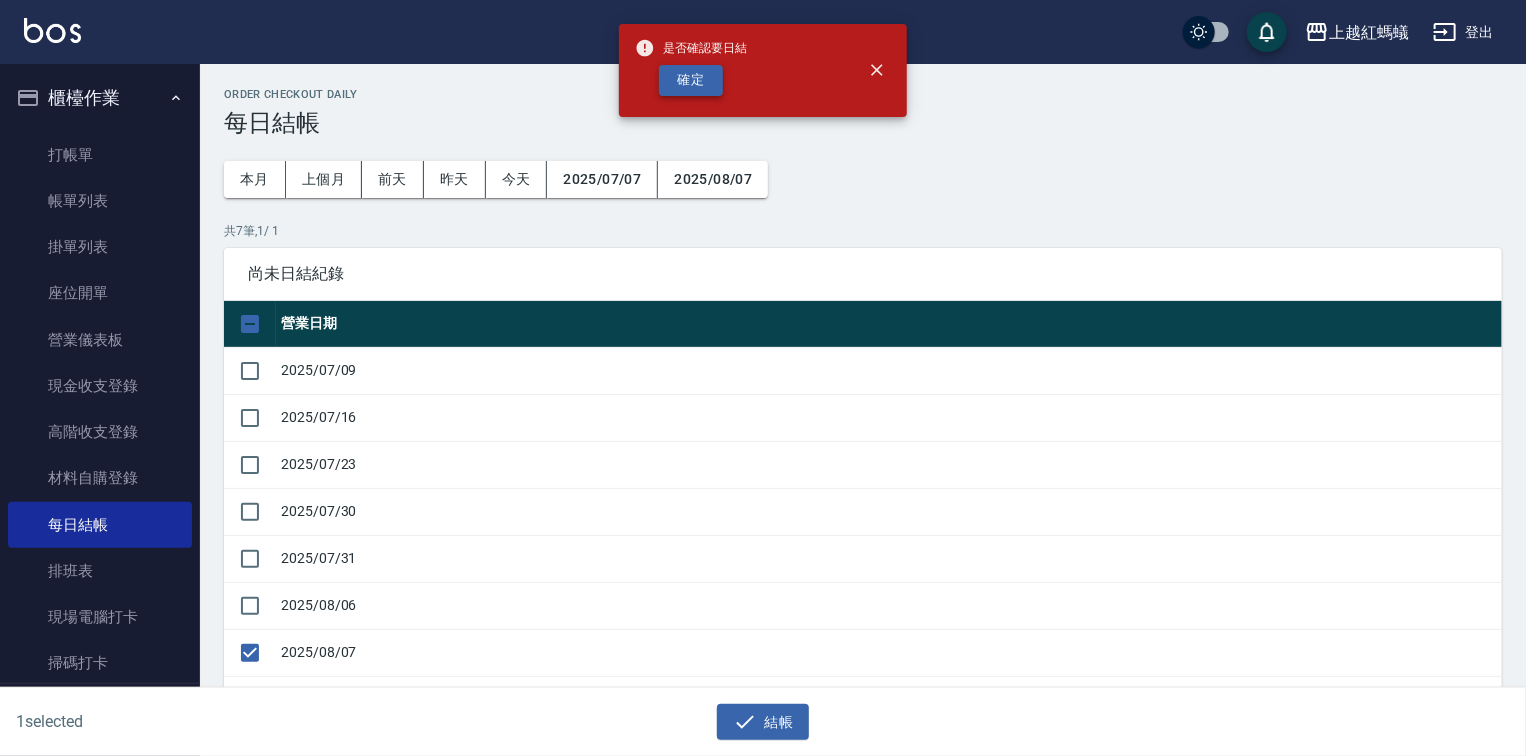 click on "確定" at bounding box center (691, 80) 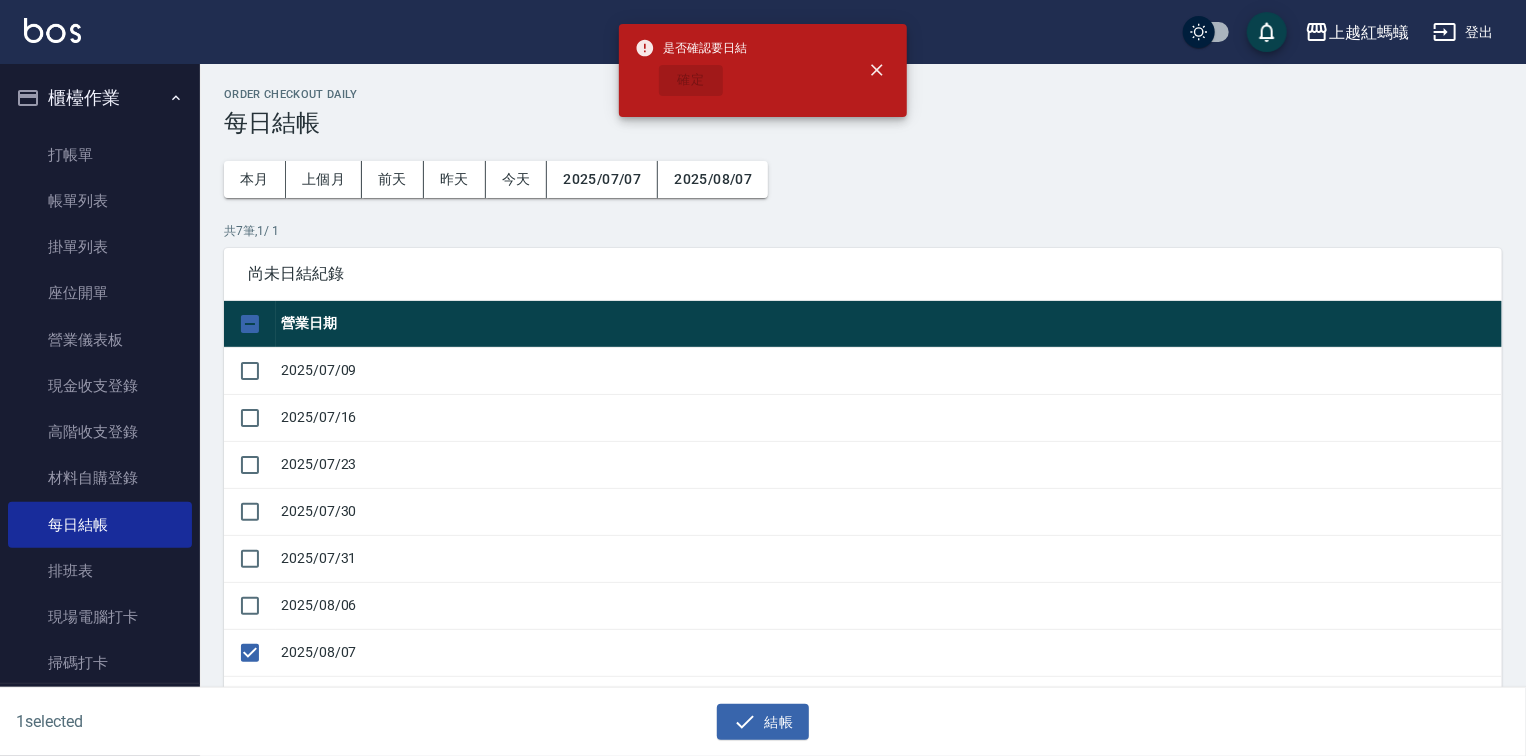 checkbox on "false" 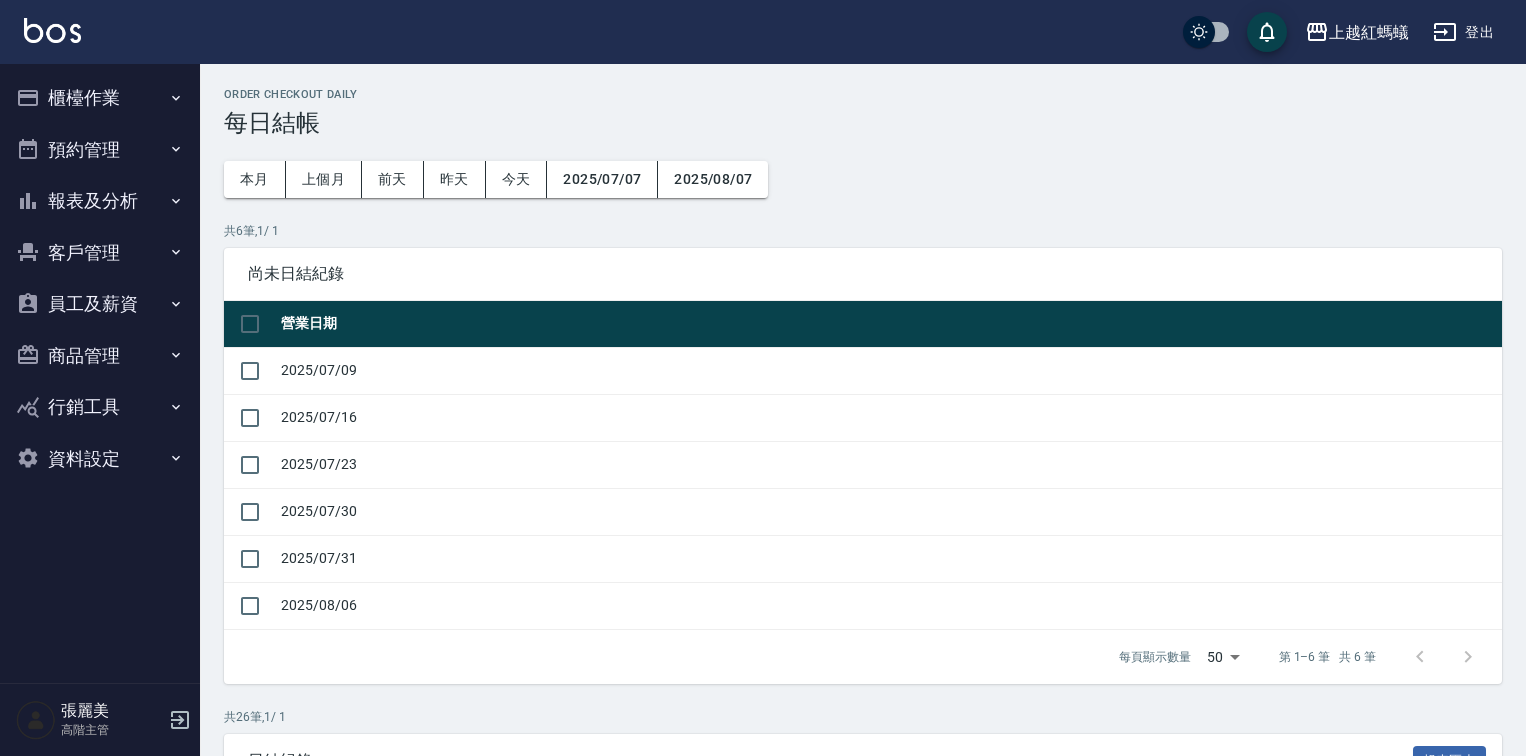 scroll, scrollTop: 0, scrollLeft: 0, axis: both 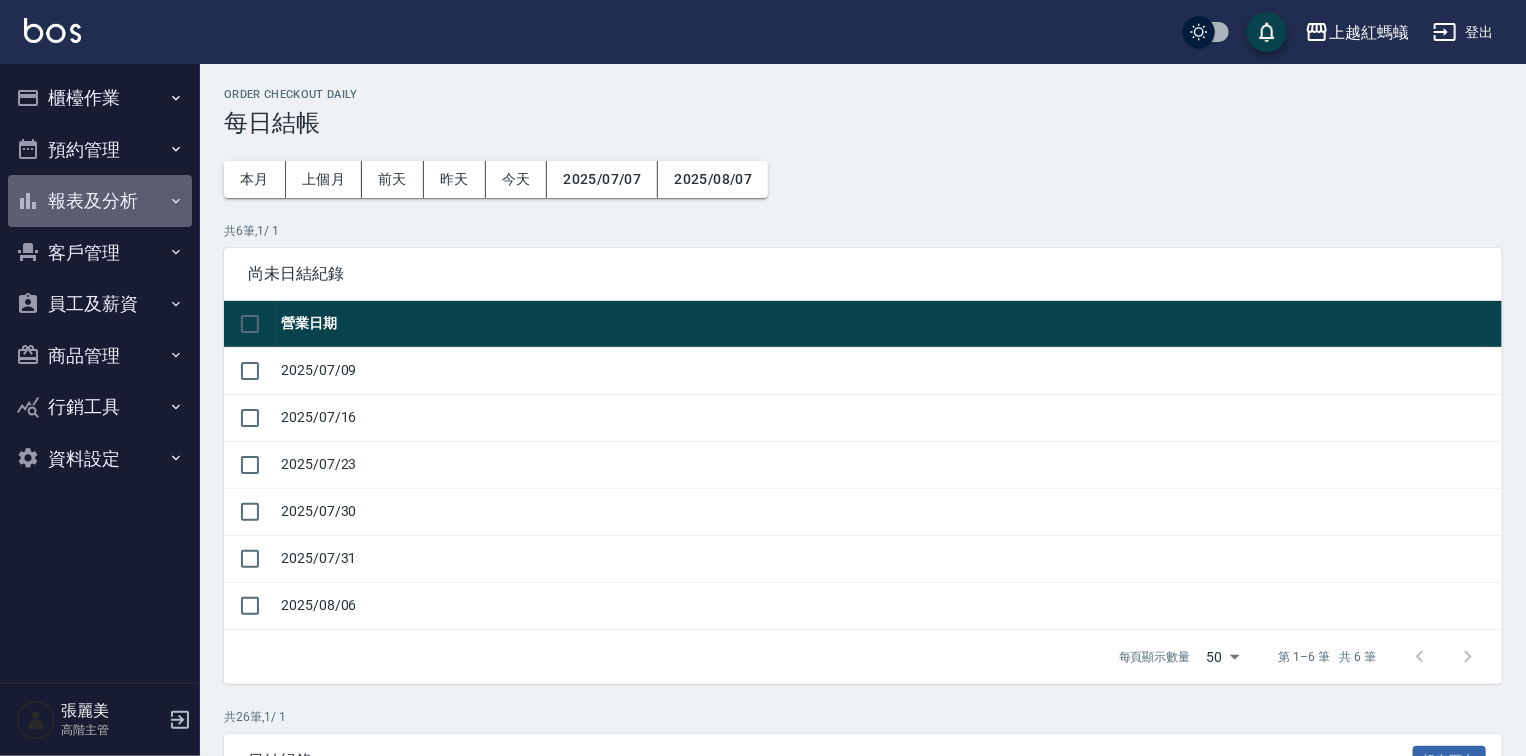 drag, startPoint x: 108, startPoint y: 201, endPoint x: 120, endPoint y: 249, distance: 49.47727 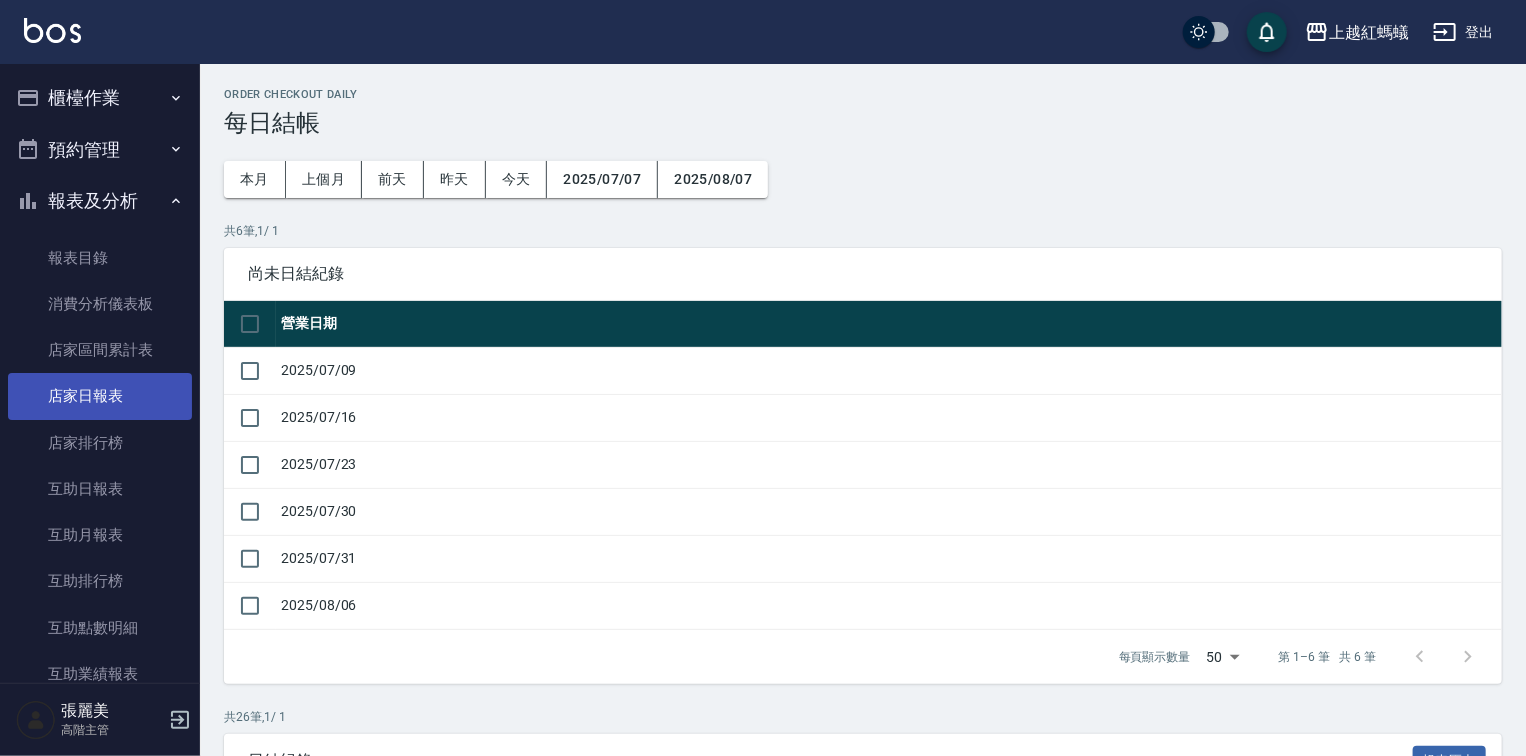 click on "店家日報表" at bounding box center [100, 396] 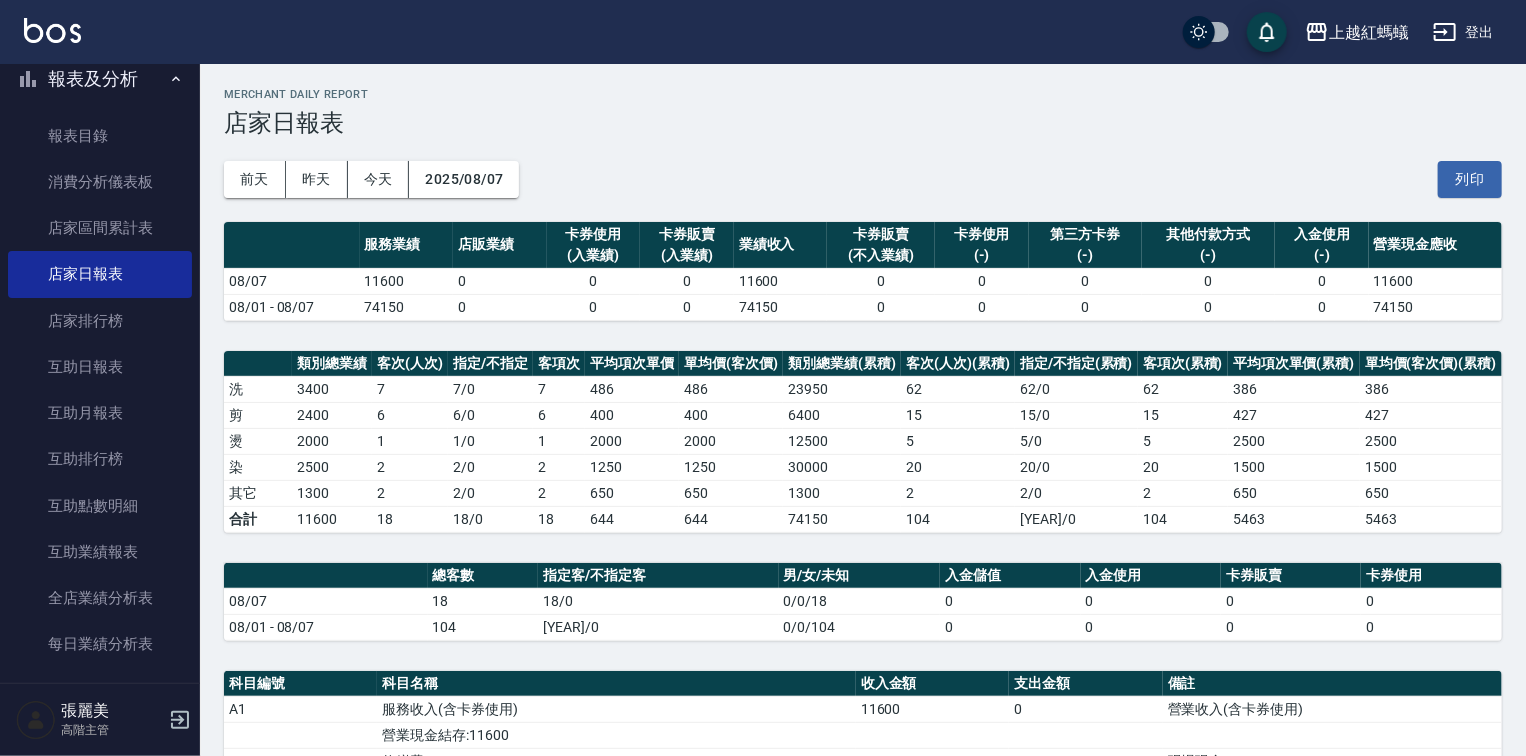 scroll, scrollTop: 560, scrollLeft: 0, axis: vertical 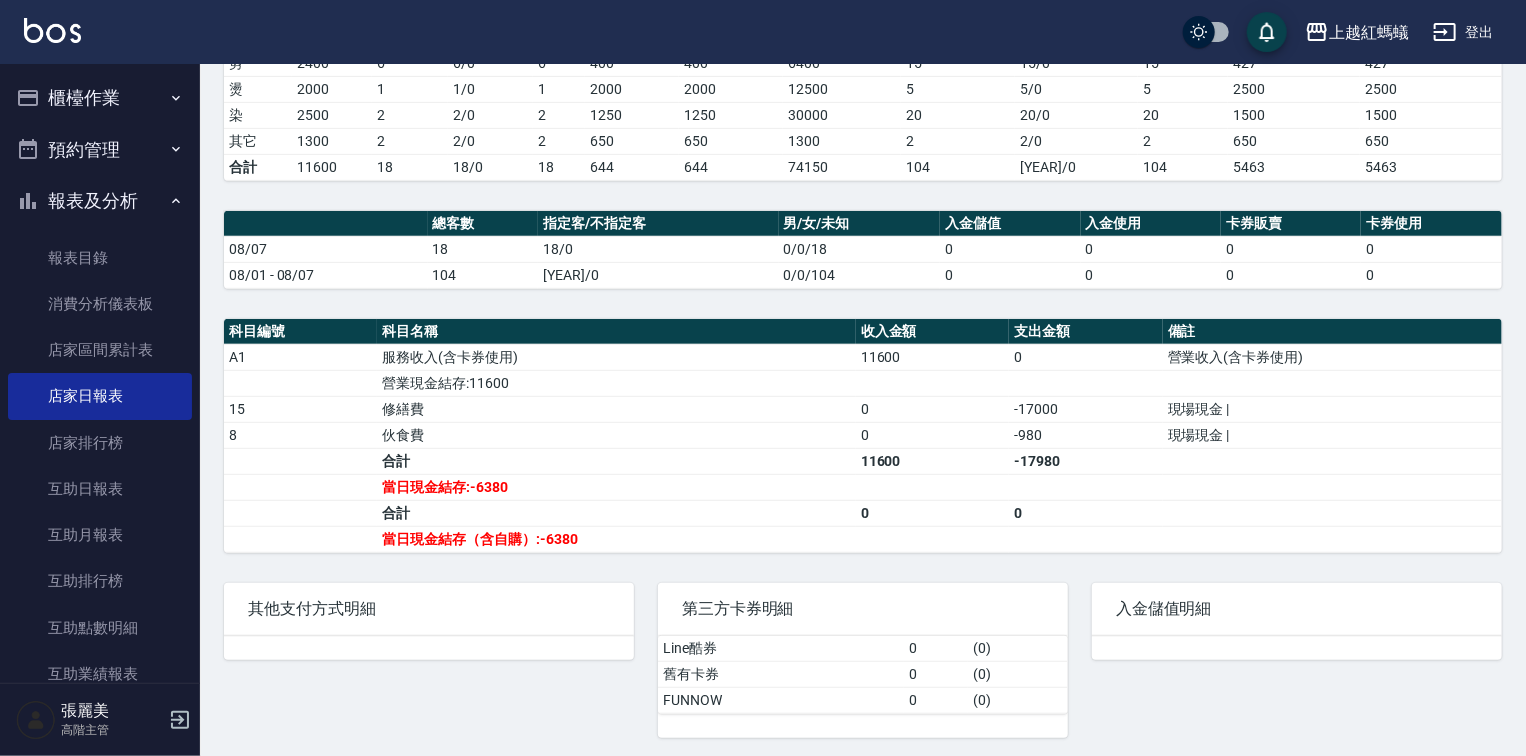click on "櫃檯作業" at bounding box center (100, 98) 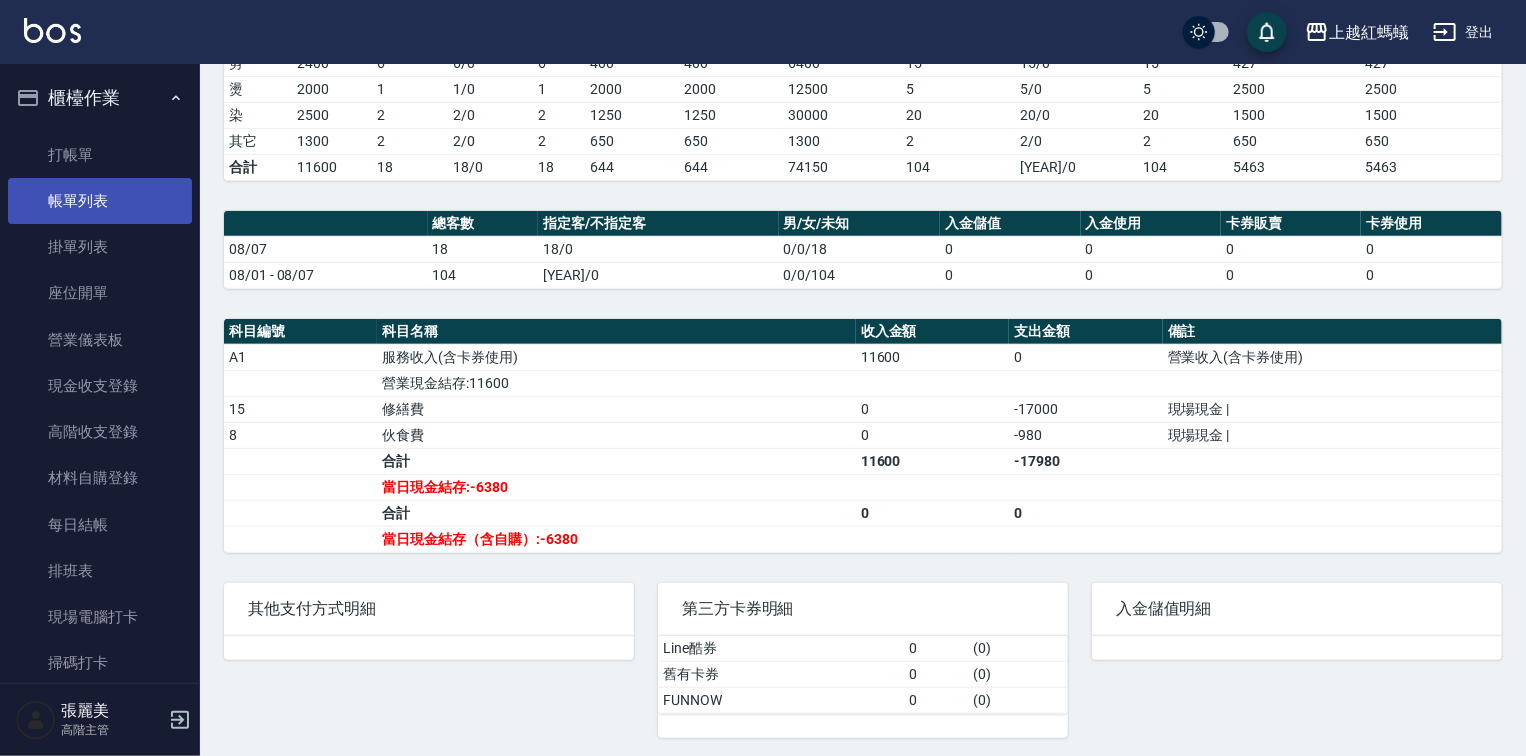click on "帳單列表" at bounding box center (100, 201) 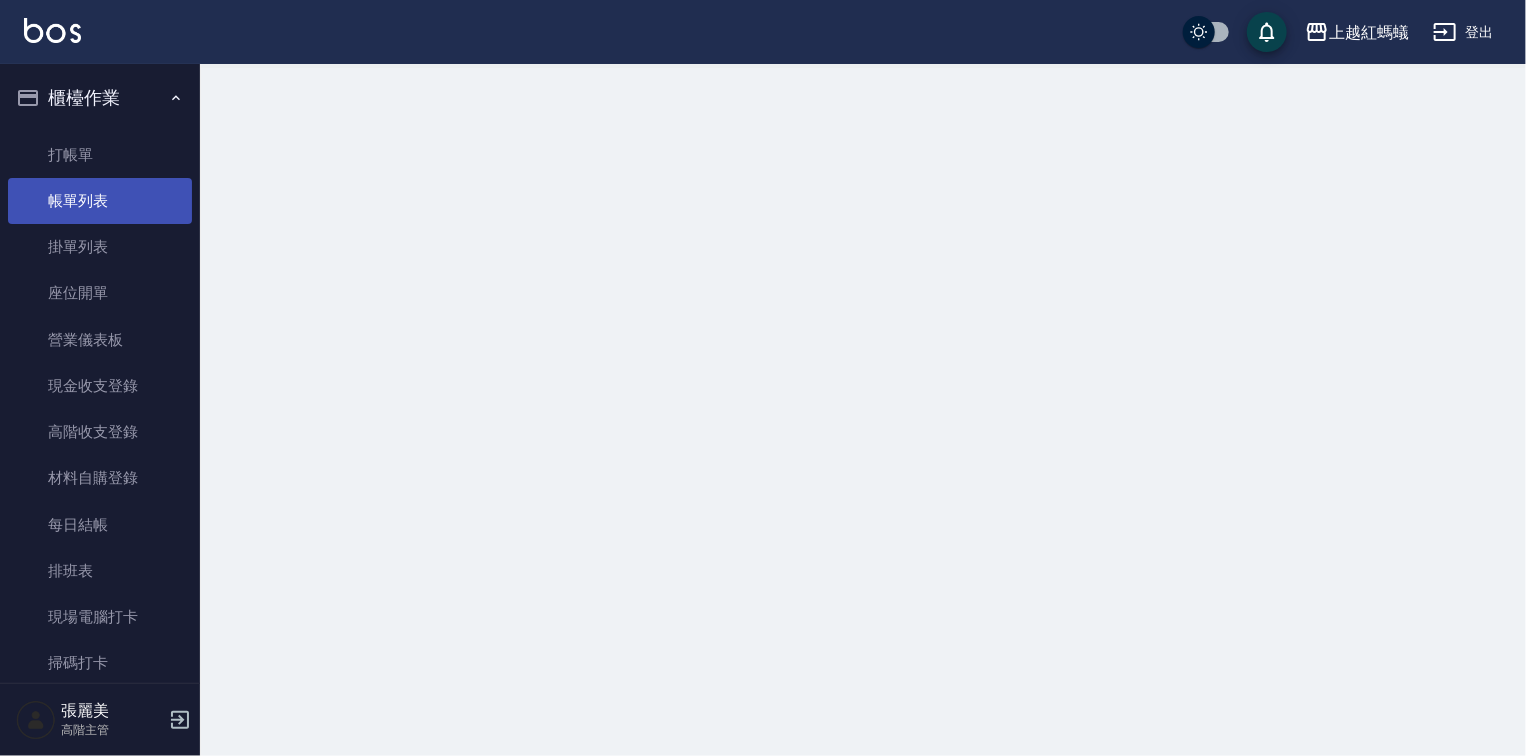 scroll, scrollTop: 0, scrollLeft: 0, axis: both 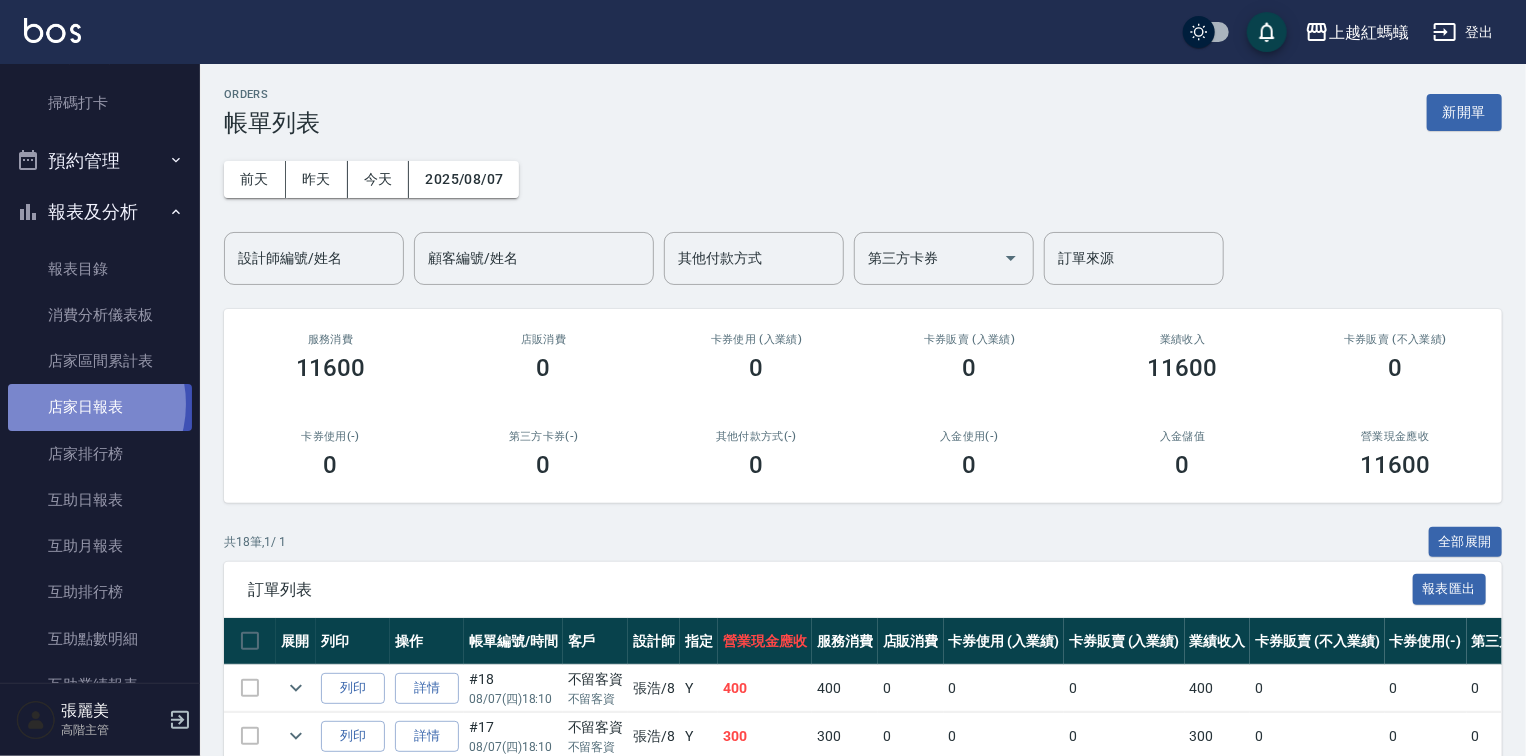 click on "店家日報表" at bounding box center (100, 407) 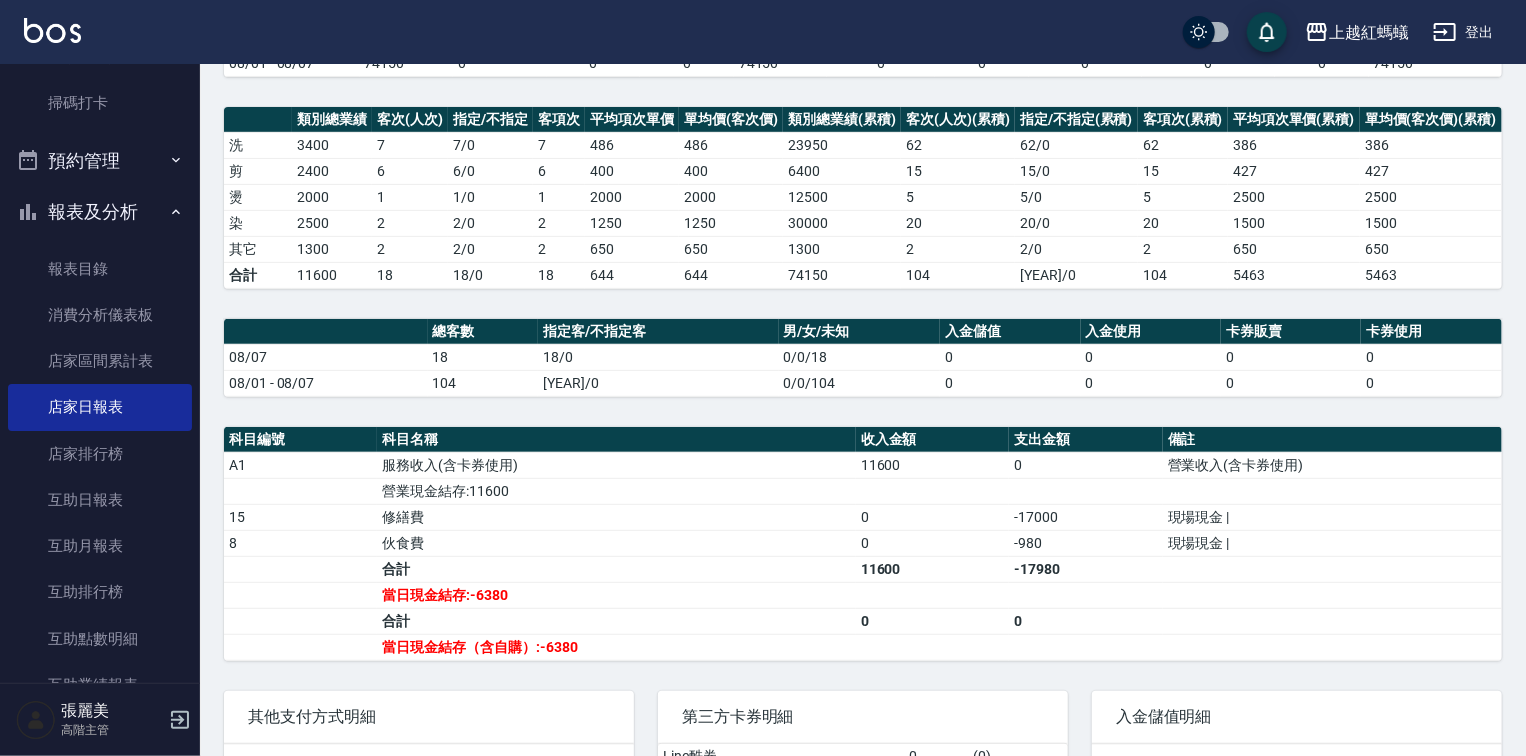 scroll, scrollTop: 352, scrollLeft: 0, axis: vertical 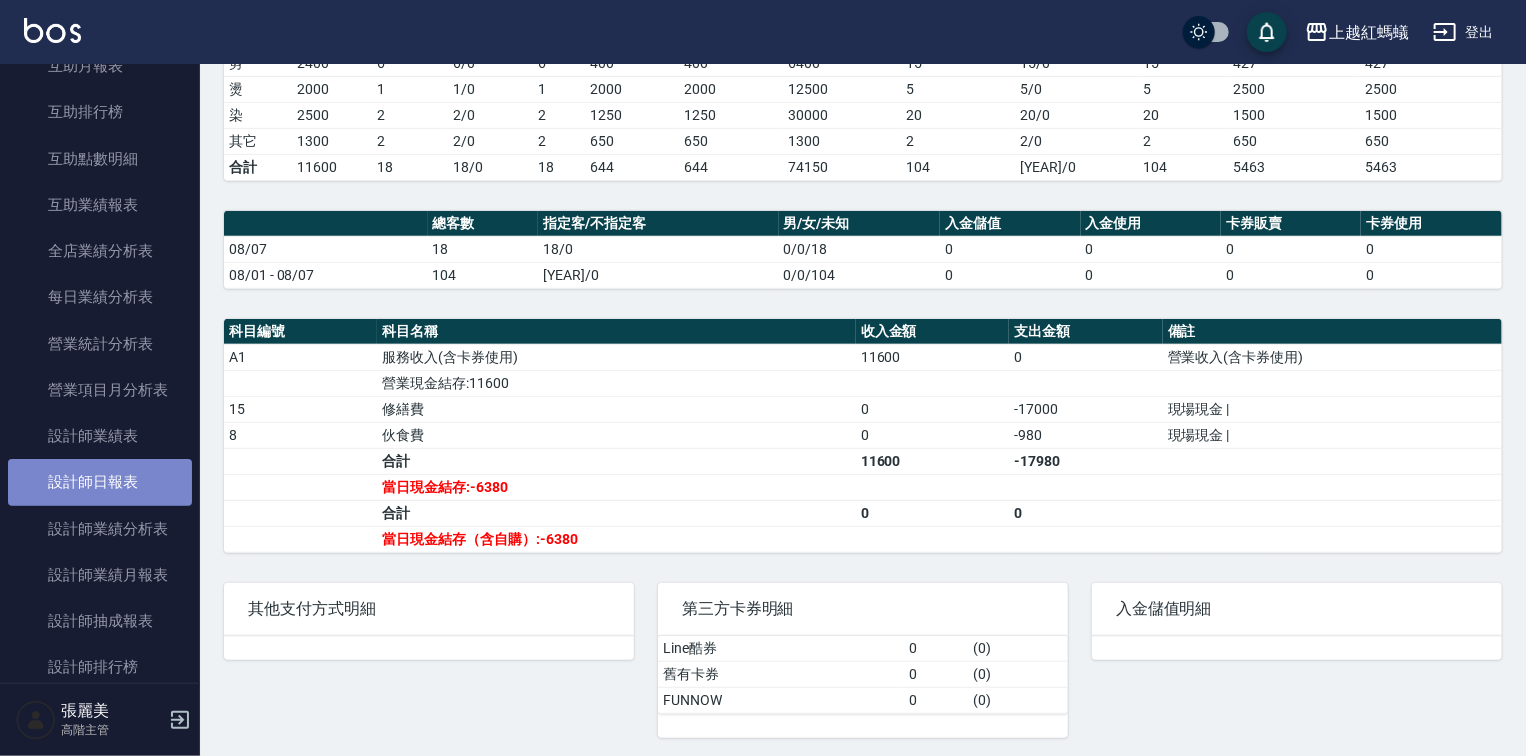 click on "設計師日報表" at bounding box center [100, 482] 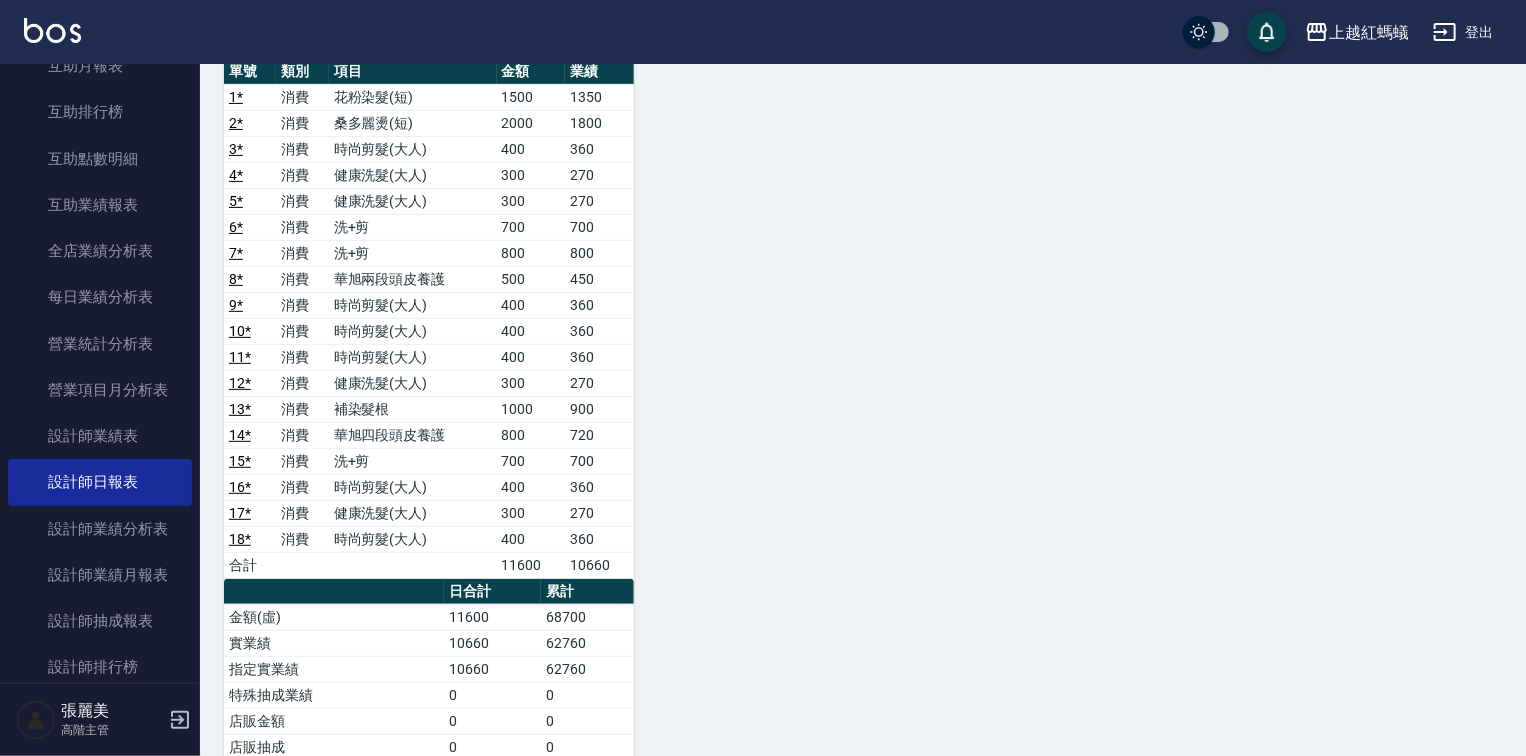 scroll, scrollTop: 400, scrollLeft: 0, axis: vertical 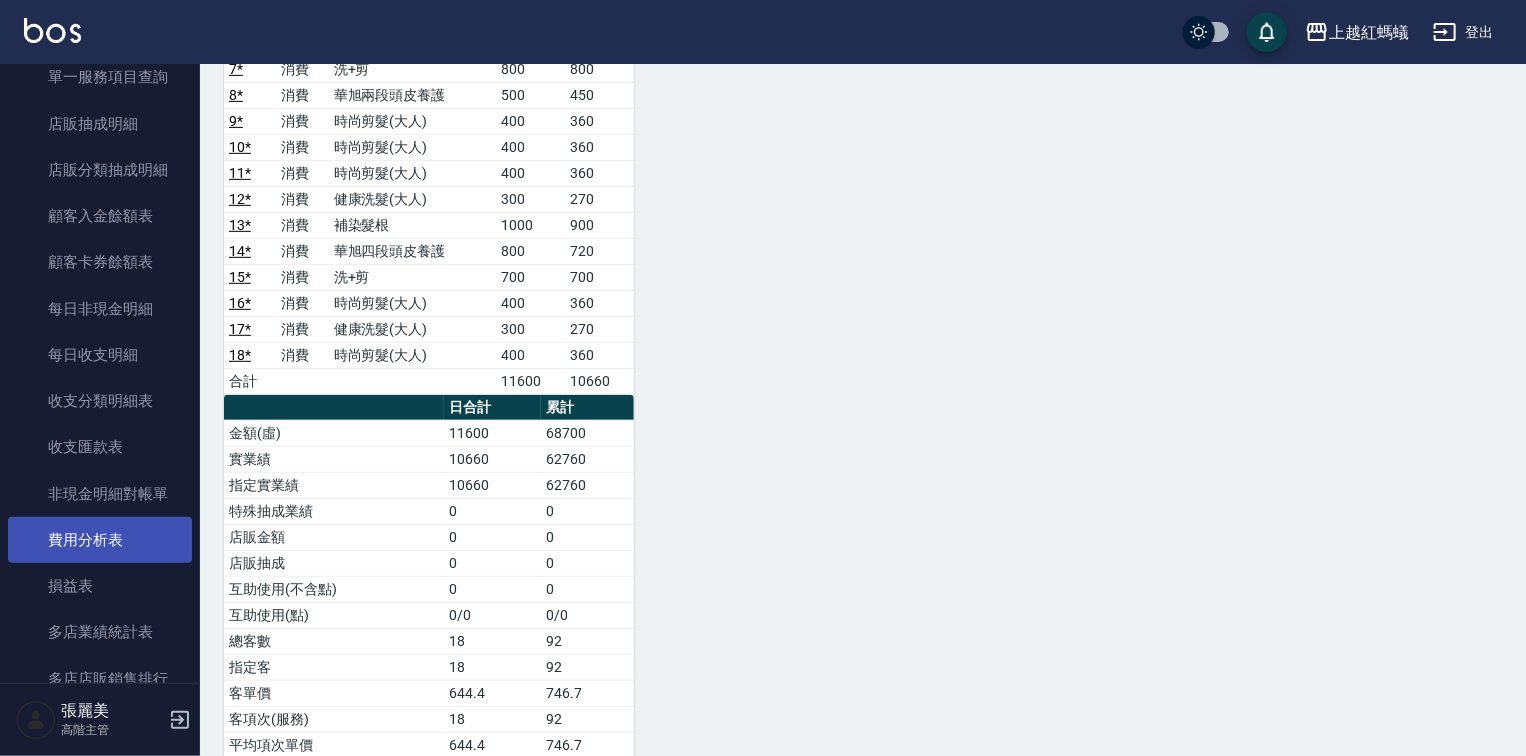 click on "費用分析表" at bounding box center [100, 540] 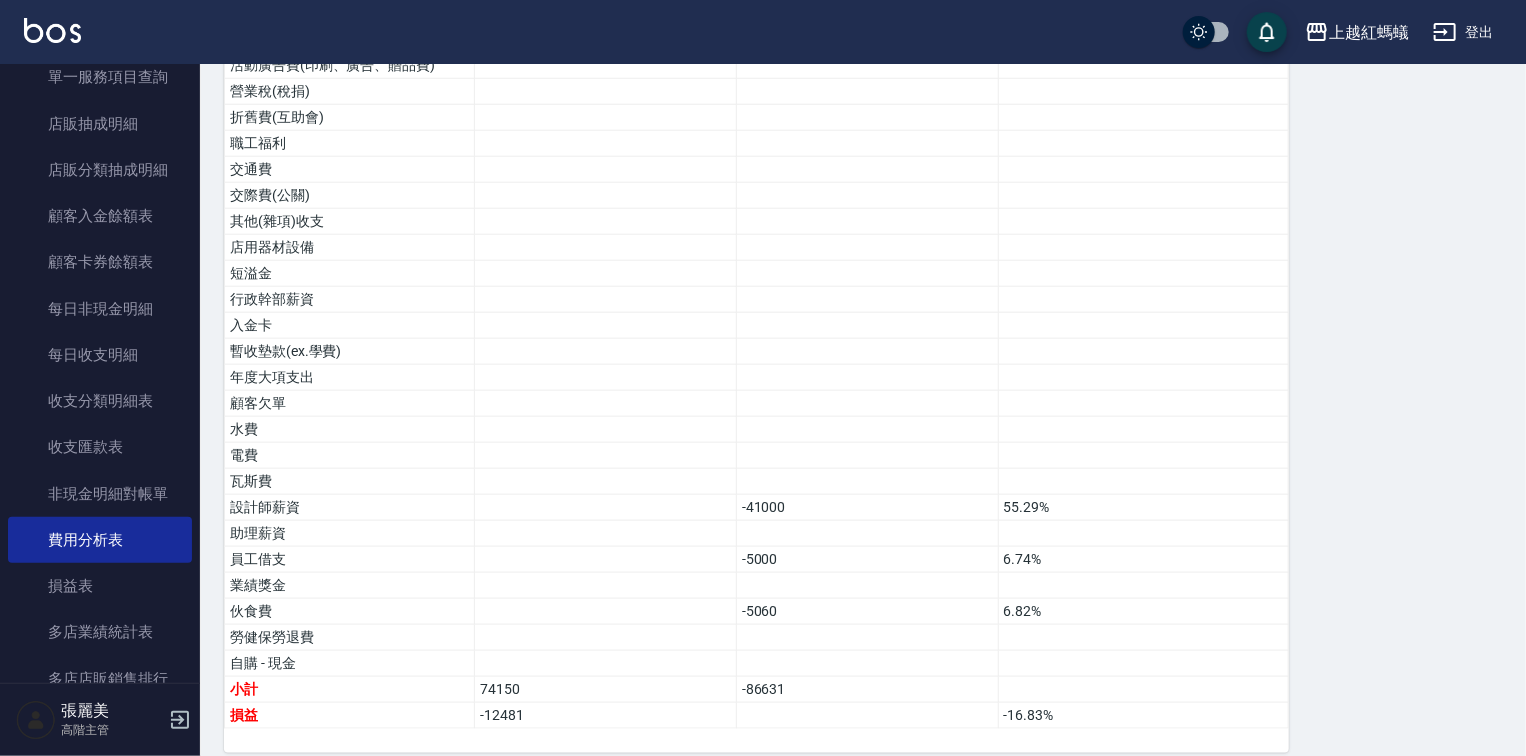 scroll, scrollTop: 970, scrollLeft: 0, axis: vertical 